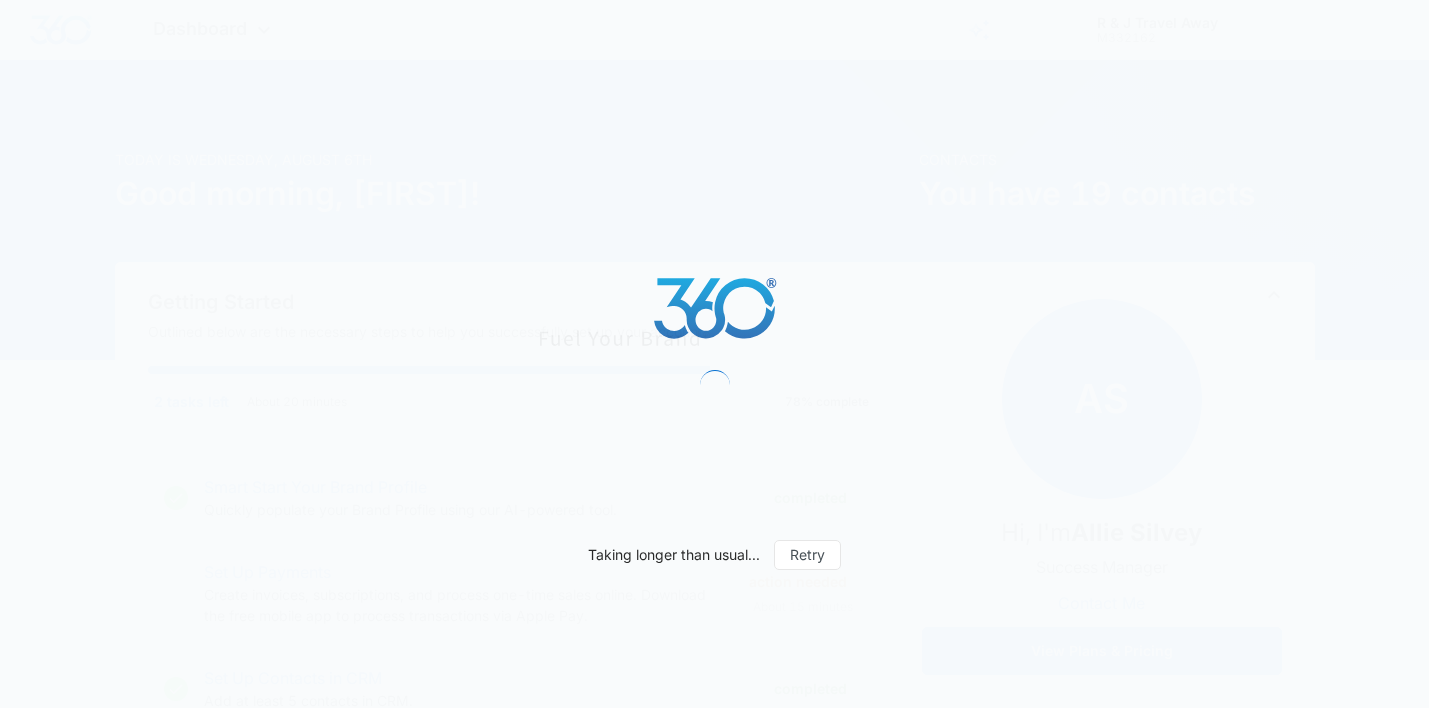 scroll, scrollTop: 0, scrollLeft: 0, axis: both 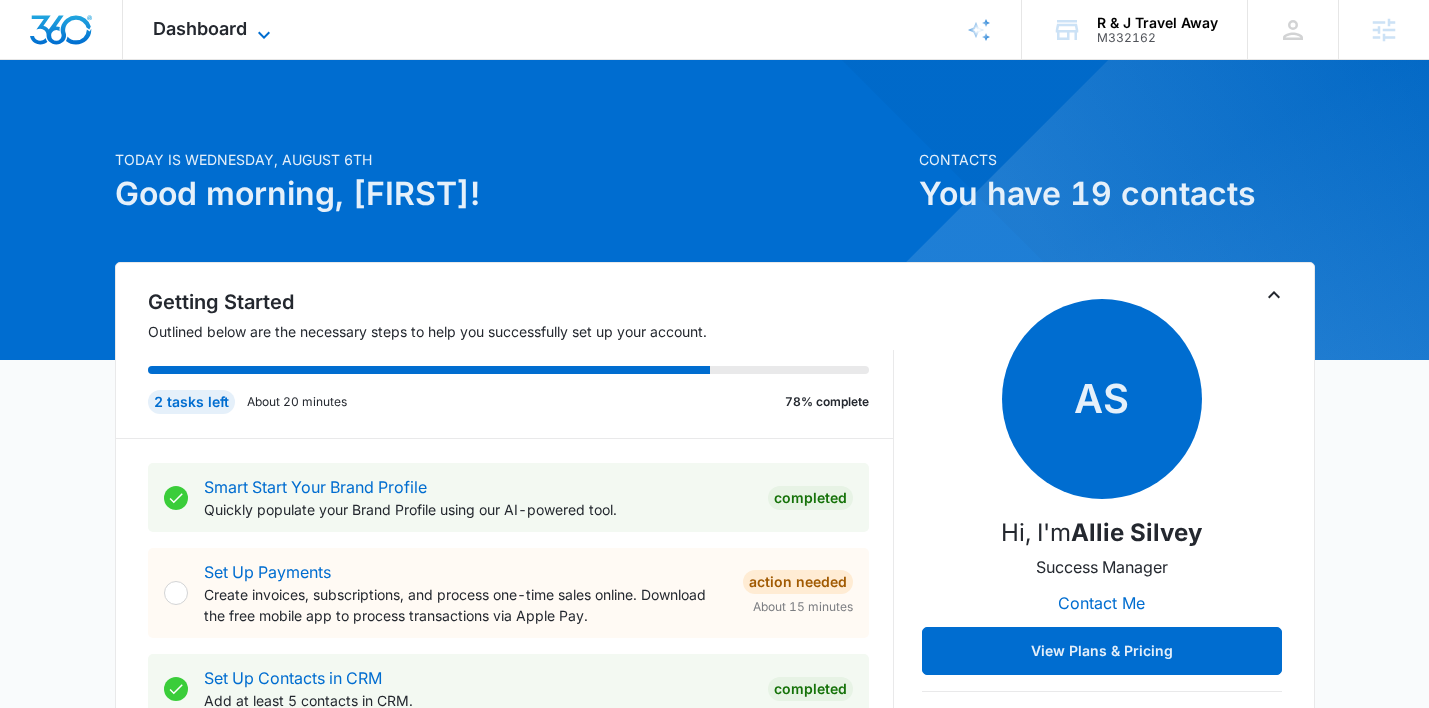 click on "Dashboard" at bounding box center [200, 28] 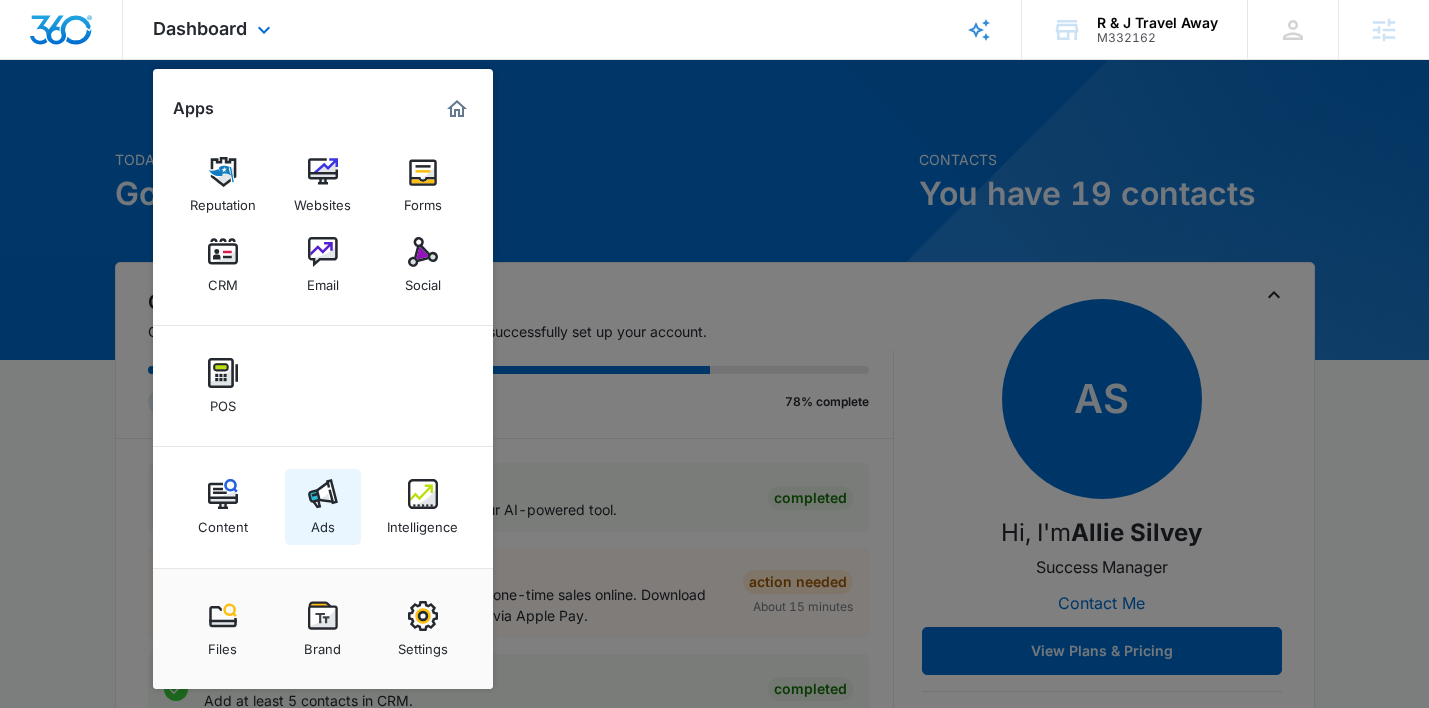 click on "Ads" at bounding box center [323, 507] 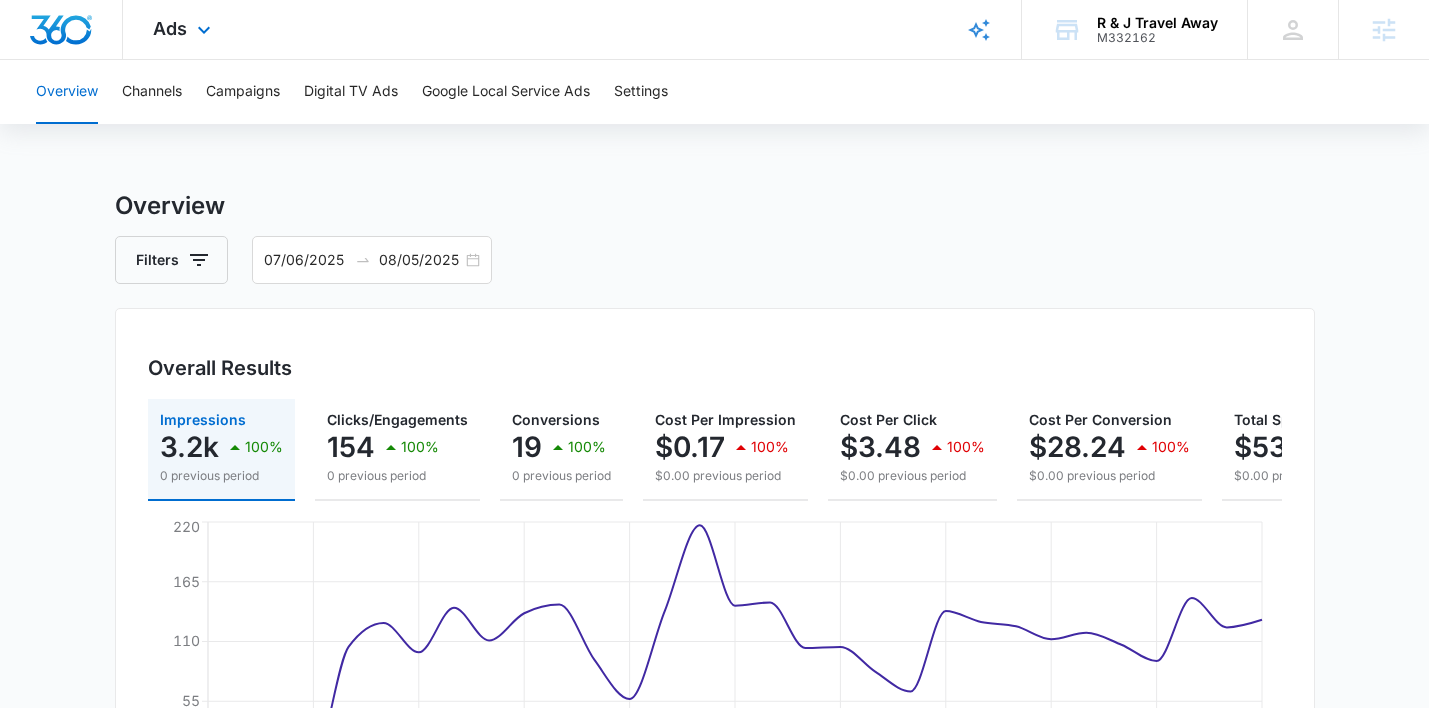 click on "Ads Apps Reputation Websites Forms CRM Email Social POS Content Ads Intelligence Files Brand Settings" at bounding box center [184, 29] 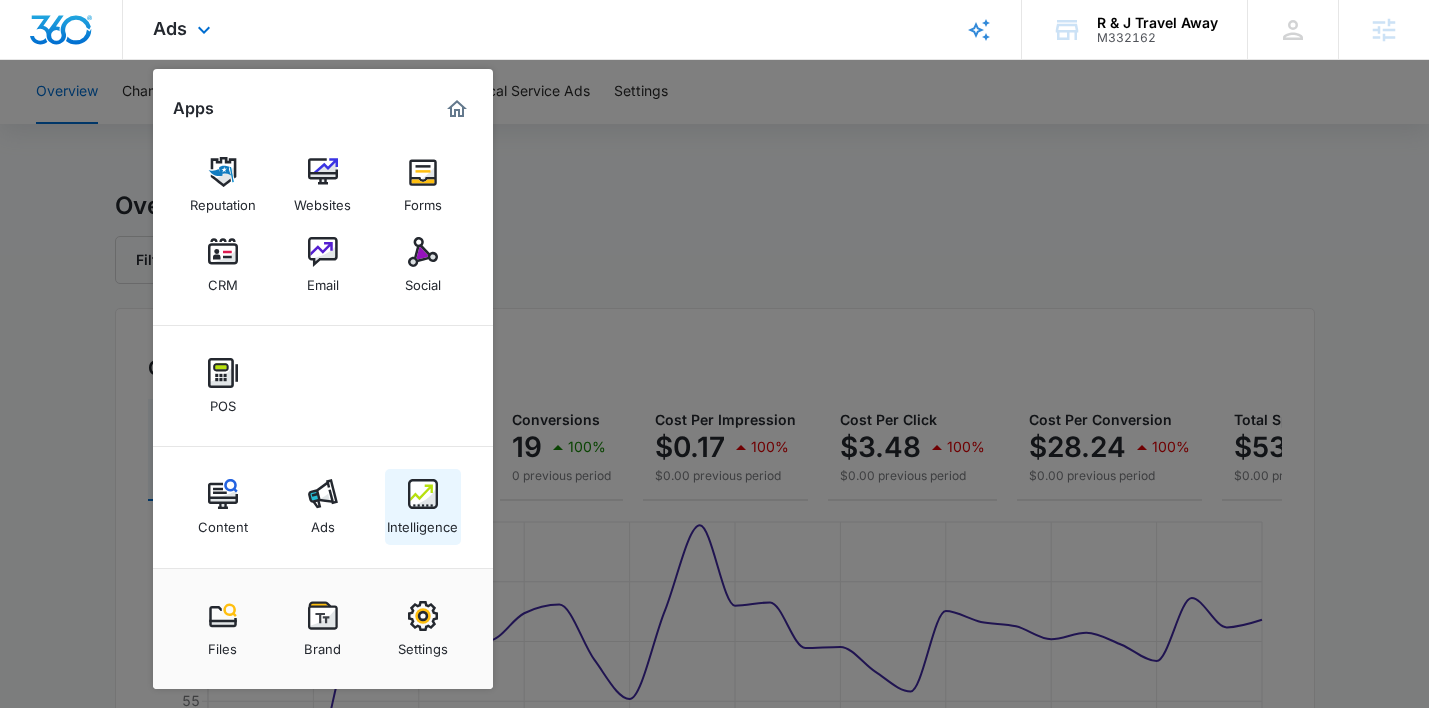 click at bounding box center (423, 494) 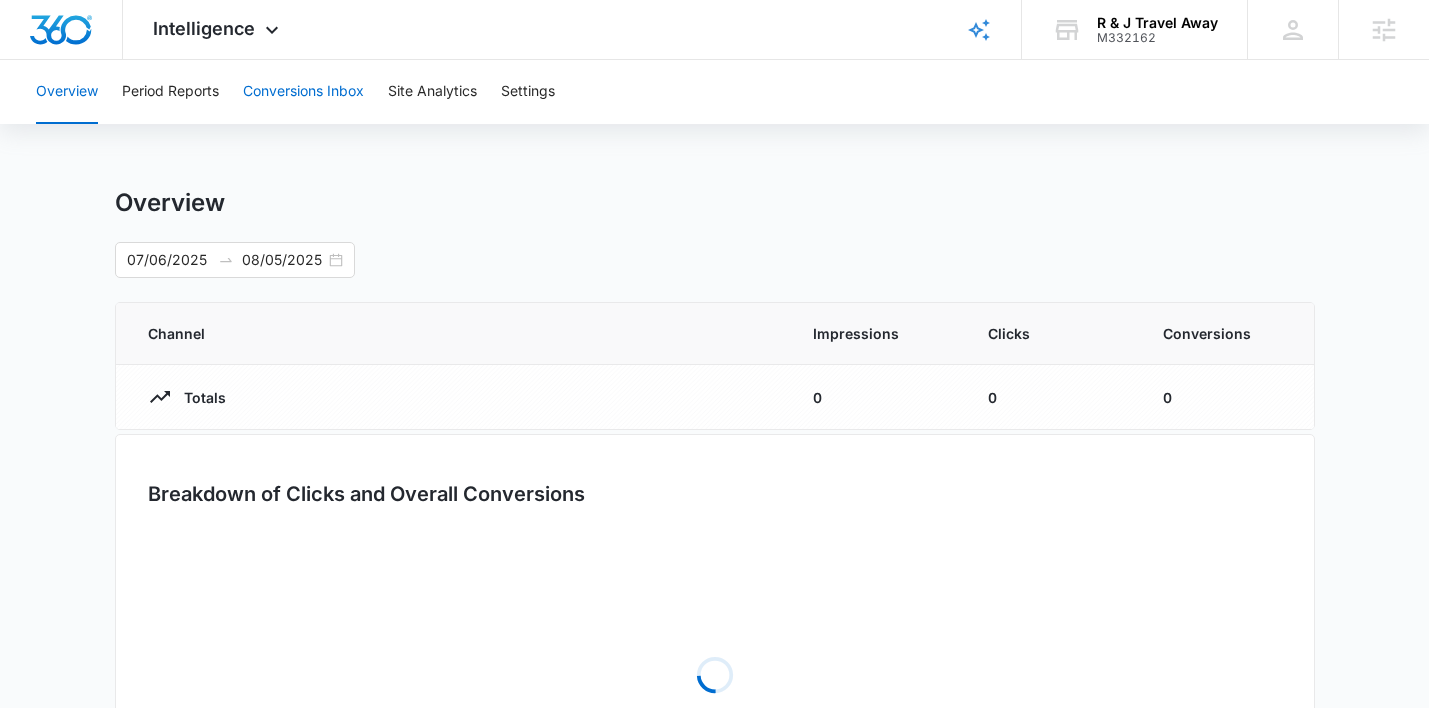 click on "Conversions Inbox" at bounding box center [303, 92] 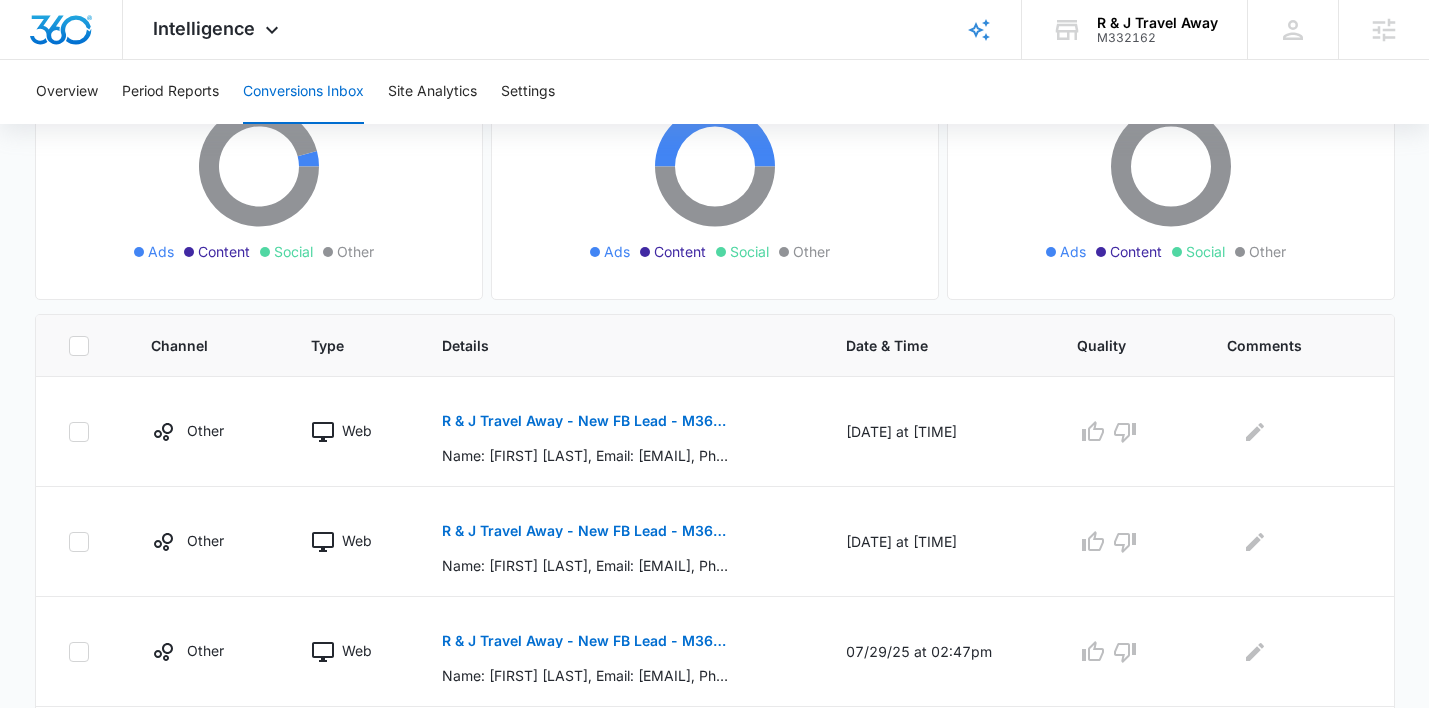 scroll, scrollTop: 254, scrollLeft: 0, axis: vertical 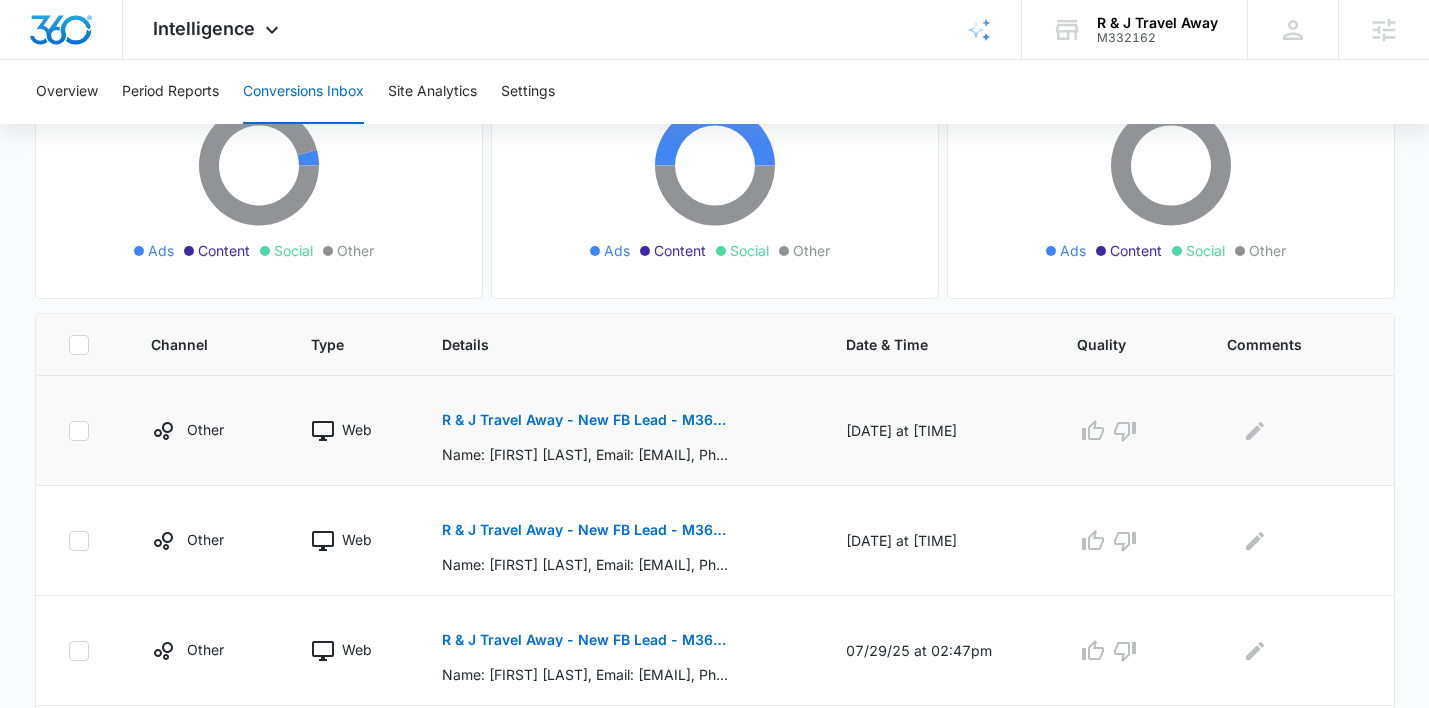 click on "R & J Travel Away - New FB Lead - M360 Notification" at bounding box center (587, 420) 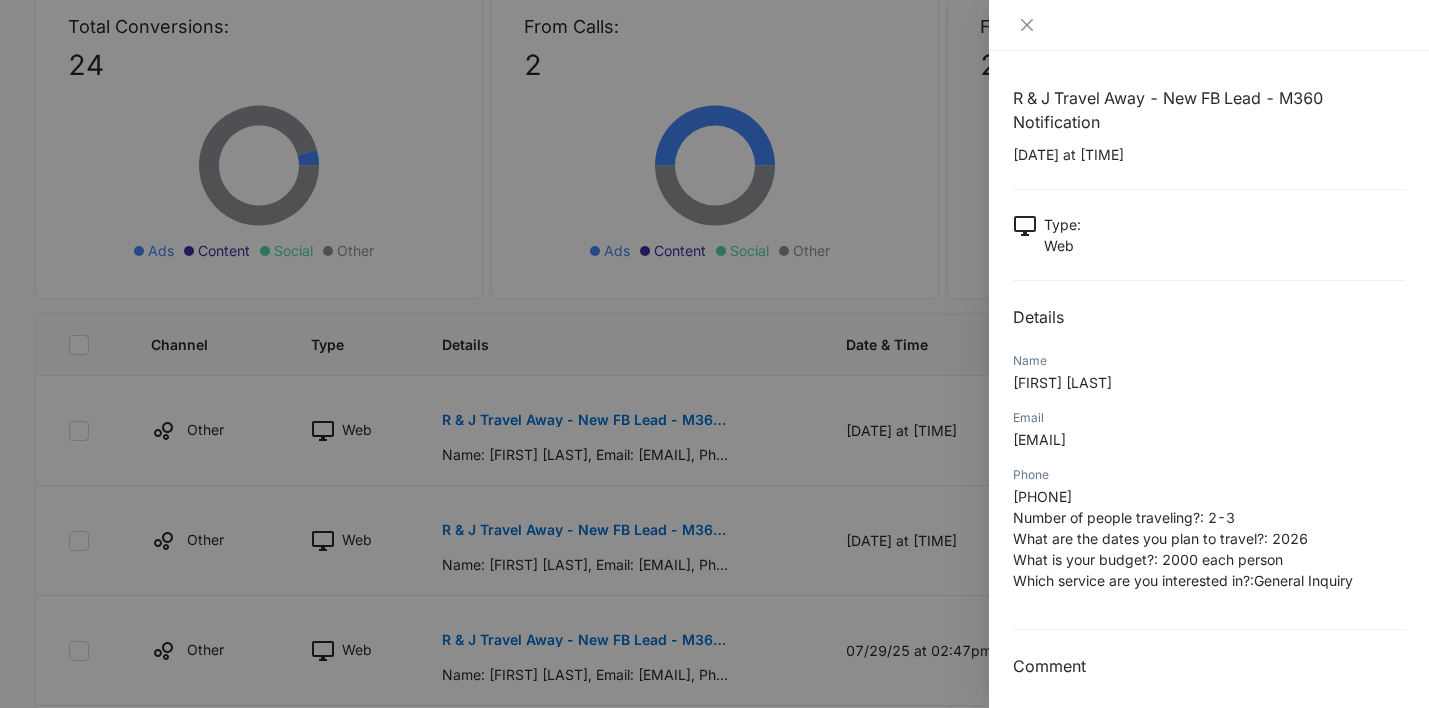 scroll, scrollTop: 9, scrollLeft: 0, axis: vertical 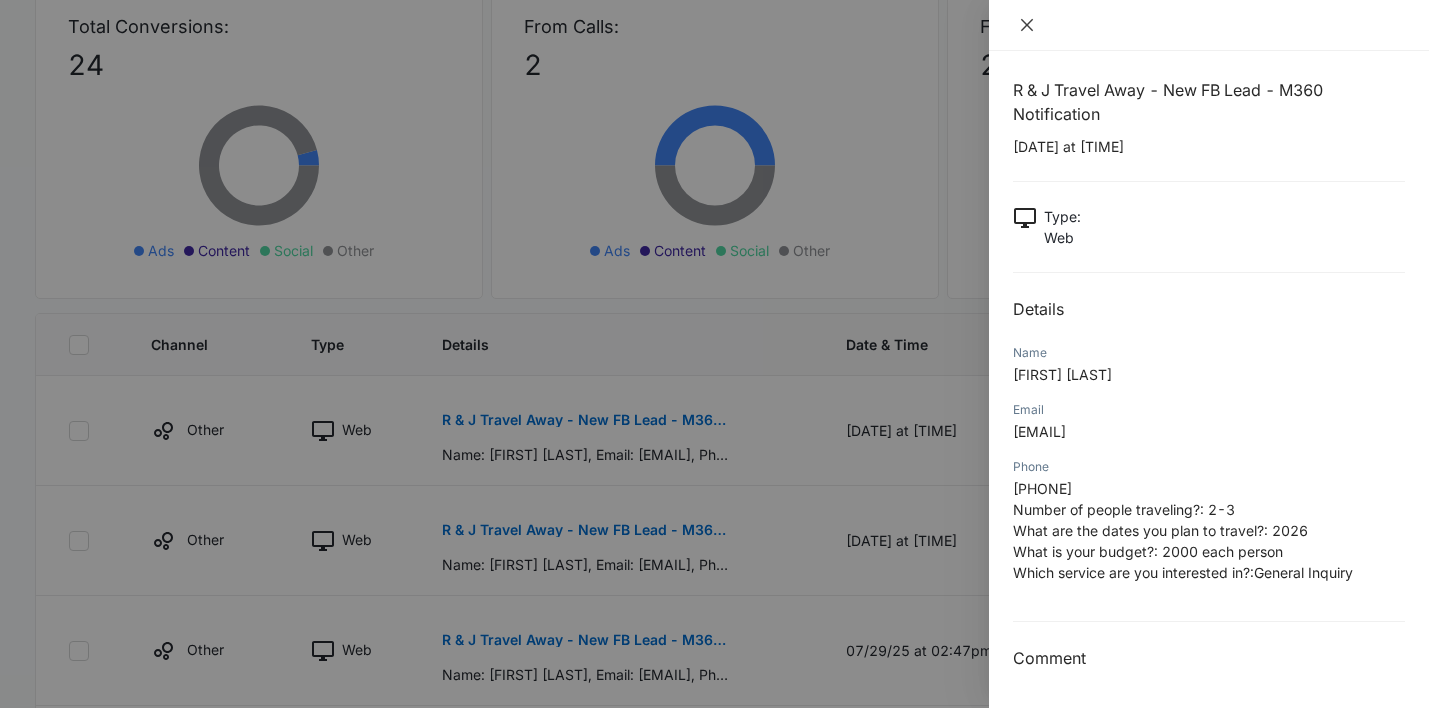 click 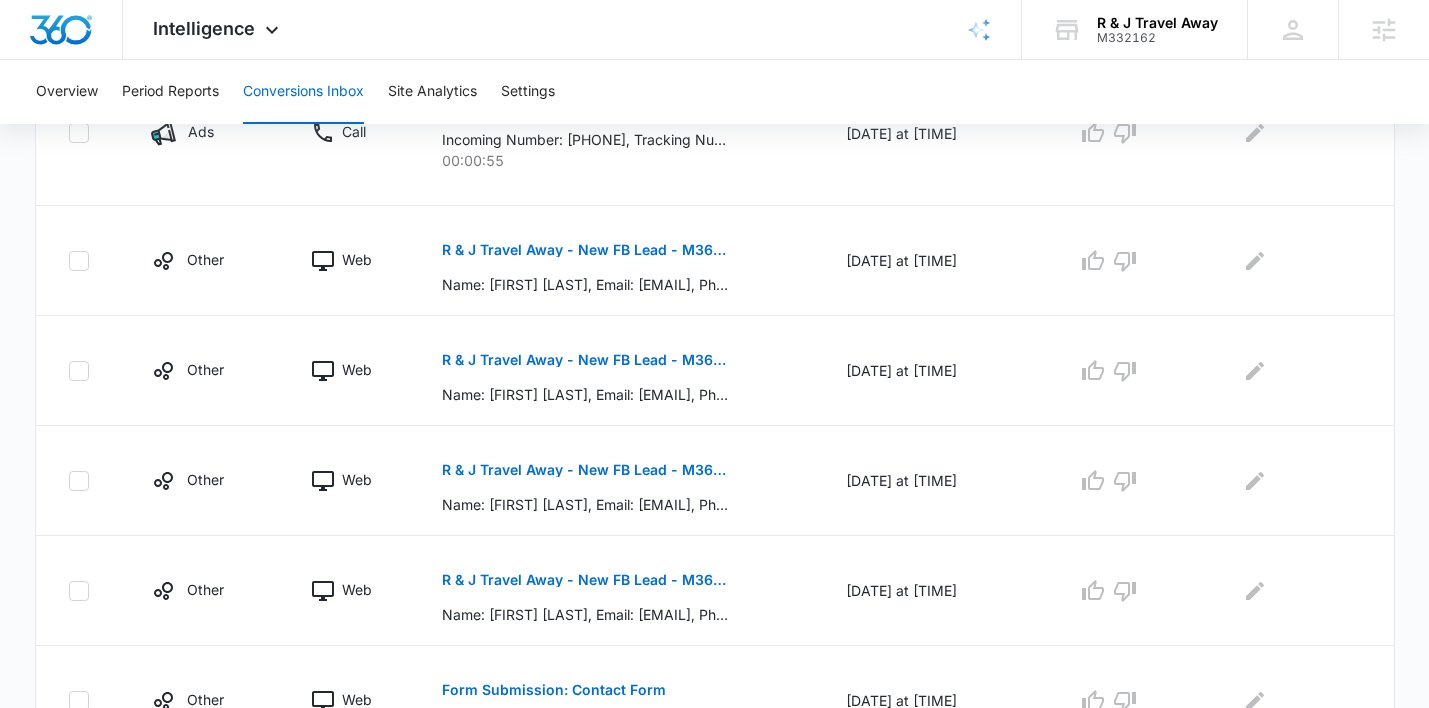 scroll, scrollTop: 1119, scrollLeft: 0, axis: vertical 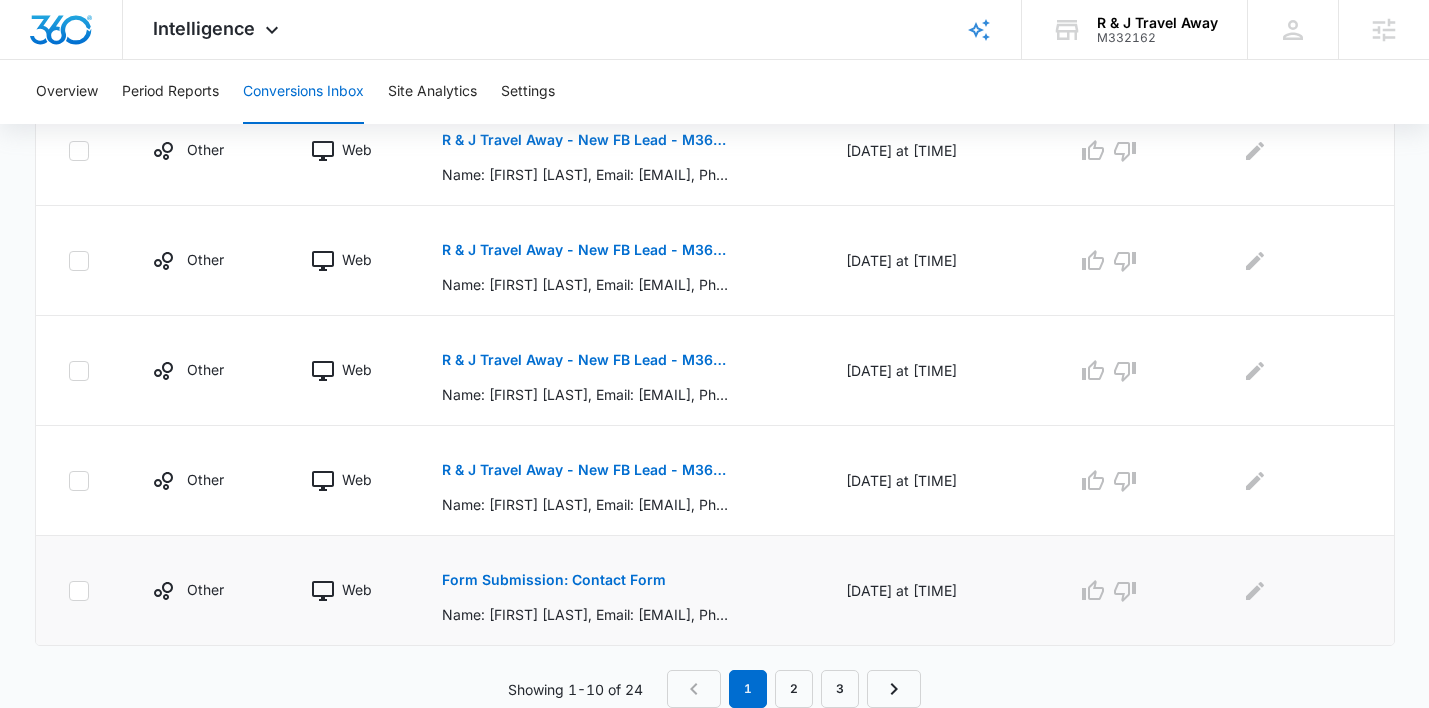 click on "Form Submission: Contact Form" at bounding box center (554, 580) 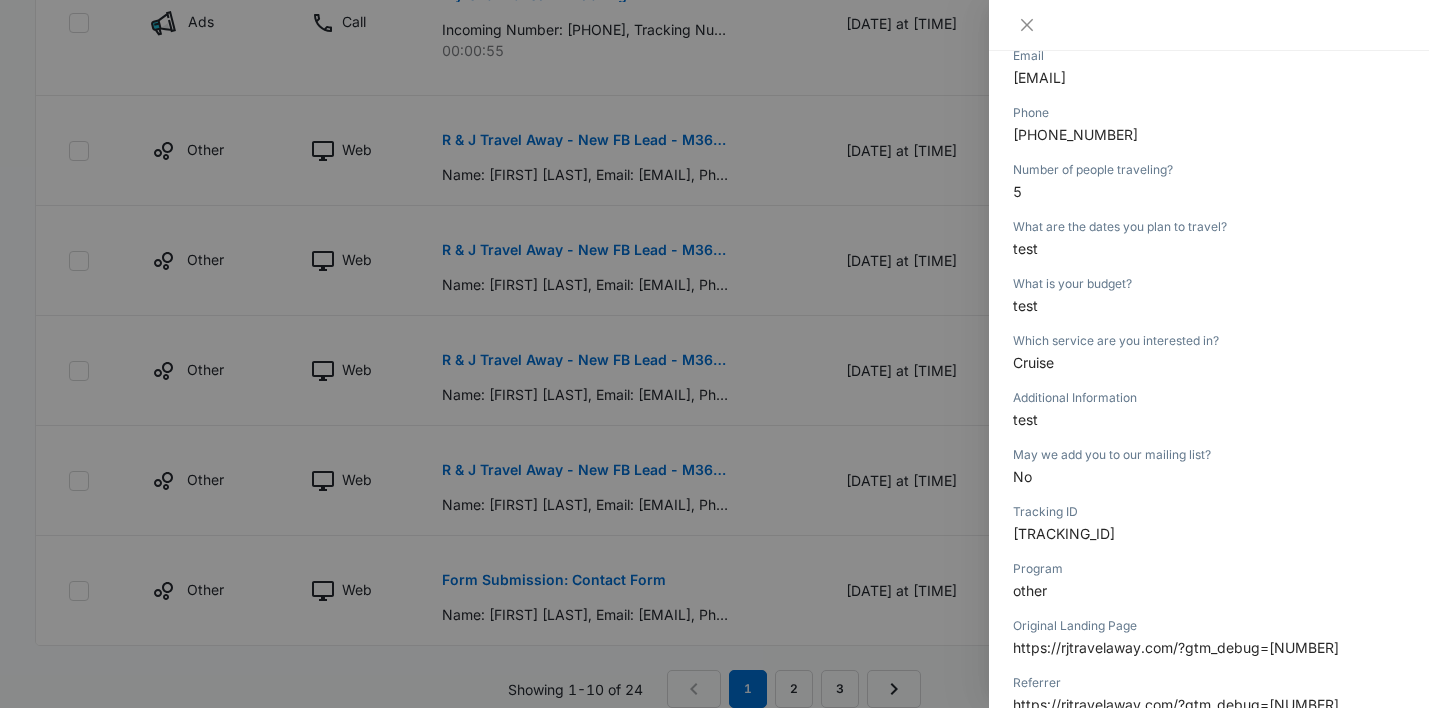 scroll, scrollTop: 364, scrollLeft: 0, axis: vertical 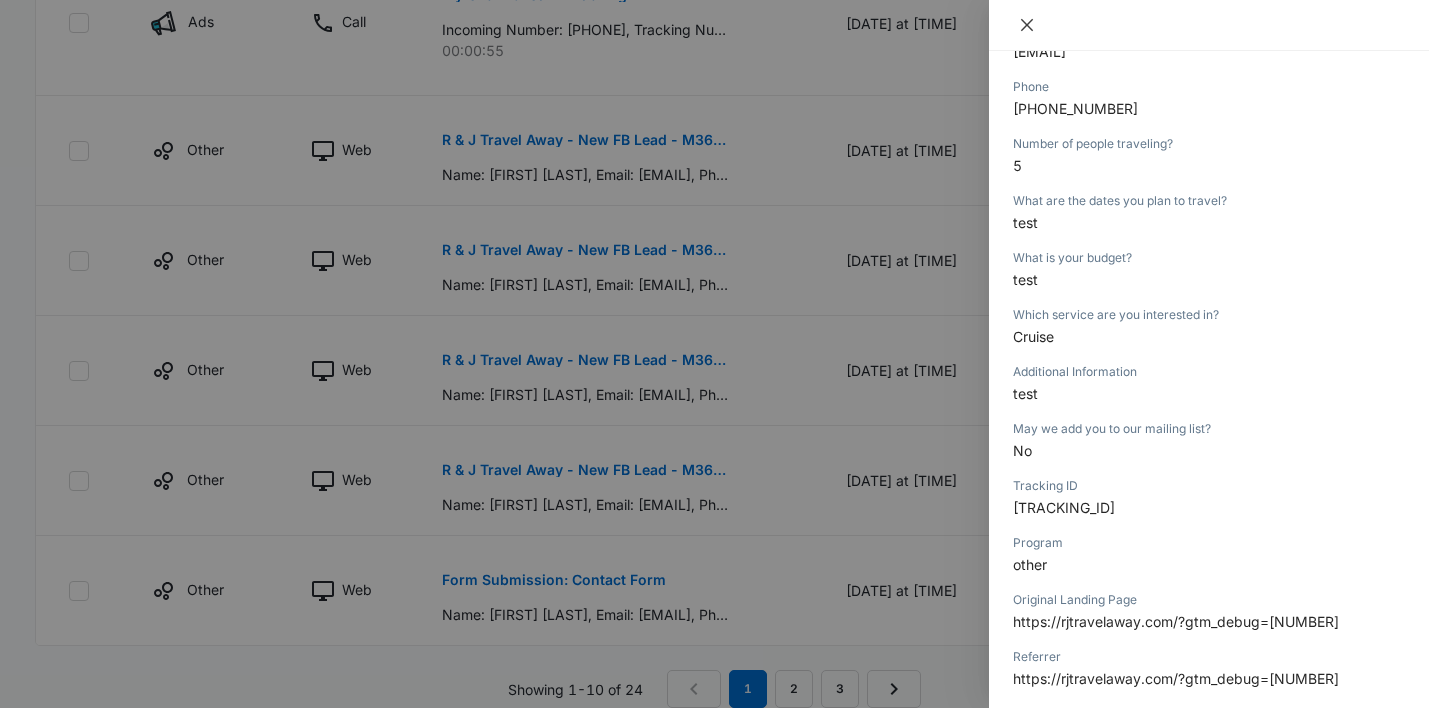 click 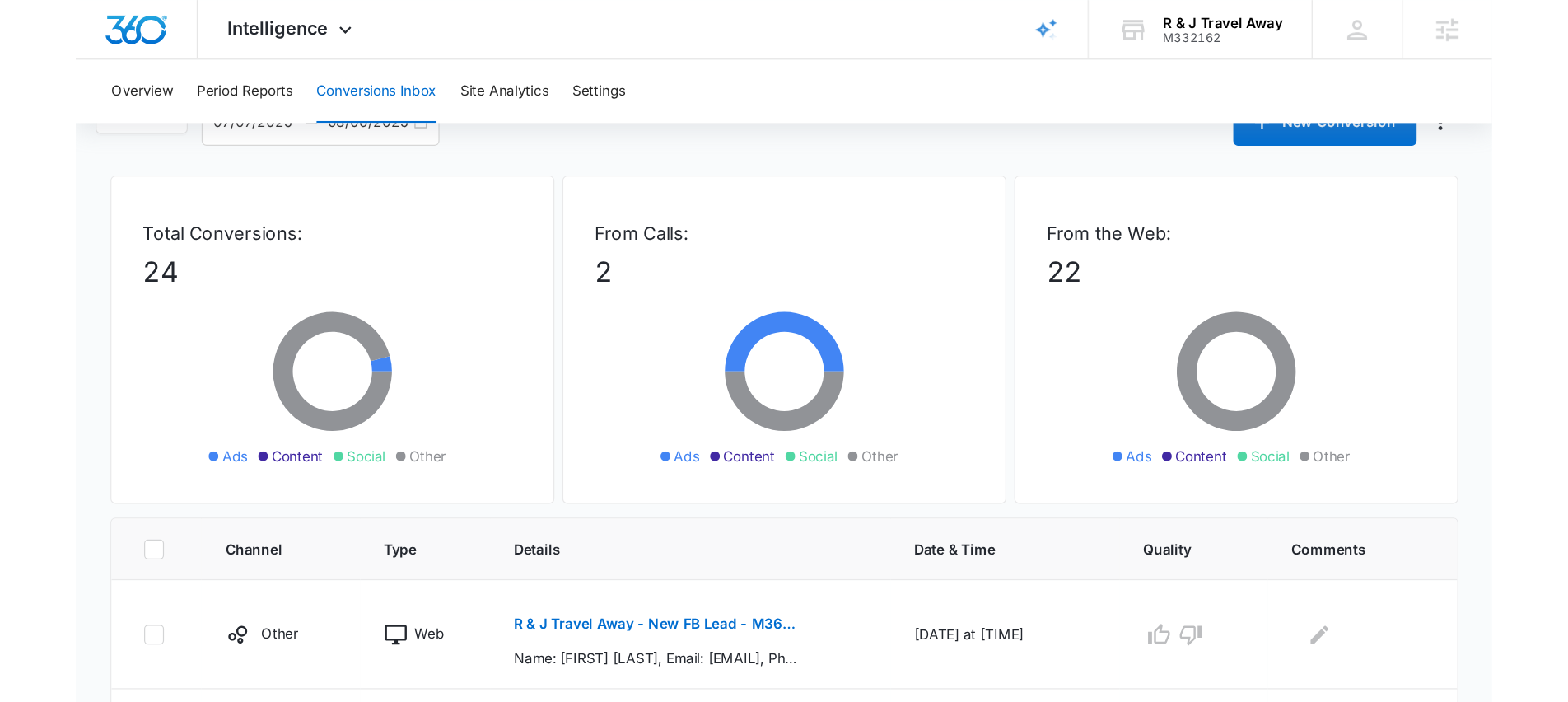 scroll, scrollTop: 0, scrollLeft: 0, axis: both 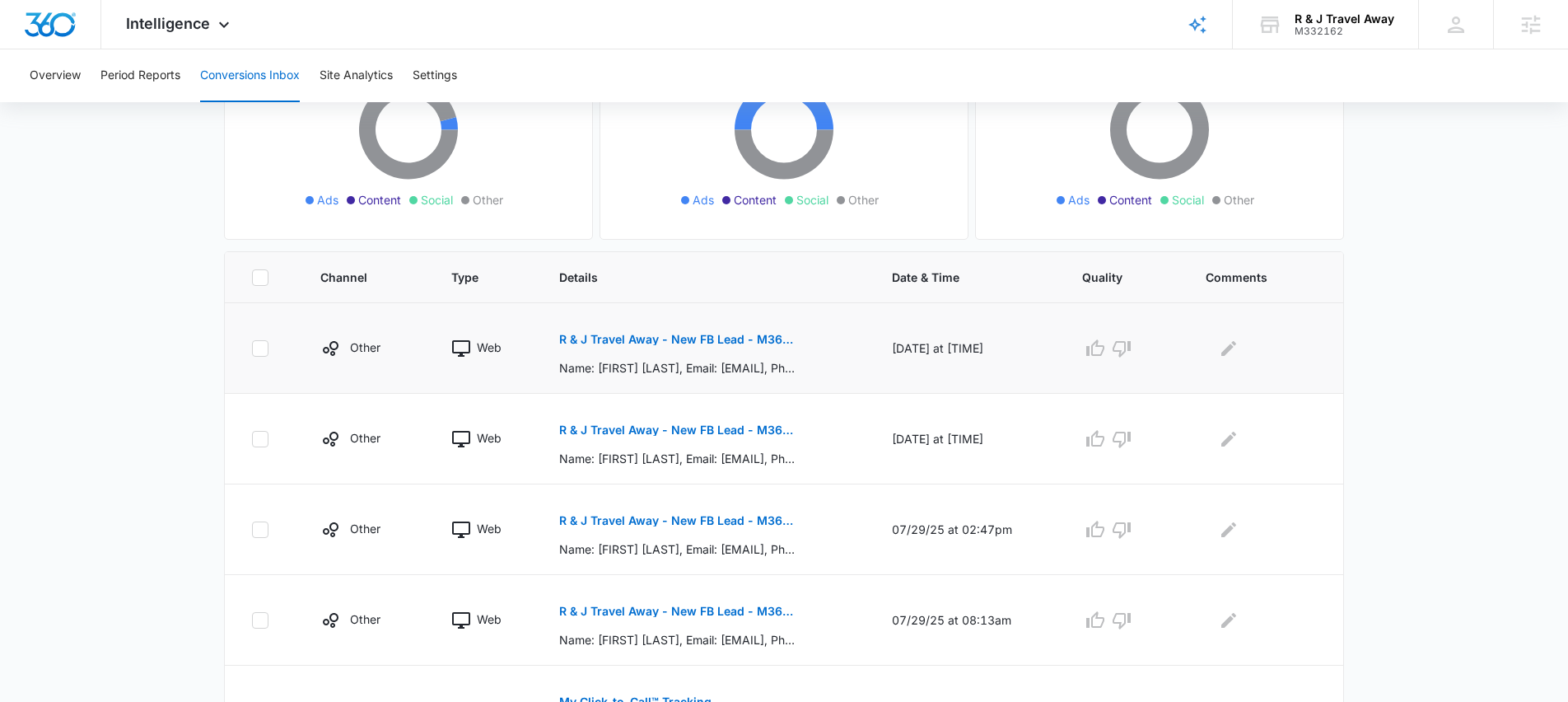 click on "R & J Travel Away - New FB Lead - M360 Notification" at bounding box center (679, 339) 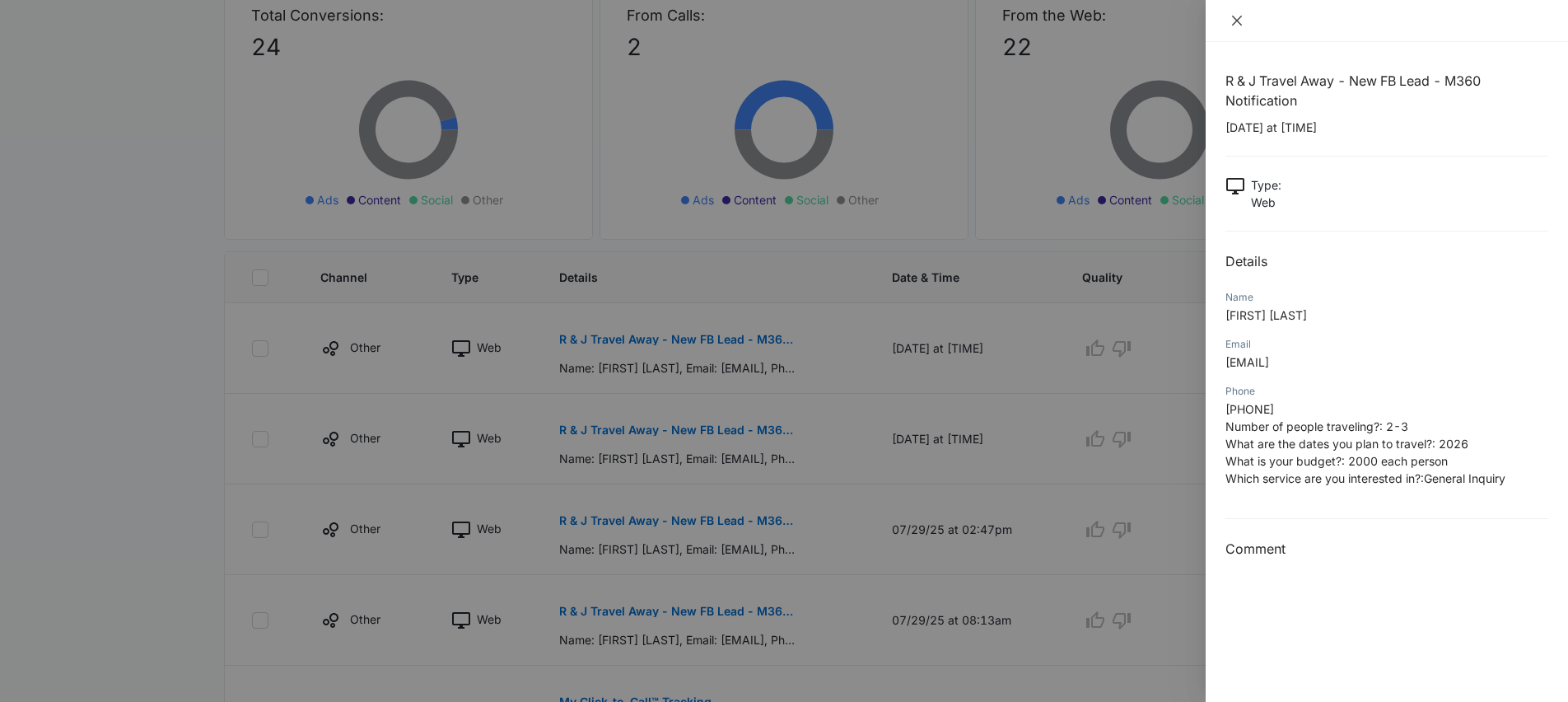click 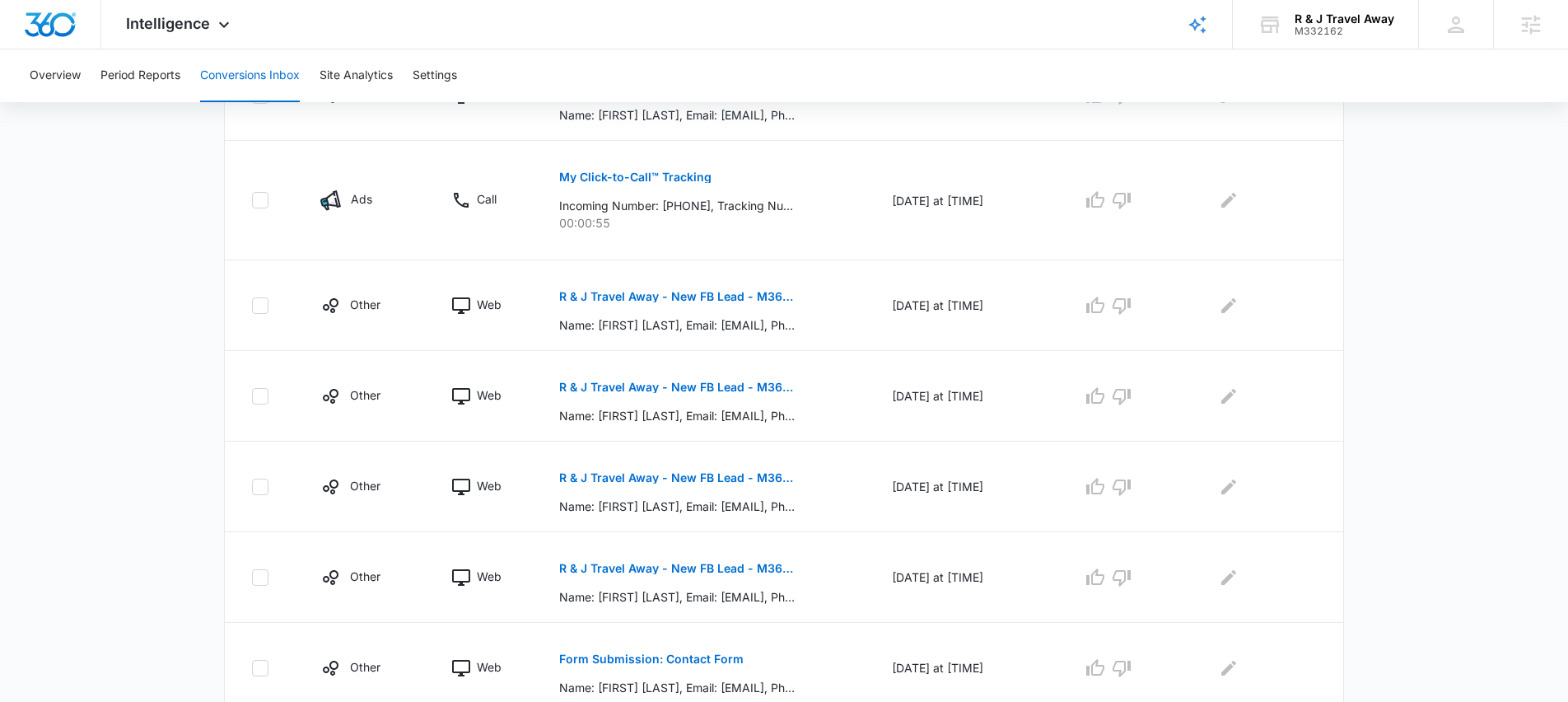 scroll, scrollTop: 803, scrollLeft: 0, axis: vertical 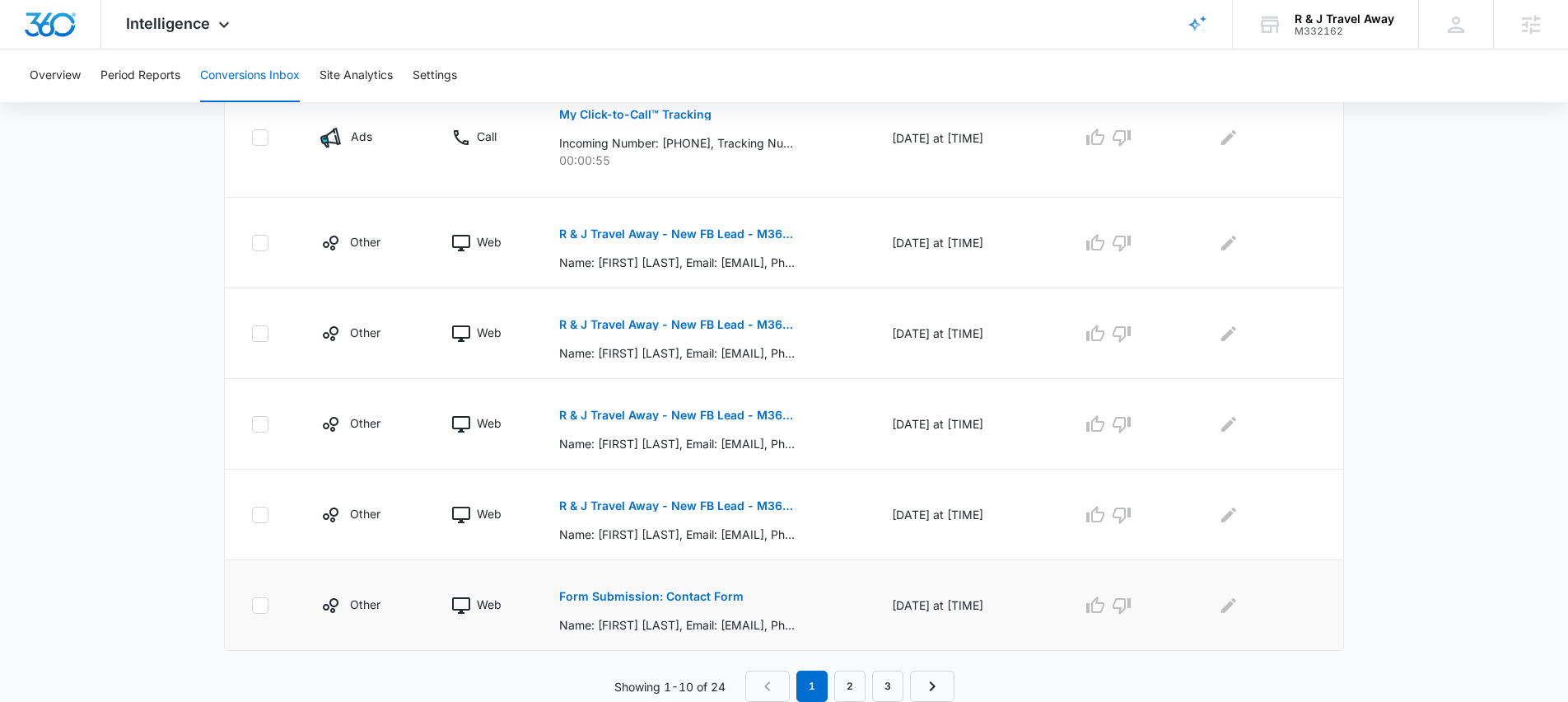 click on "Form Submission: Contact Form" at bounding box center (651, 597) 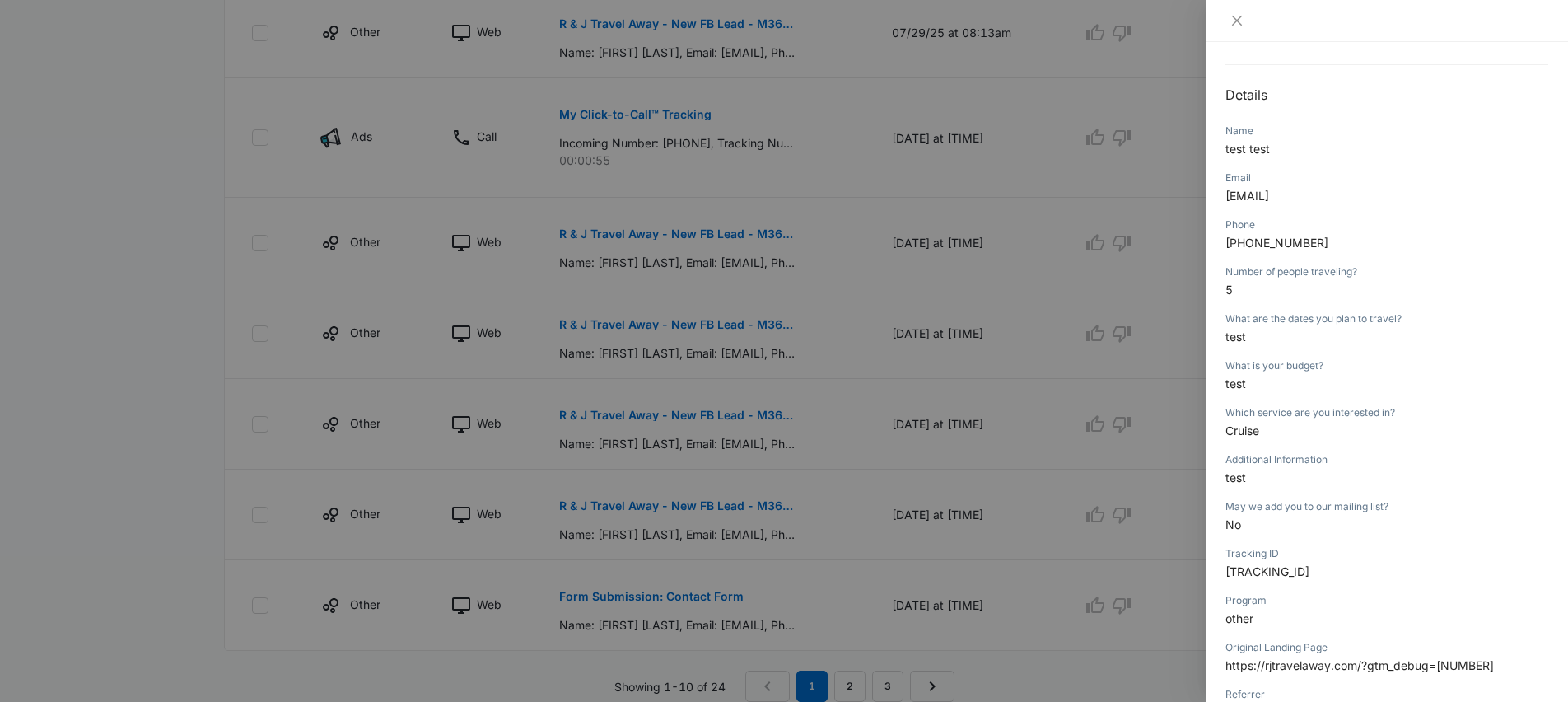 scroll, scrollTop: 0, scrollLeft: 0, axis: both 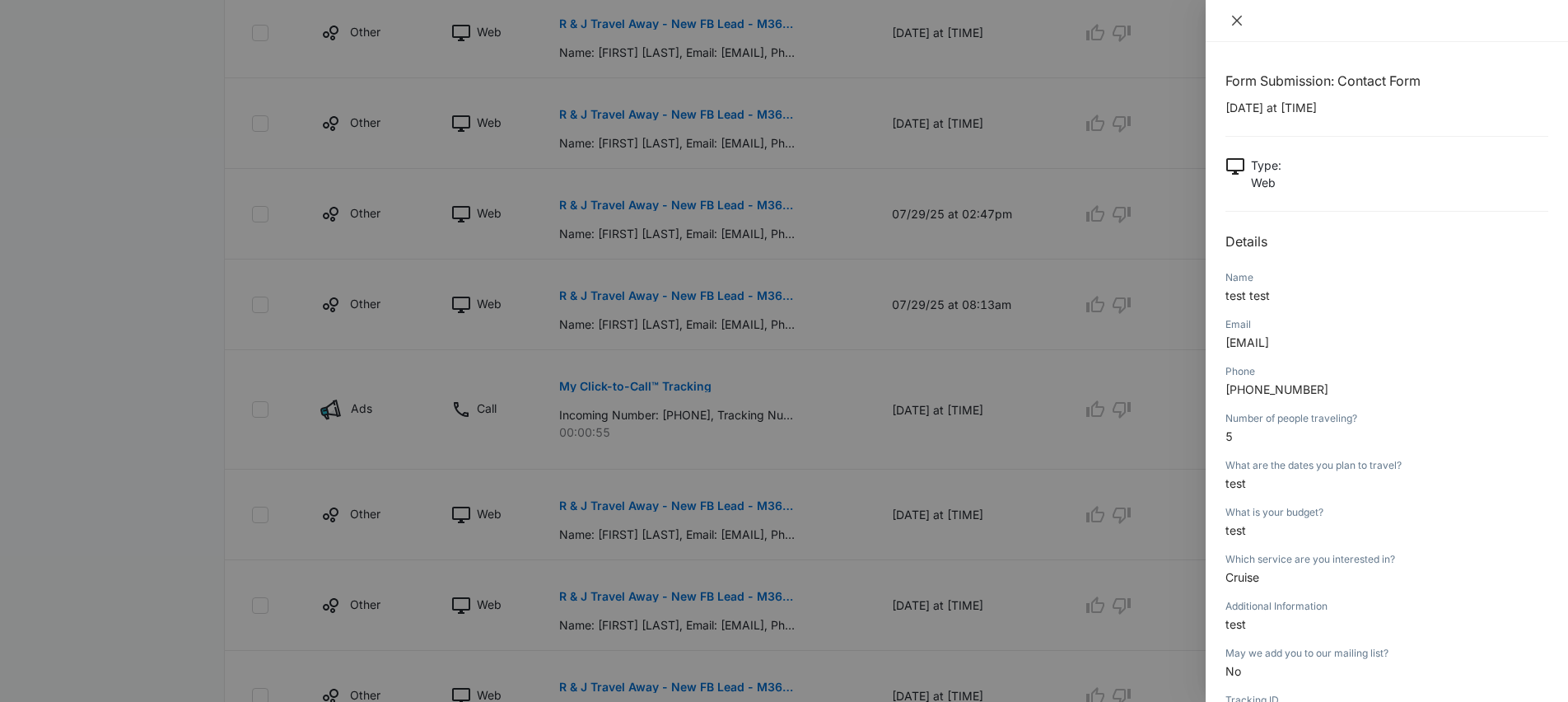 click 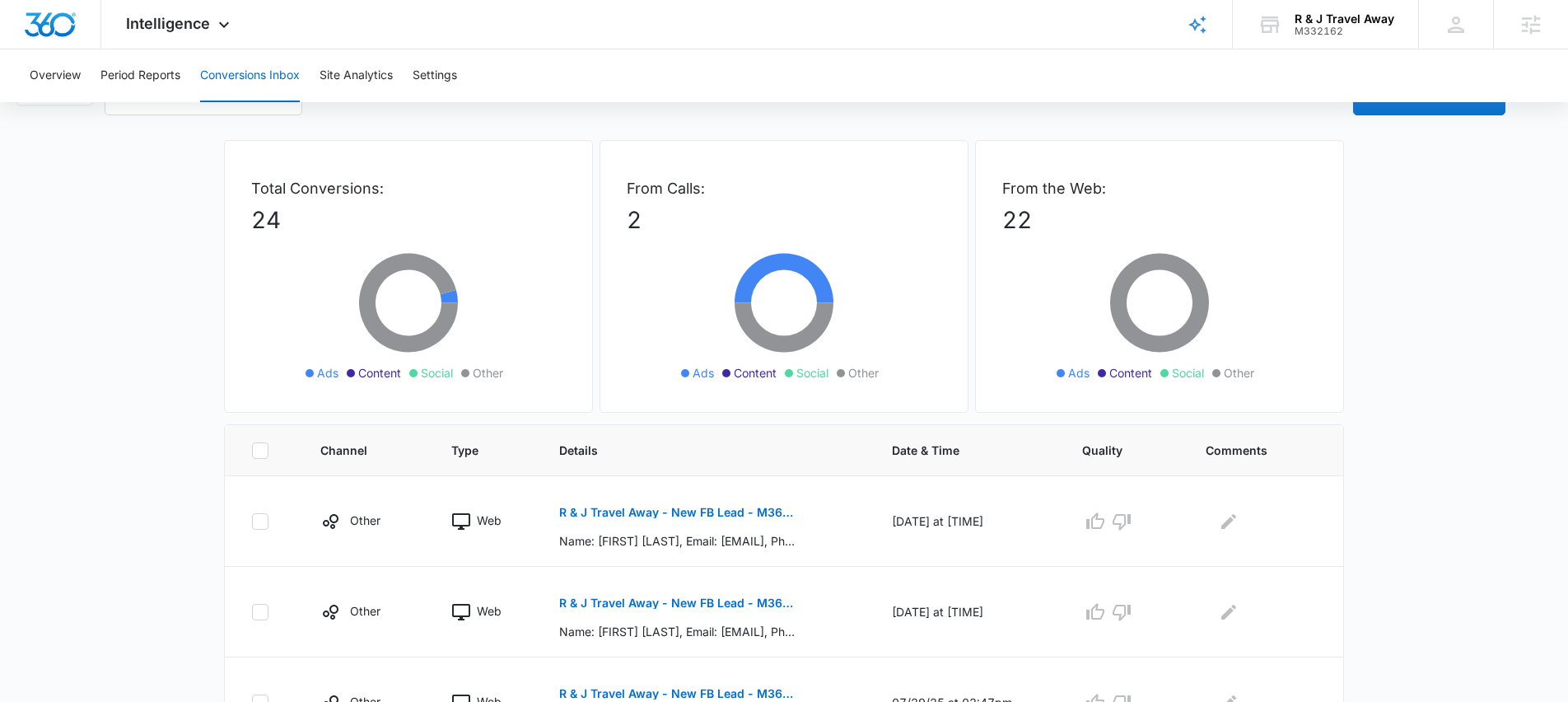 scroll, scrollTop: 46, scrollLeft: 0, axis: vertical 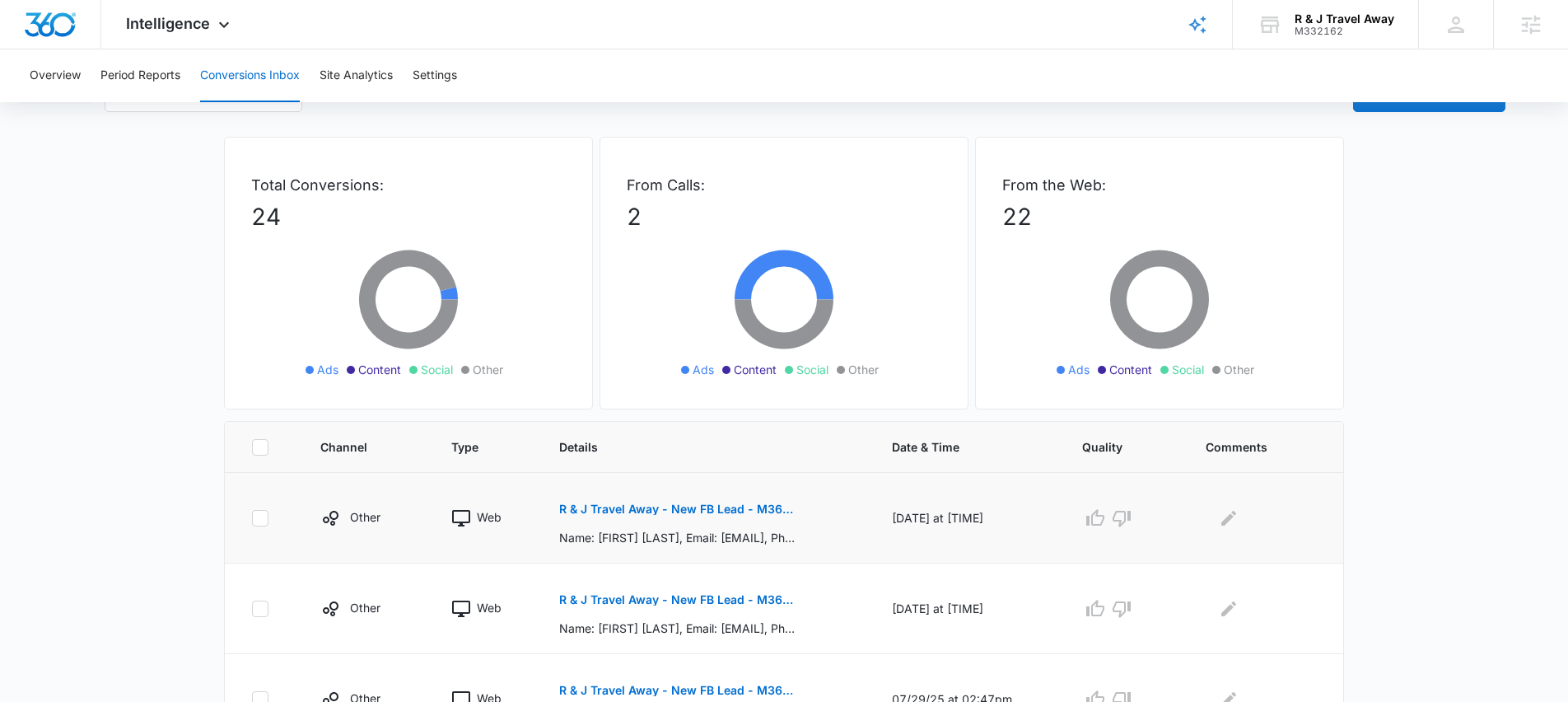 click on "R & J Travel Away - New FB Lead - M360 Notification" at bounding box center [679, 509] 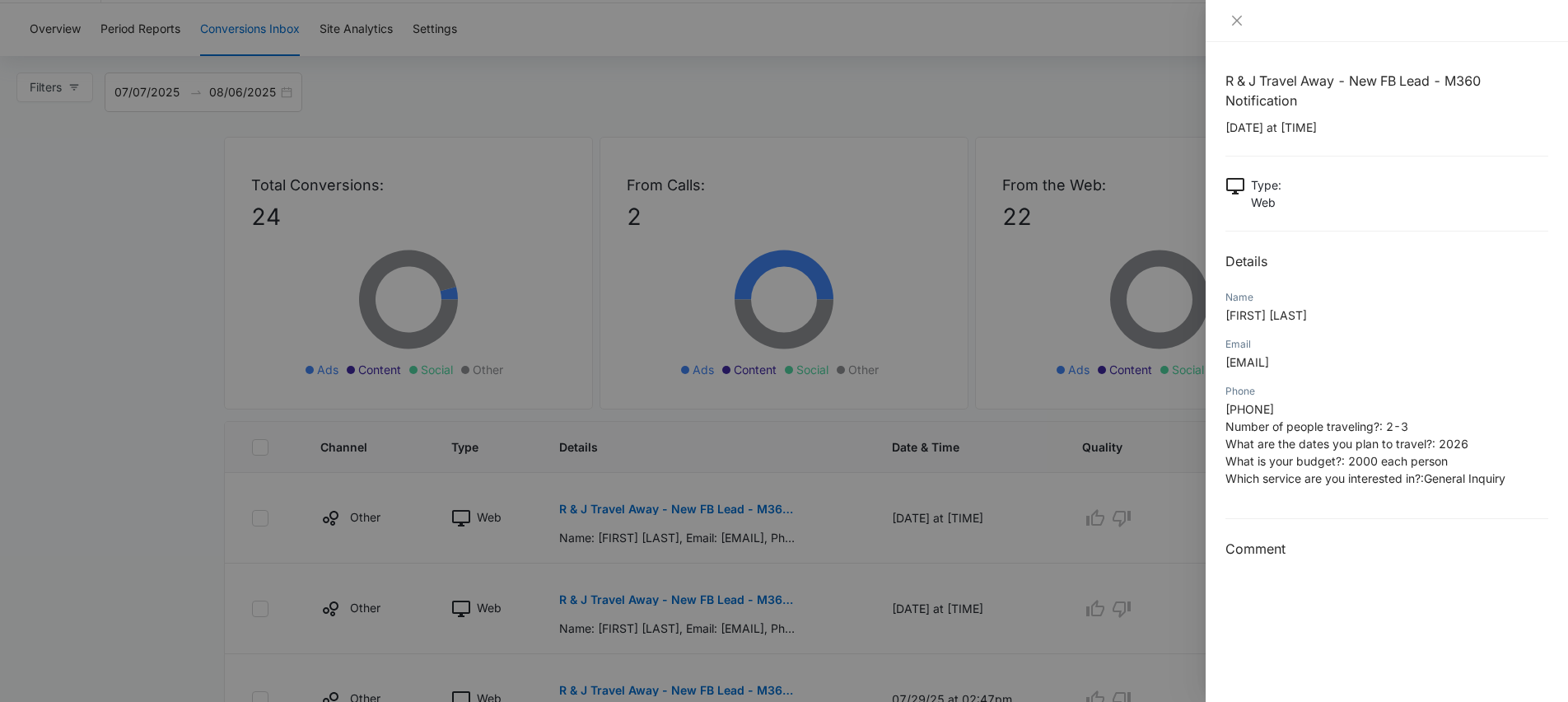 click on "R & J Travel Away - New FB Lead - M360 Notification" at bounding box center (1387, 91) 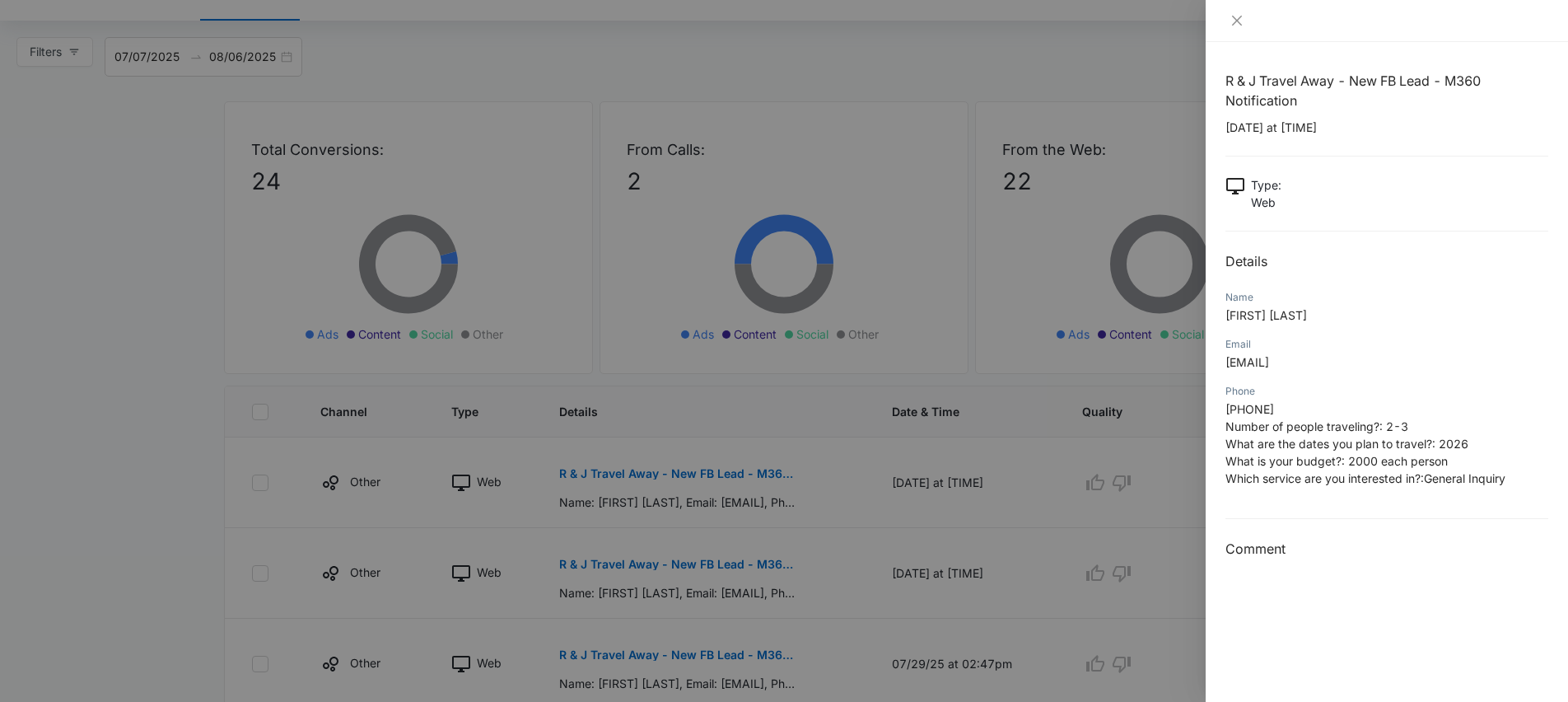 scroll, scrollTop: 112, scrollLeft: 0, axis: vertical 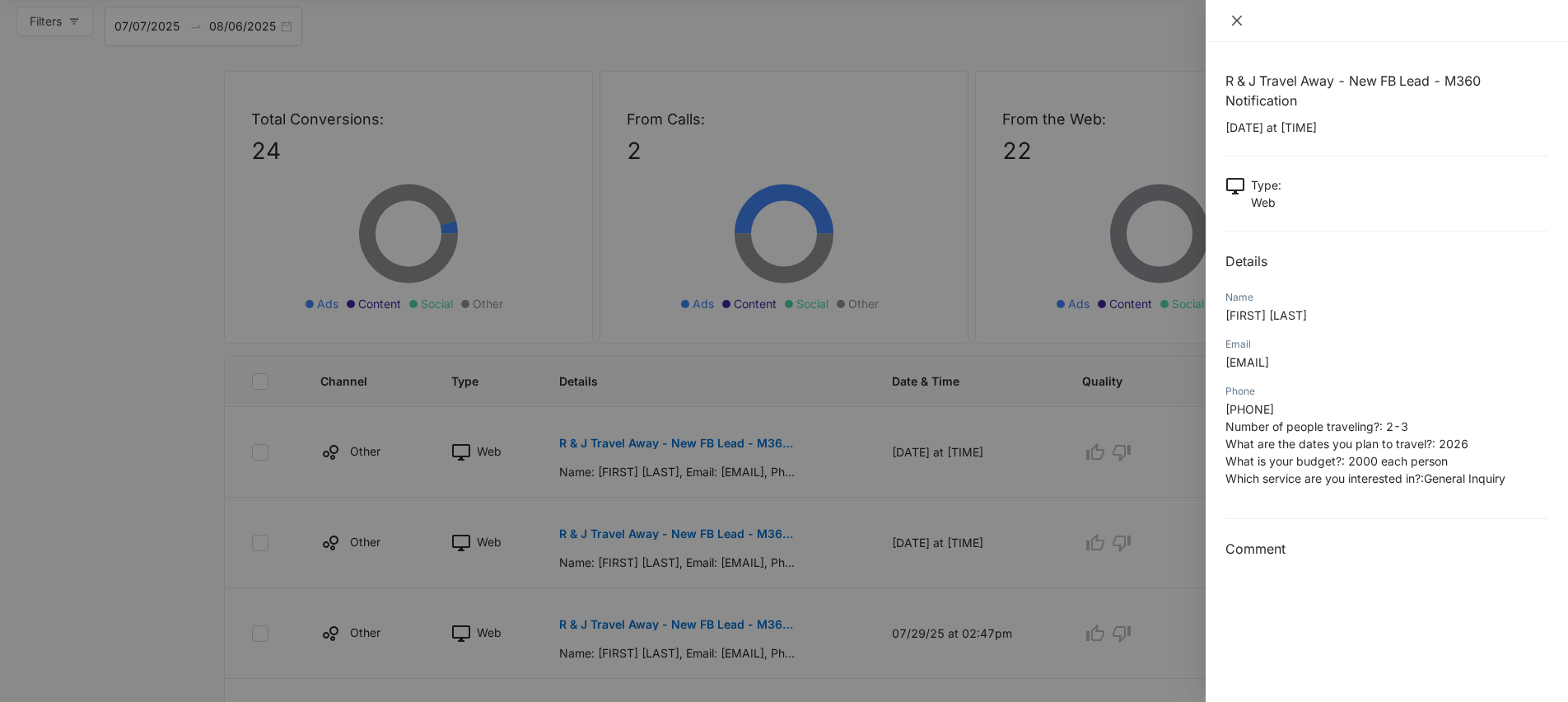 click 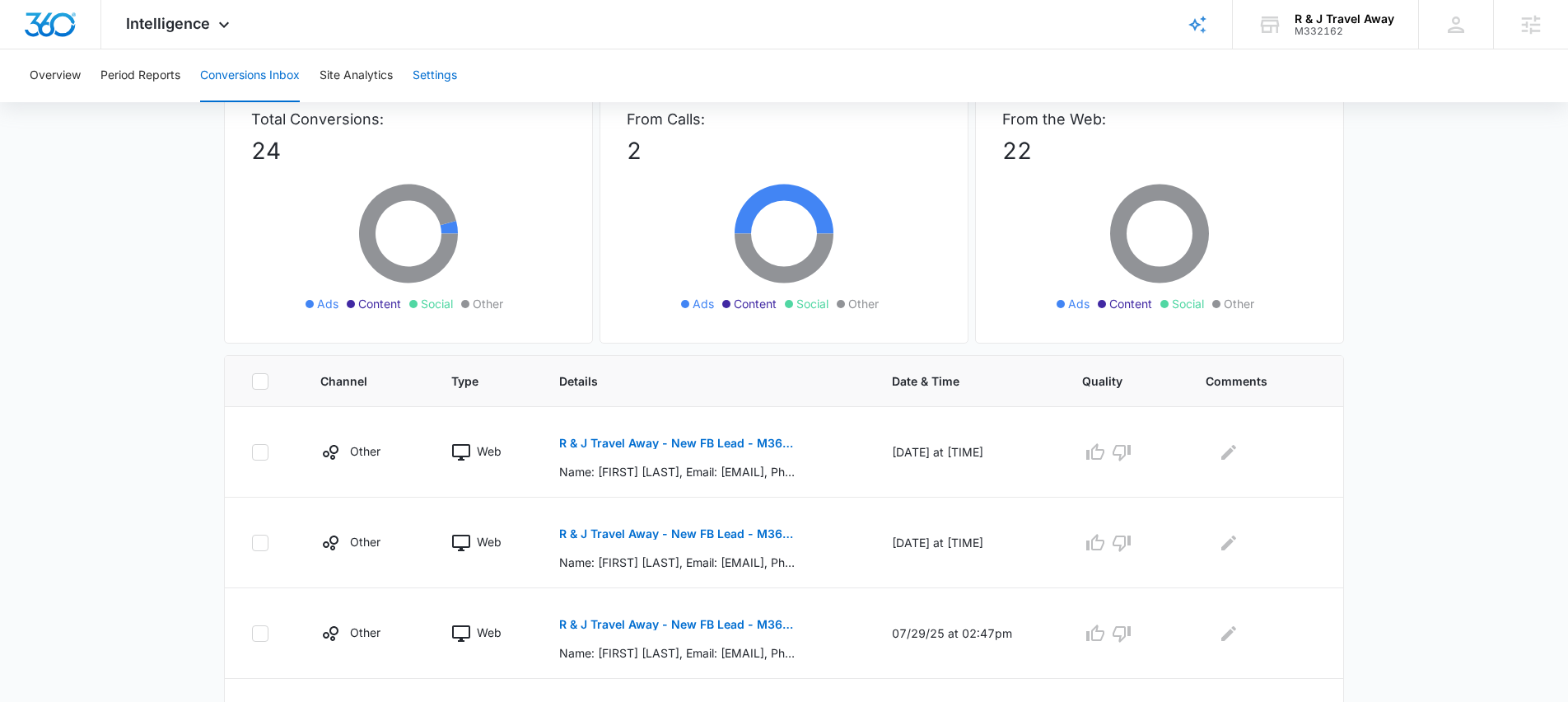 click on "Settings" at bounding box center [435, 76] 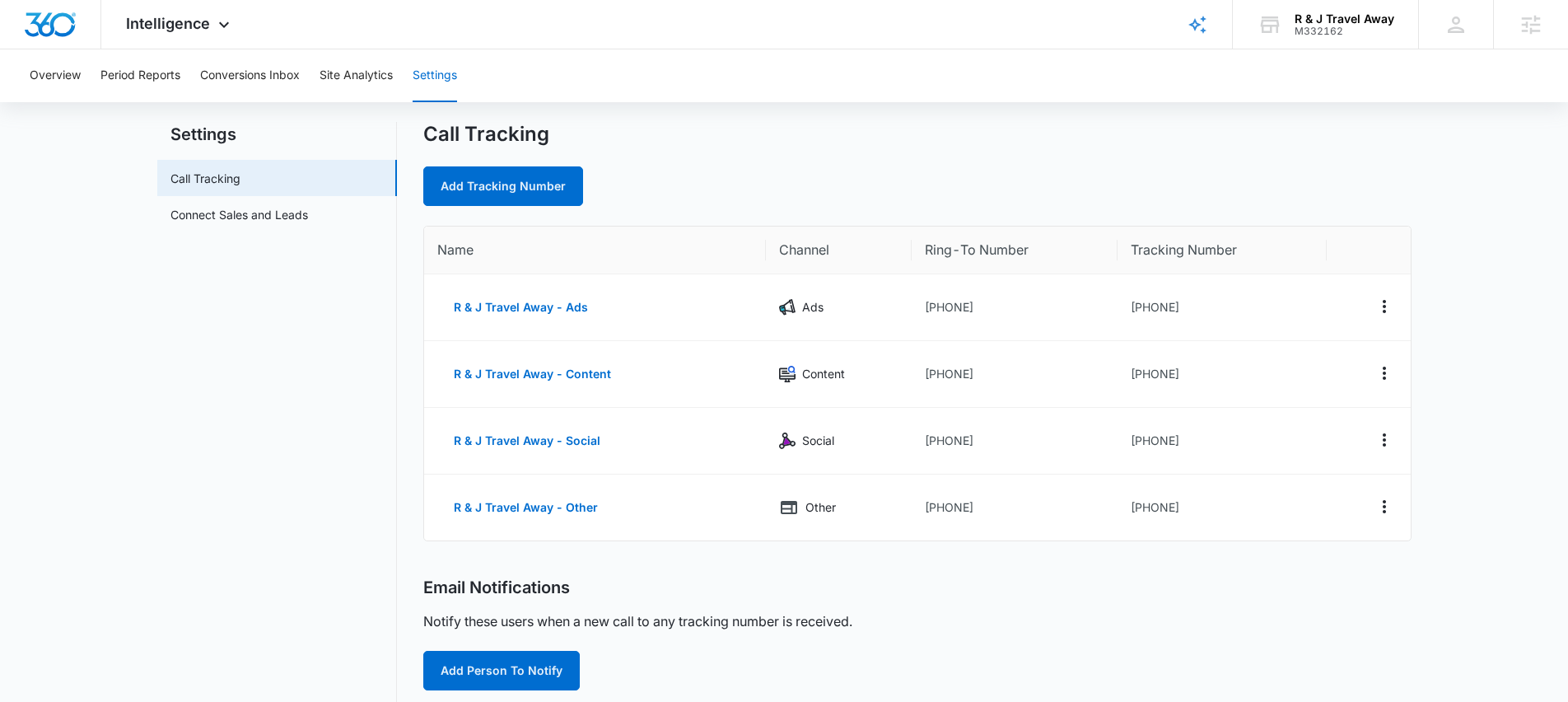 scroll, scrollTop: 0, scrollLeft: 0, axis: both 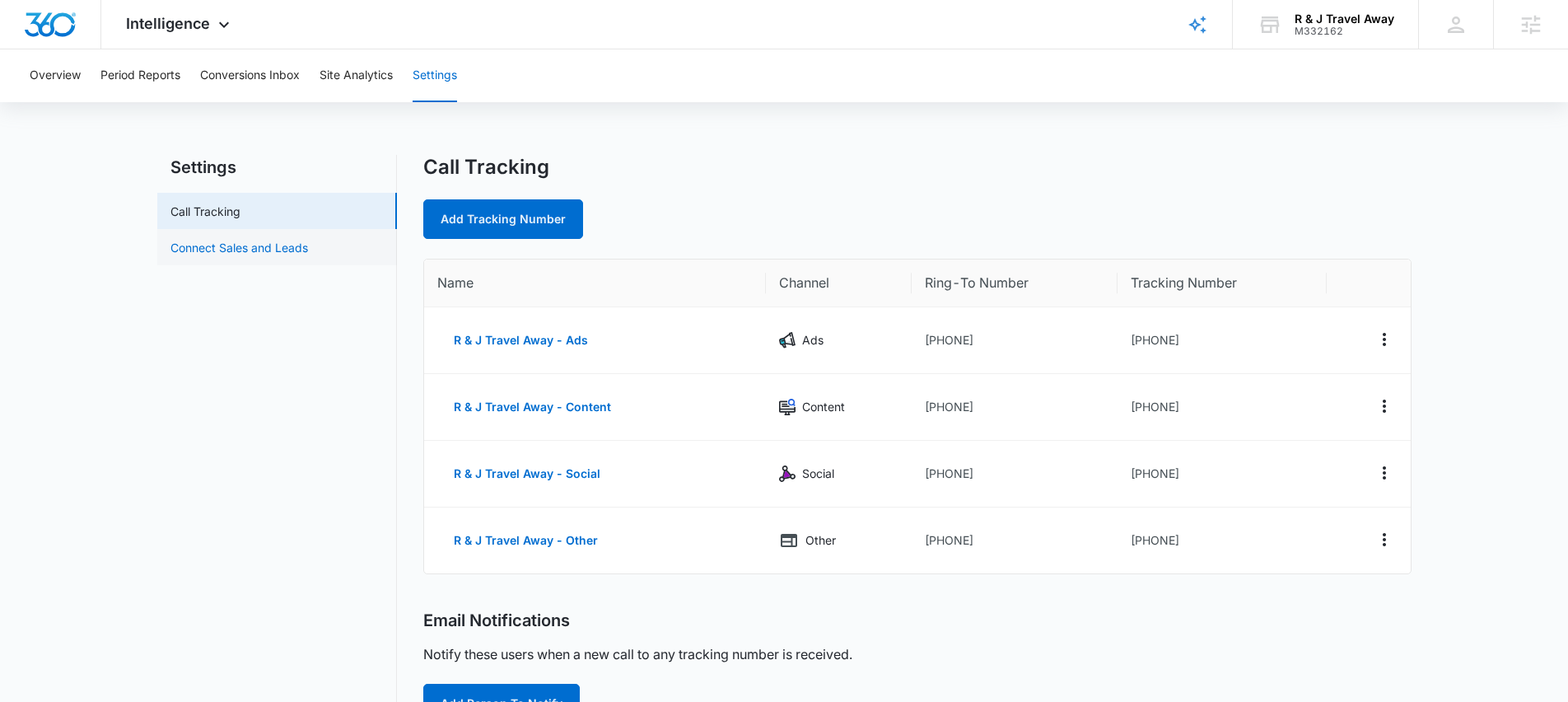 click on "Connect Sales and Leads" at bounding box center (239, 247) 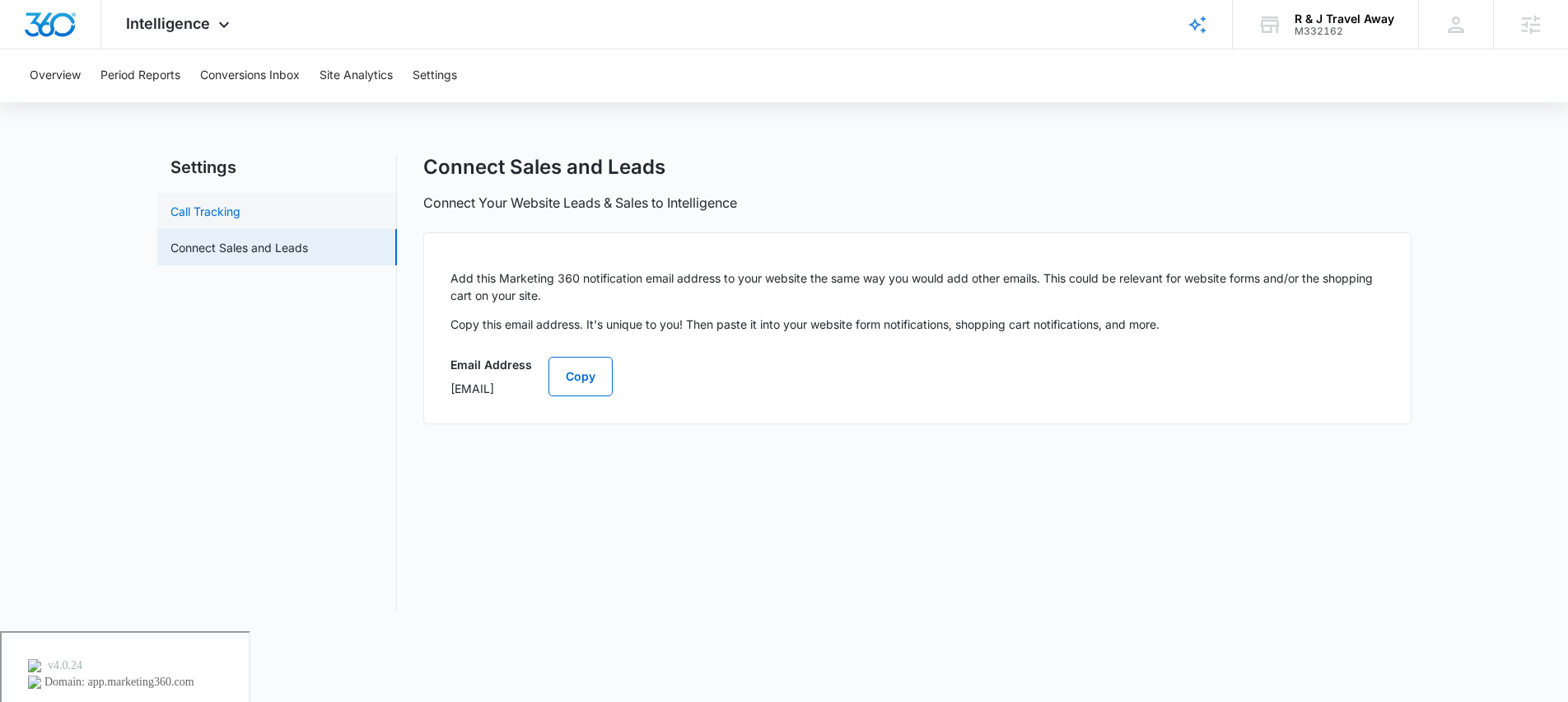 click on "Call Tracking" at bounding box center (205, 211) 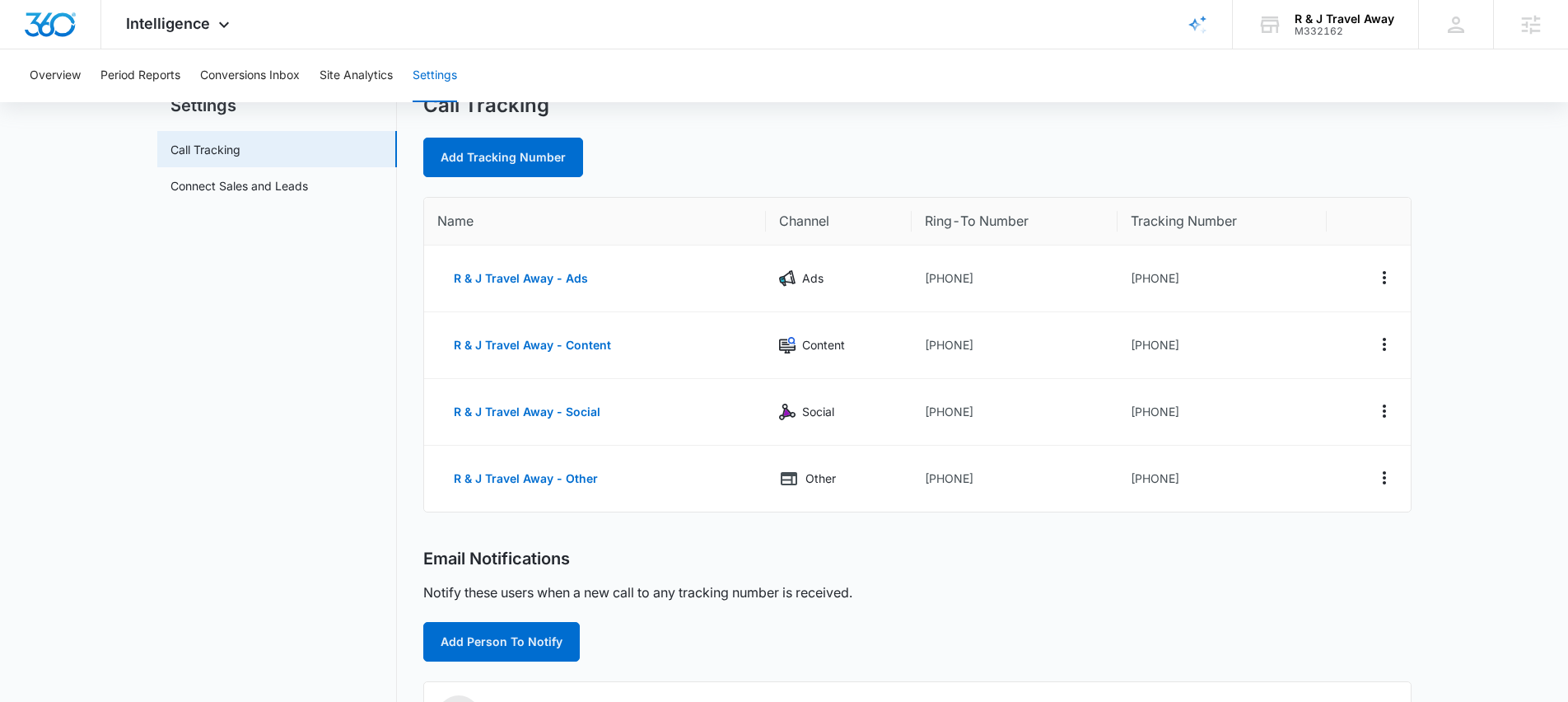 scroll, scrollTop: 0, scrollLeft: 0, axis: both 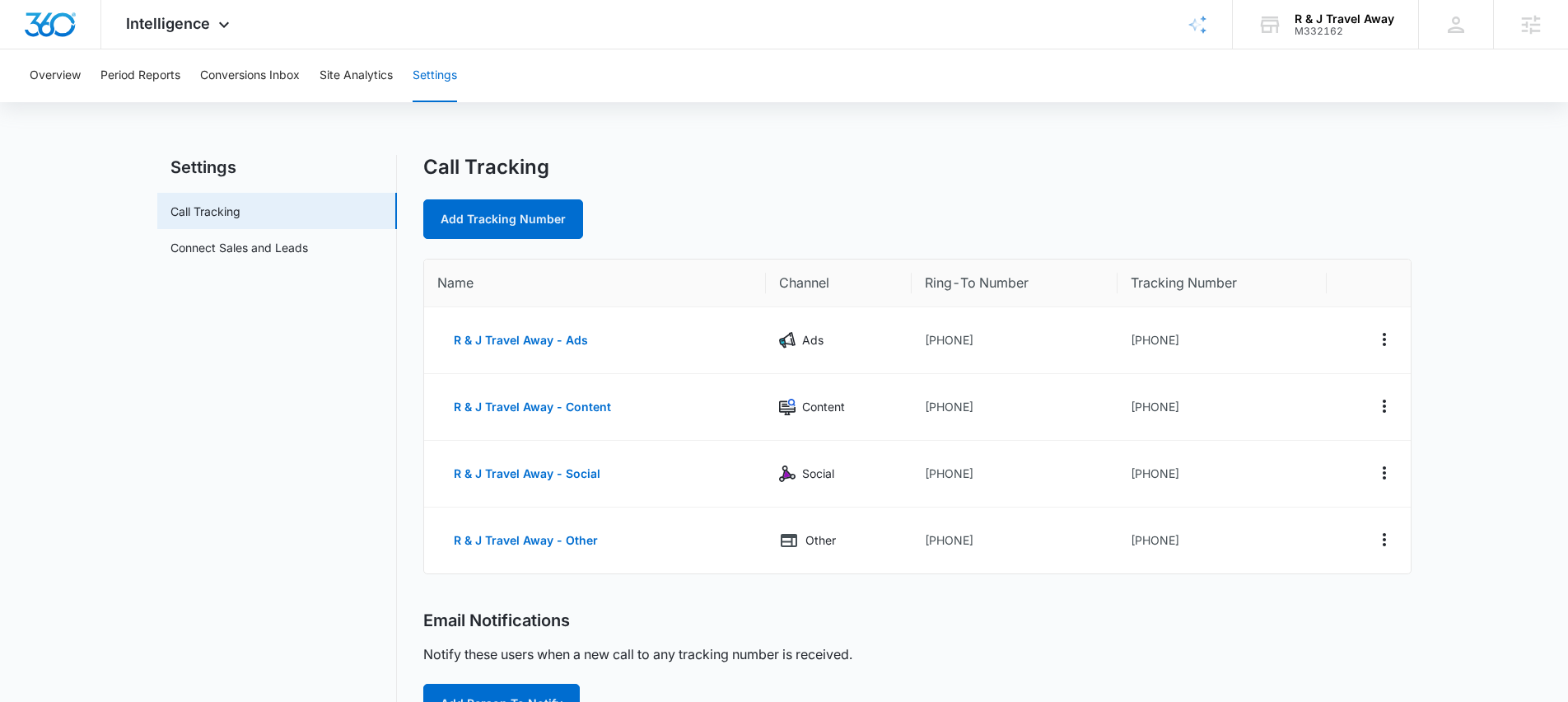 click on "Settings Call Tracking Connect Sales and Leads Call Tracking Add Tracking Number Name Channel Ring-To Number Tracking Number           R & J Travel Away - Ads Ads +1[PHONE] +1[PHONE] R & J Travel Away - Content Content +1[PHONE] +1[PHONE] R & J Travel Away - Social Social +1[PHONE] +1[PHONE] R & J Travel Away - Other Other +1[PHONE] +1[PHONE] Email Notifications Notify these users when a new call to any tracking number is received. Add Person To Notify     R   [EMAIL] a   [EMAIL] Tracked Domains Enter the domains that call tracking numbers will be used on to track performance. Add Domain     rjtravelaway.com" at bounding box center (784, 641) 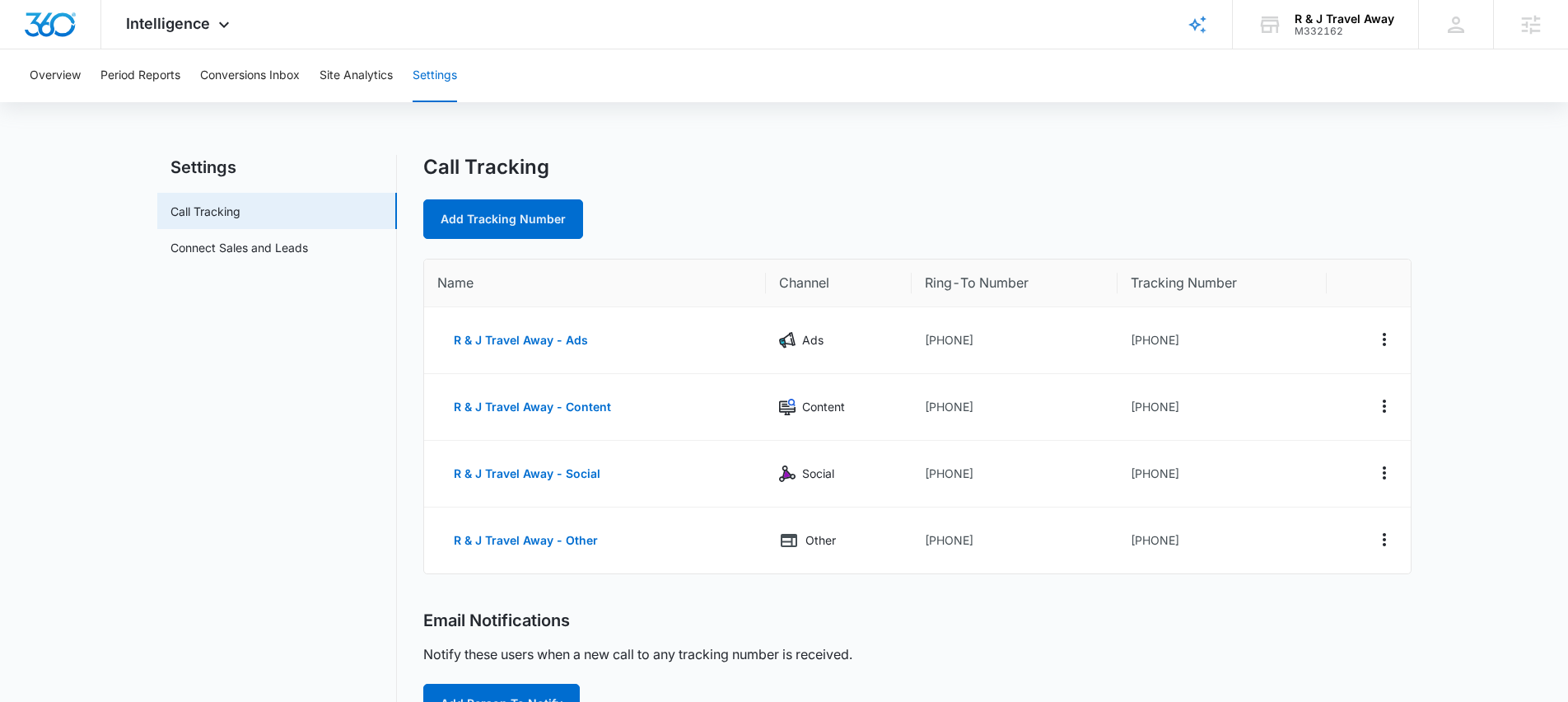 click on "Call Tracking Add Tracking Number" at bounding box center [917, 197] 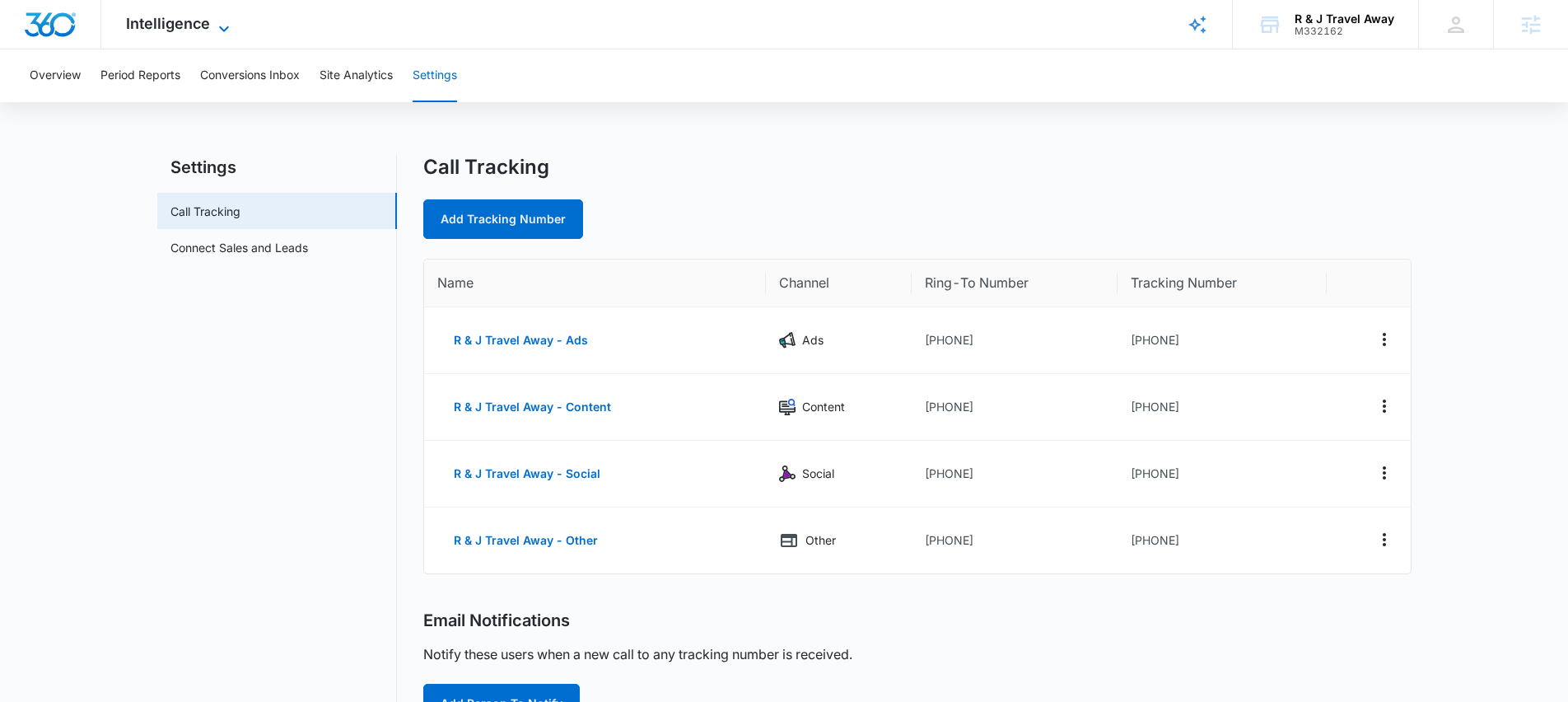 click 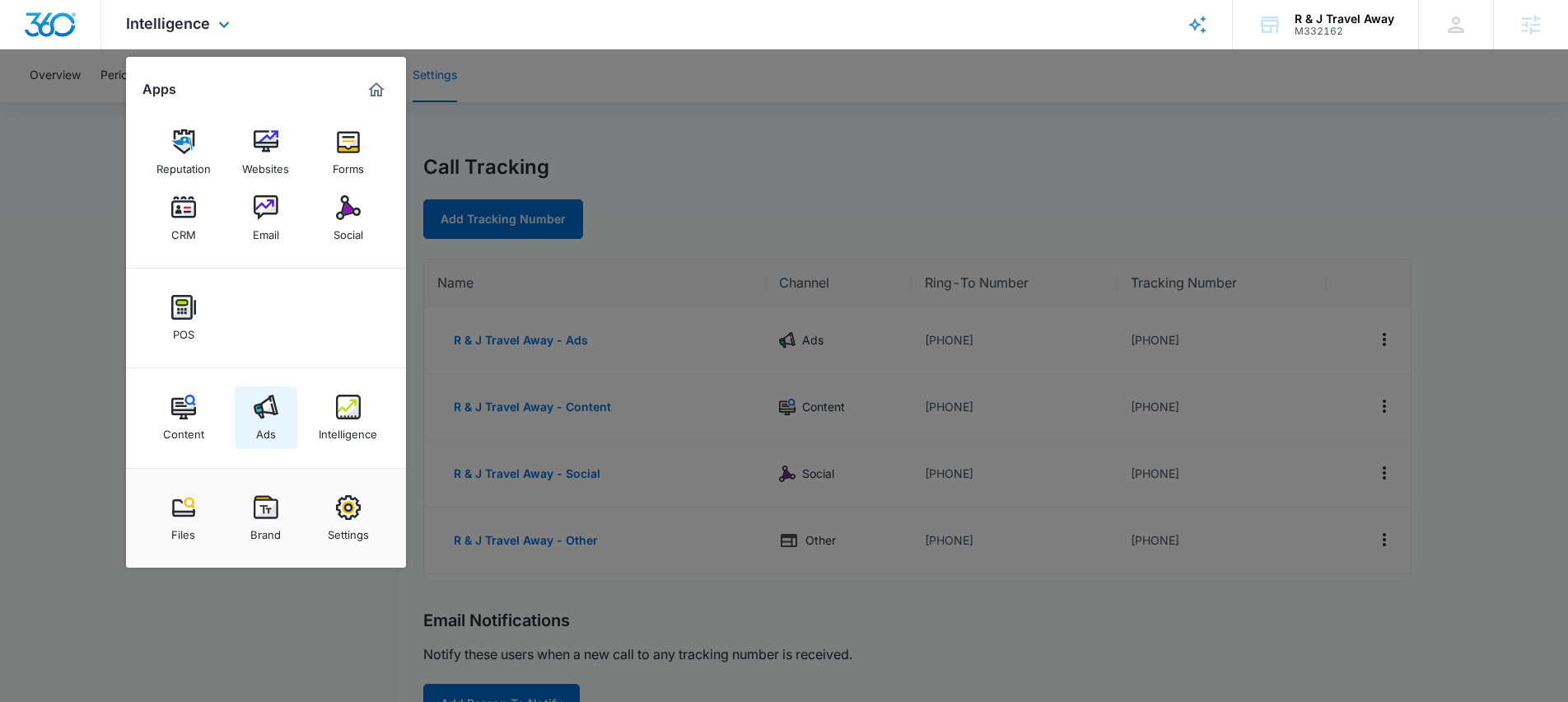 click on "Ads" at bounding box center (266, 430) 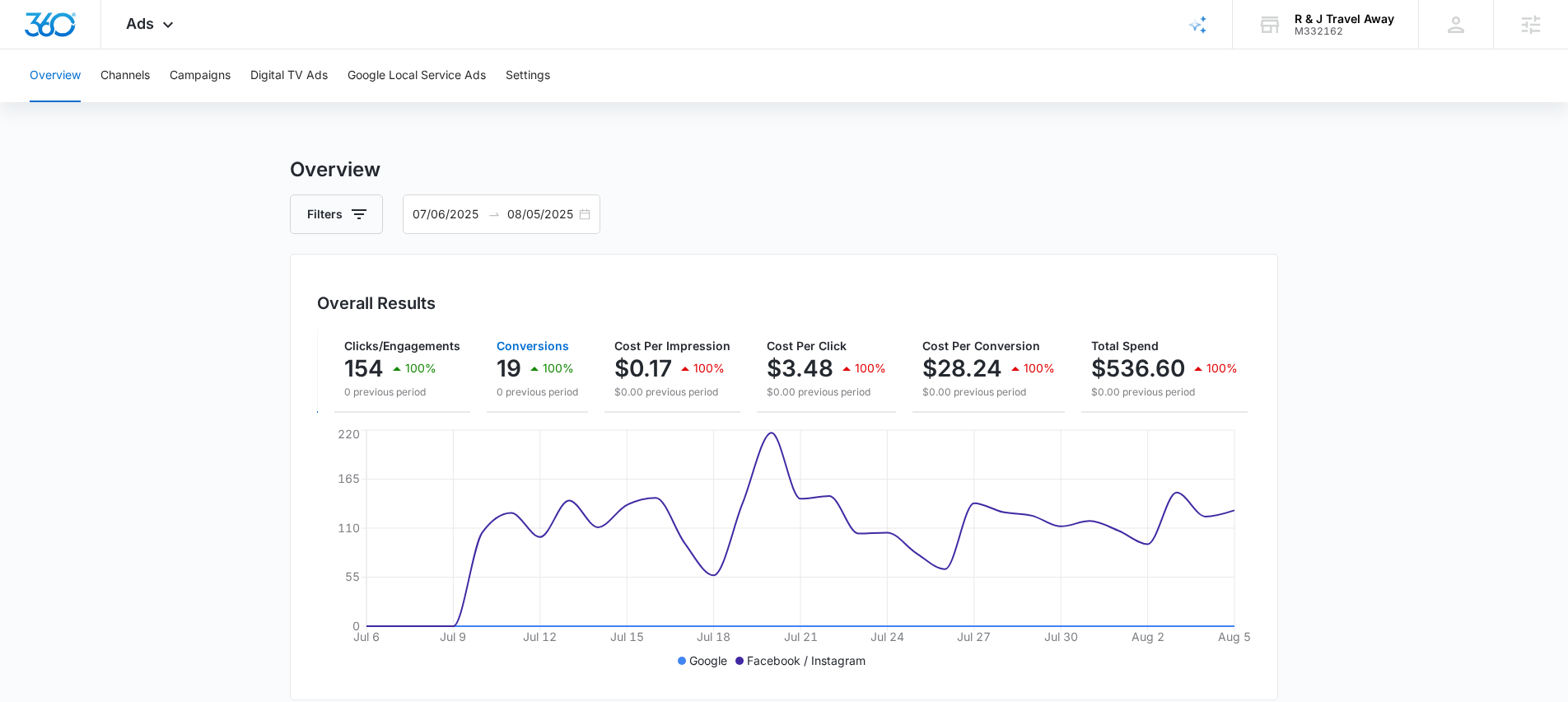 scroll, scrollTop: 0, scrollLeft: 0, axis: both 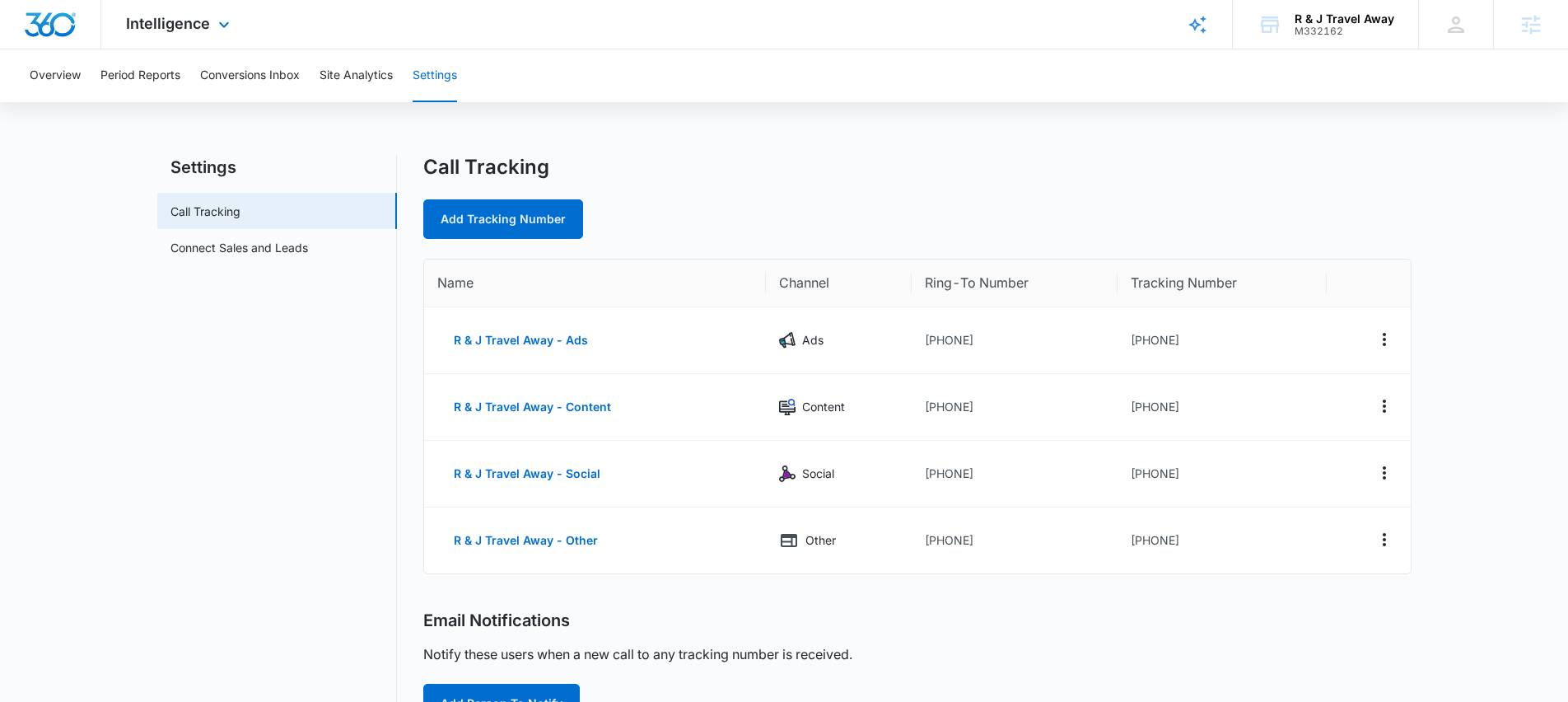 click on "Intelligence Apps Reputation Websites Forms CRM Email Social POS Content Ads Intelligence Files Brand Settings" at bounding box center (180, 24) 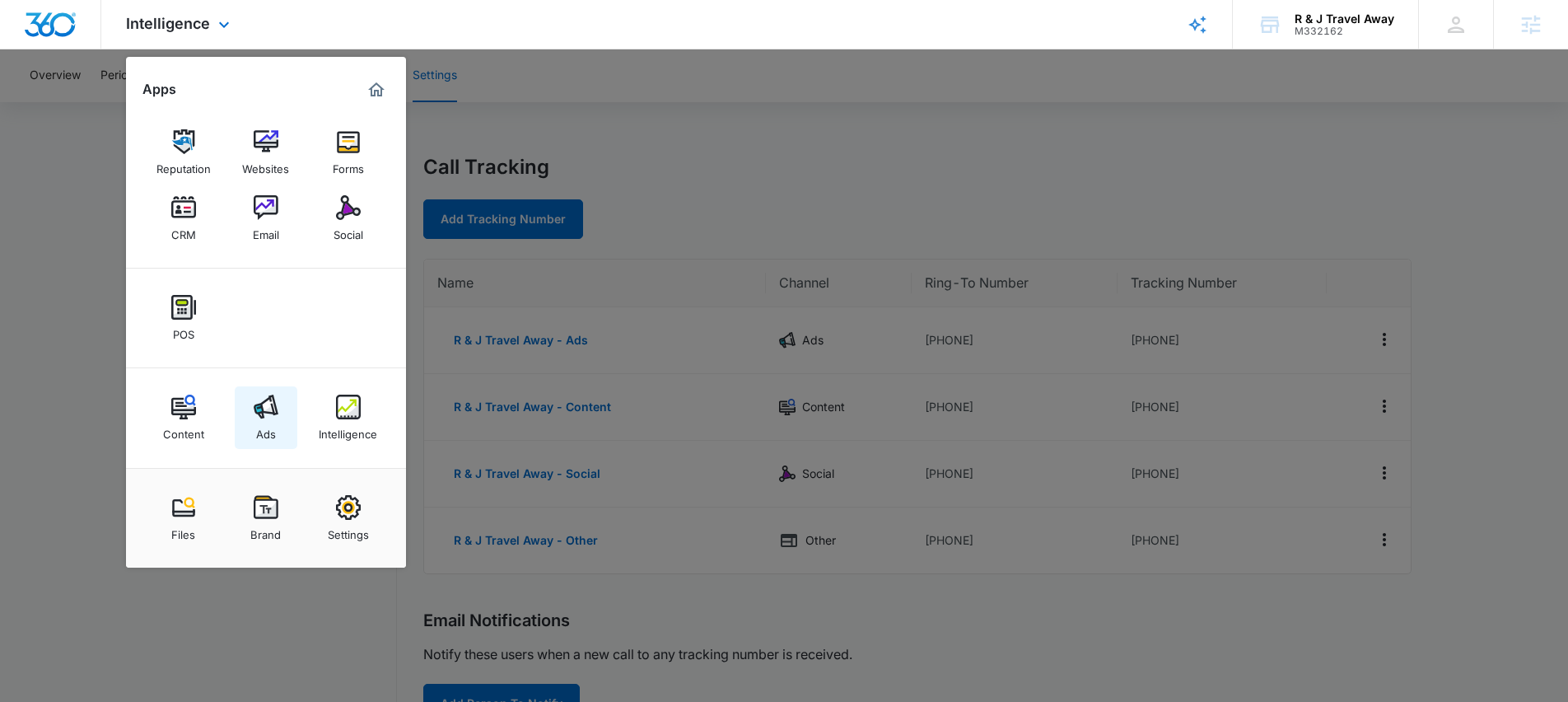 click at bounding box center [266, 407] 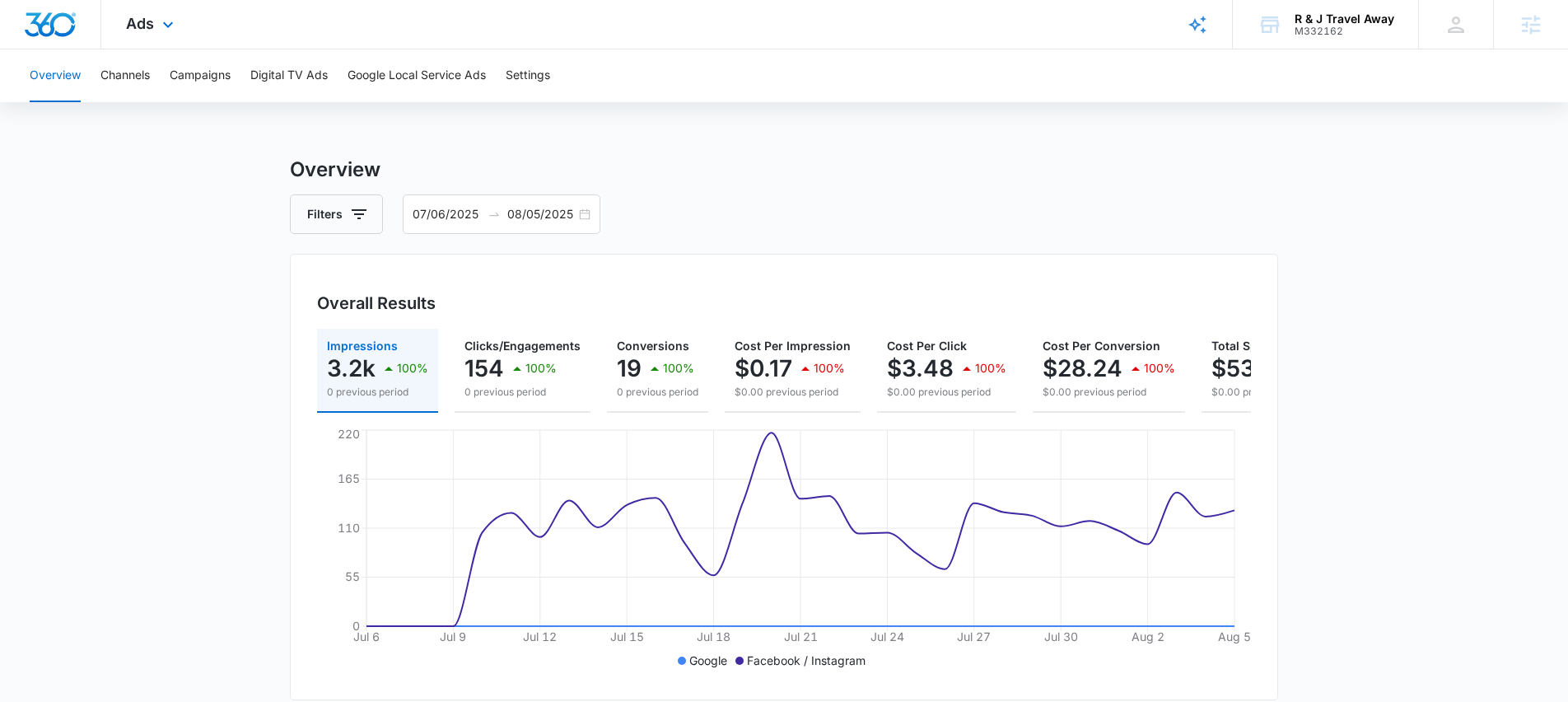 click on "Ads Apps Reputation Websites Forms CRM Email Social POS Content Ads Intelligence Files Brand Settings" at bounding box center (152, 24) 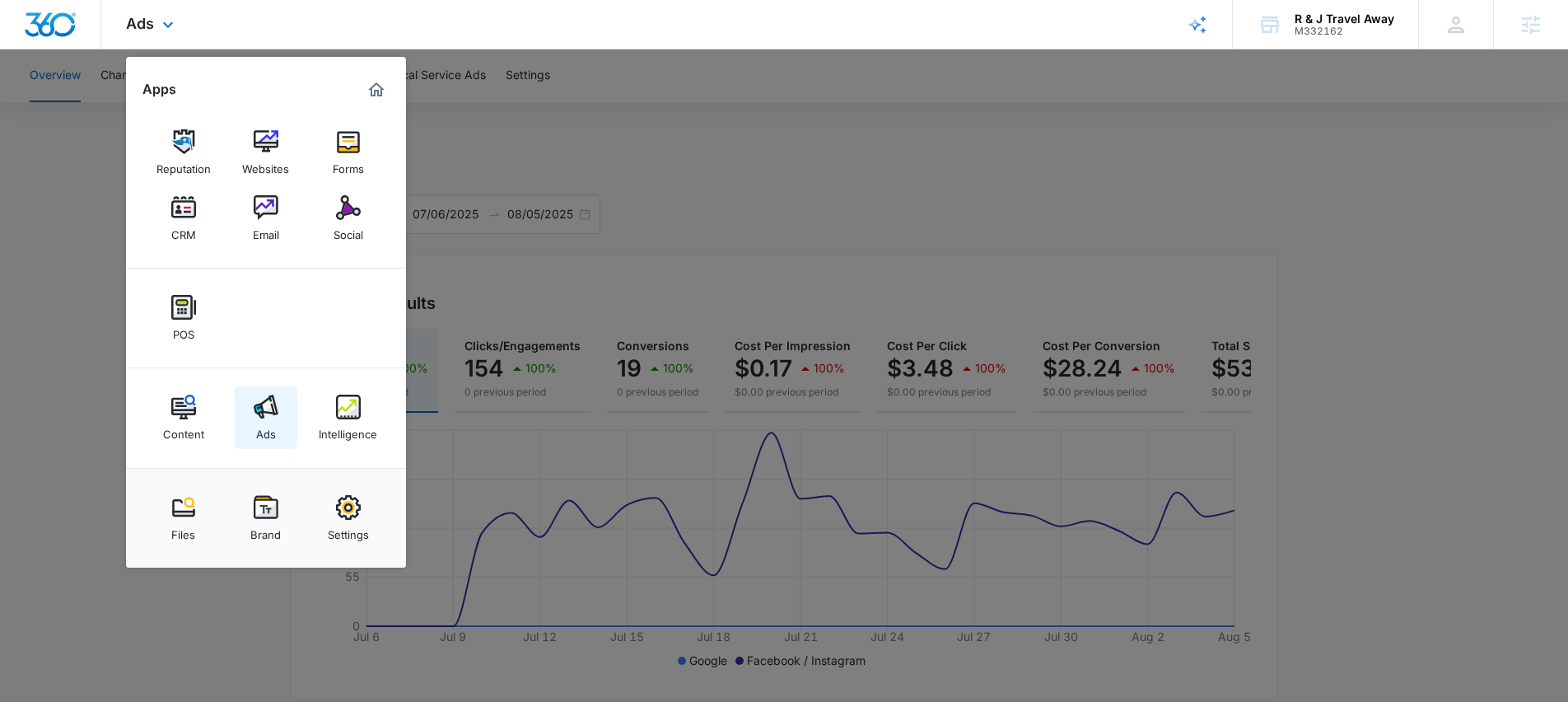 click on "Ads" at bounding box center (266, 418) 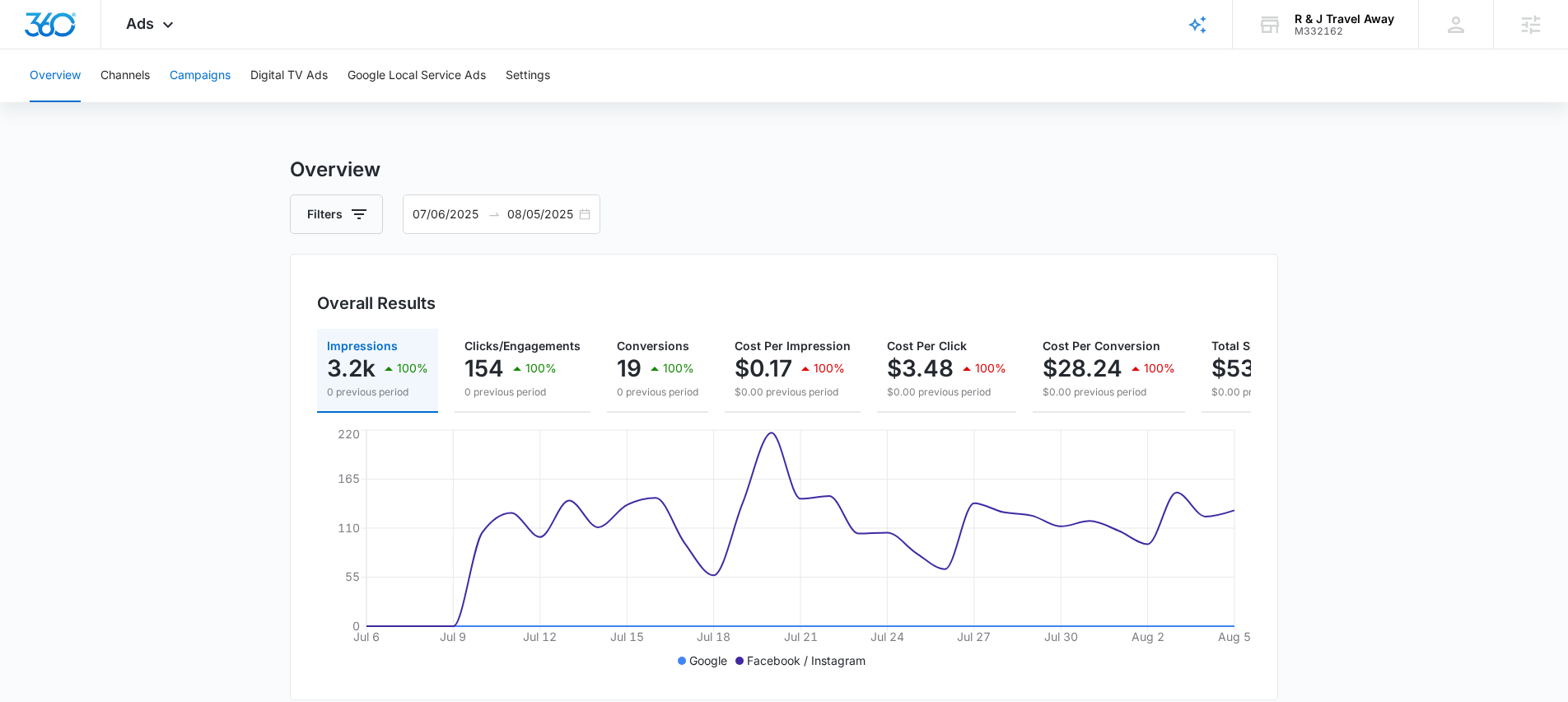 click on "Campaigns" at bounding box center (200, 76) 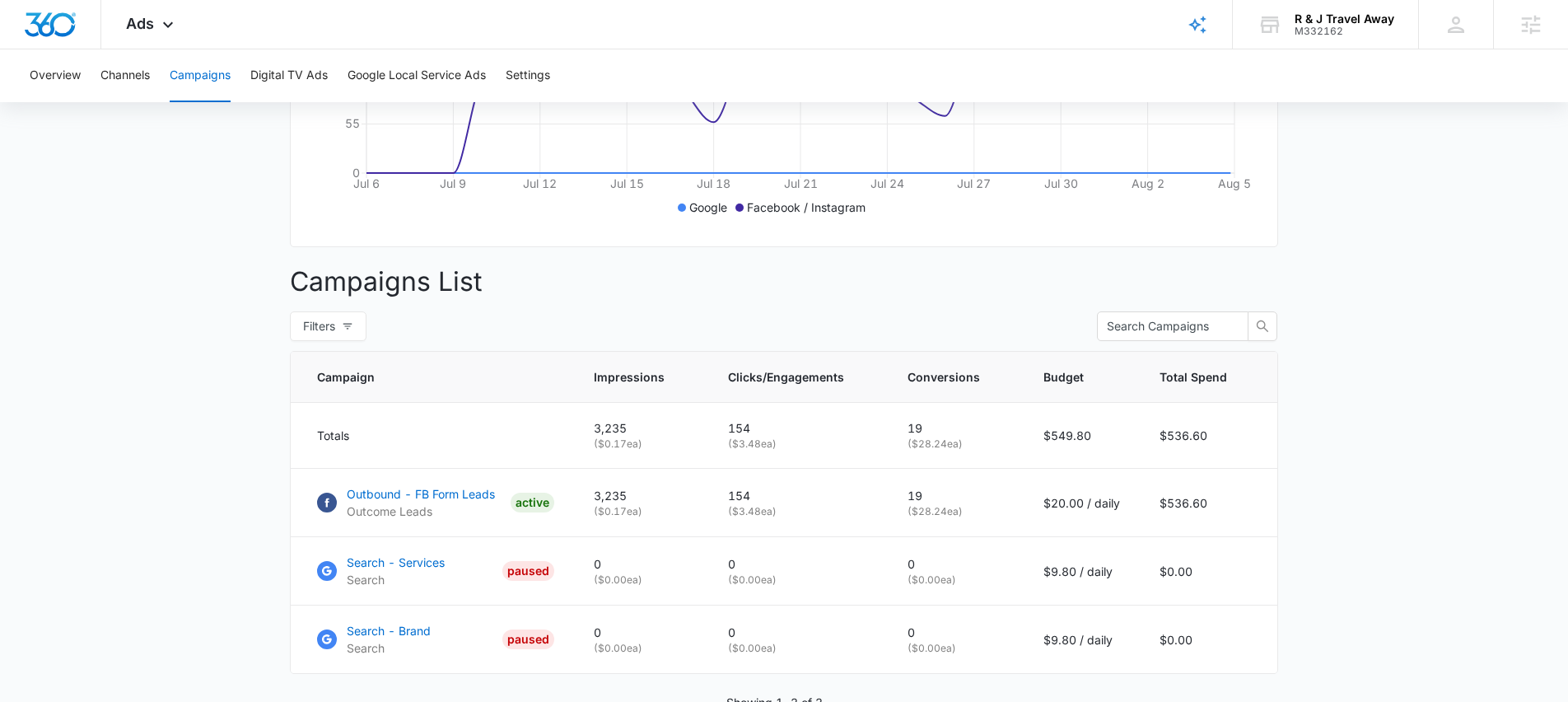 scroll, scrollTop: 472, scrollLeft: 0, axis: vertical 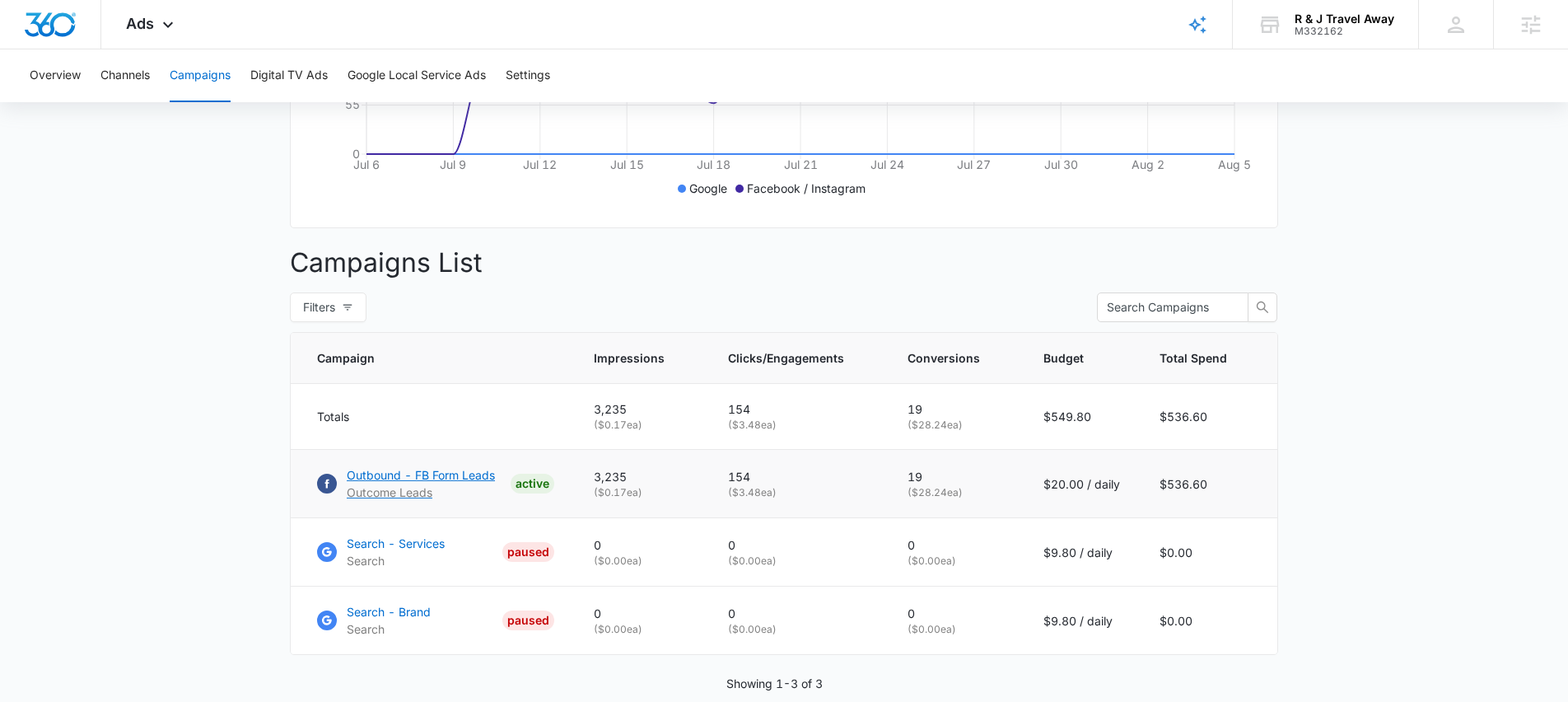 click on "Outbound - FB Form Leads" at bounding box center [421, 475] 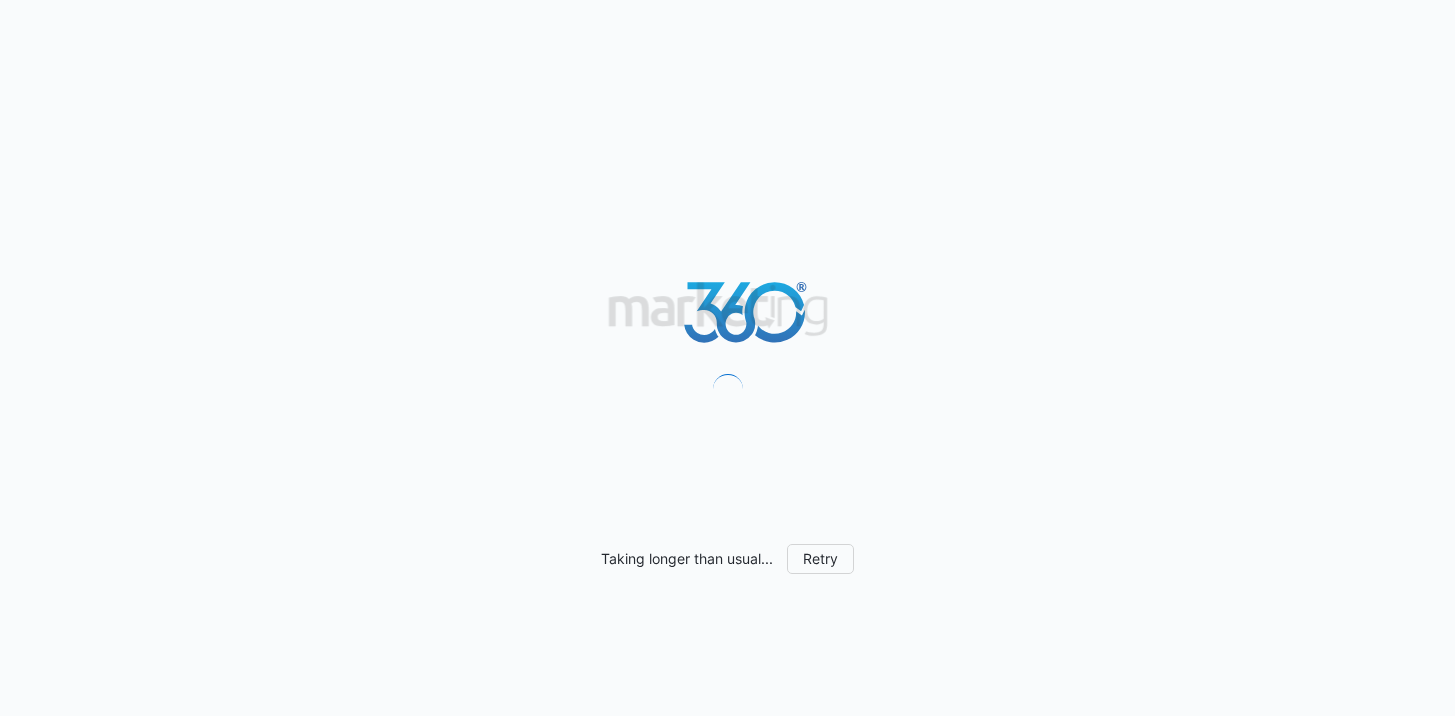 scroll, scrollTop: 0, scrollLeft: 0, axis: both 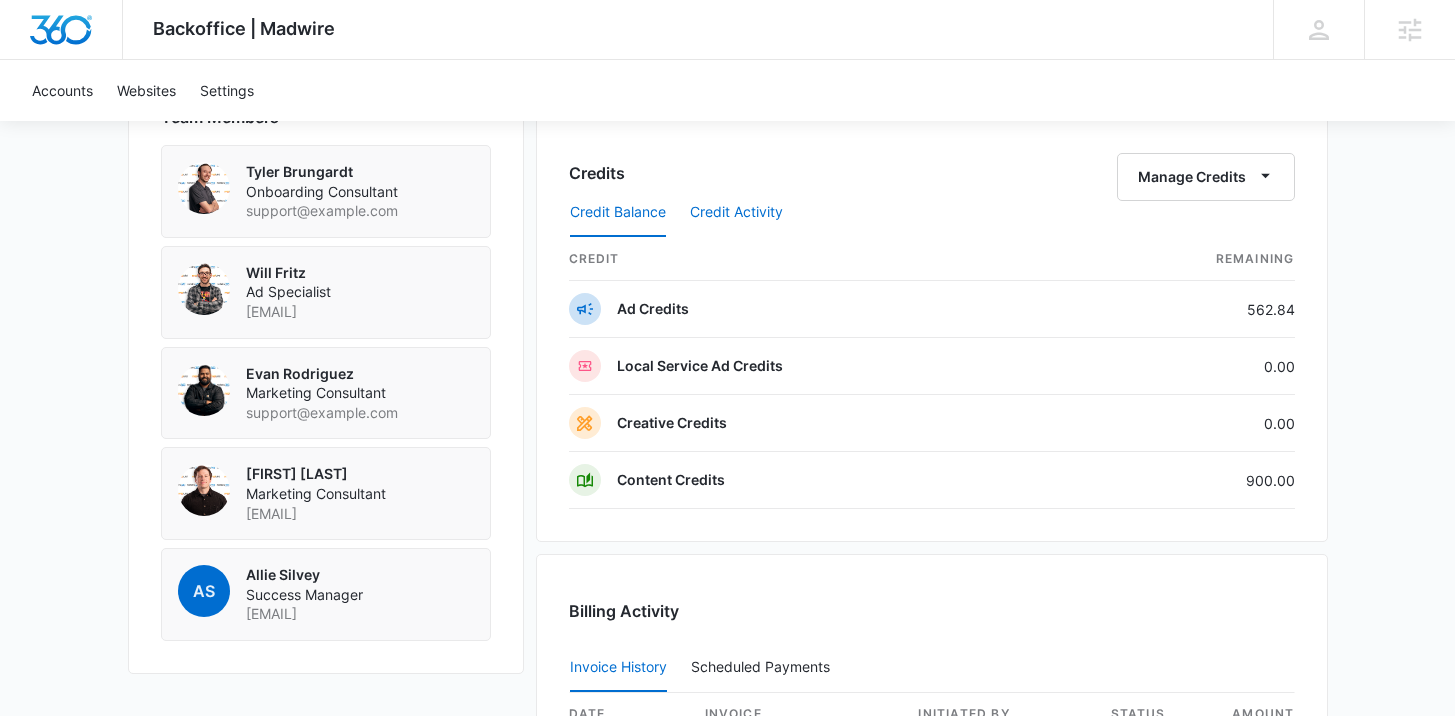 click on "Credit Activity" at bounding box center [736, 213] 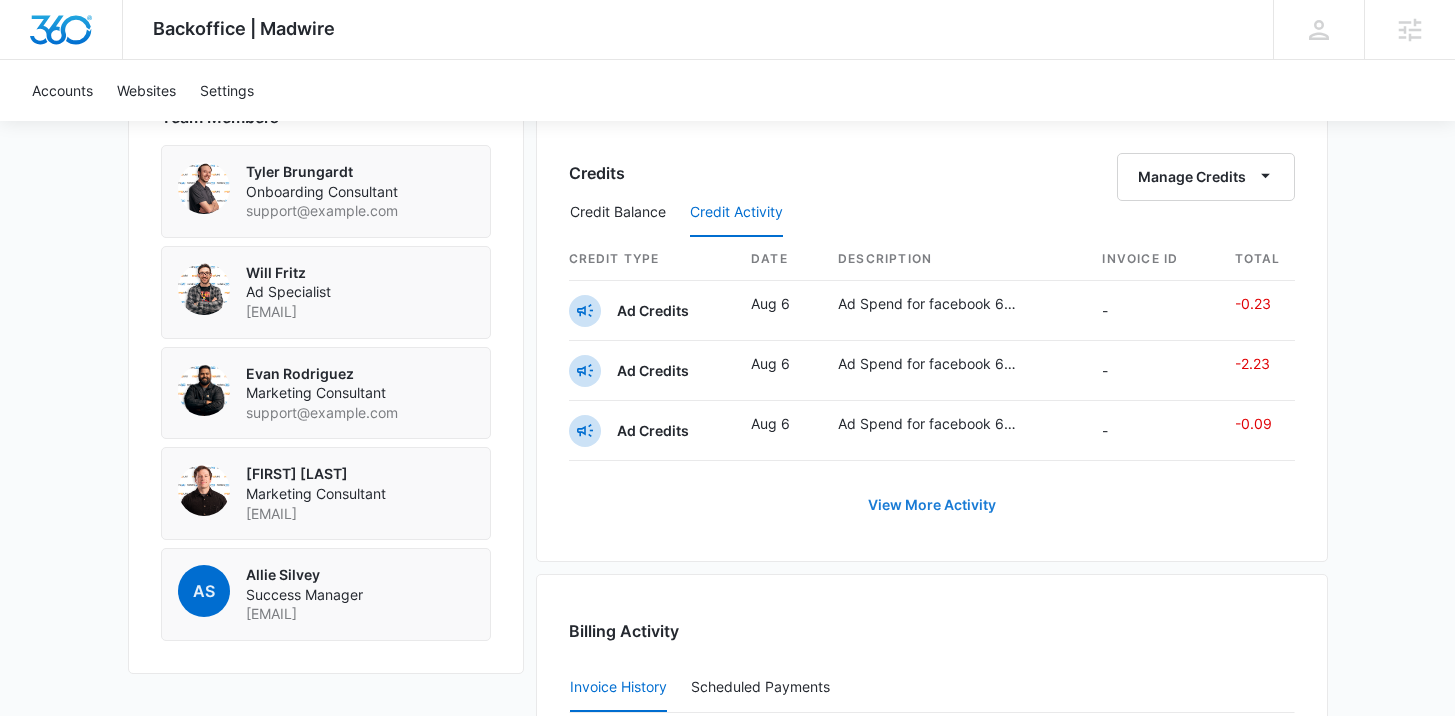 click on "View More Activity" at bounding box center (932, 505) 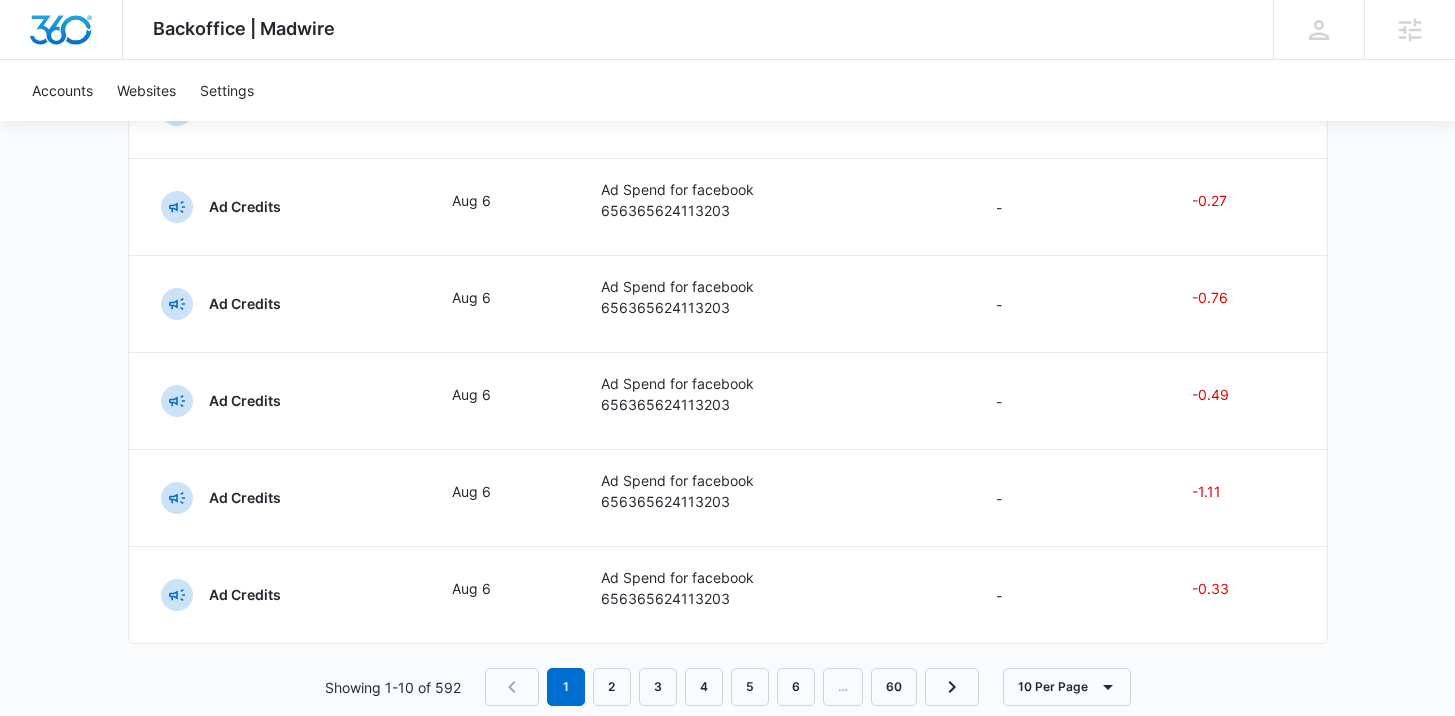 scroll, scrollTop: 786, scrollLeft: 0, axis: vertical 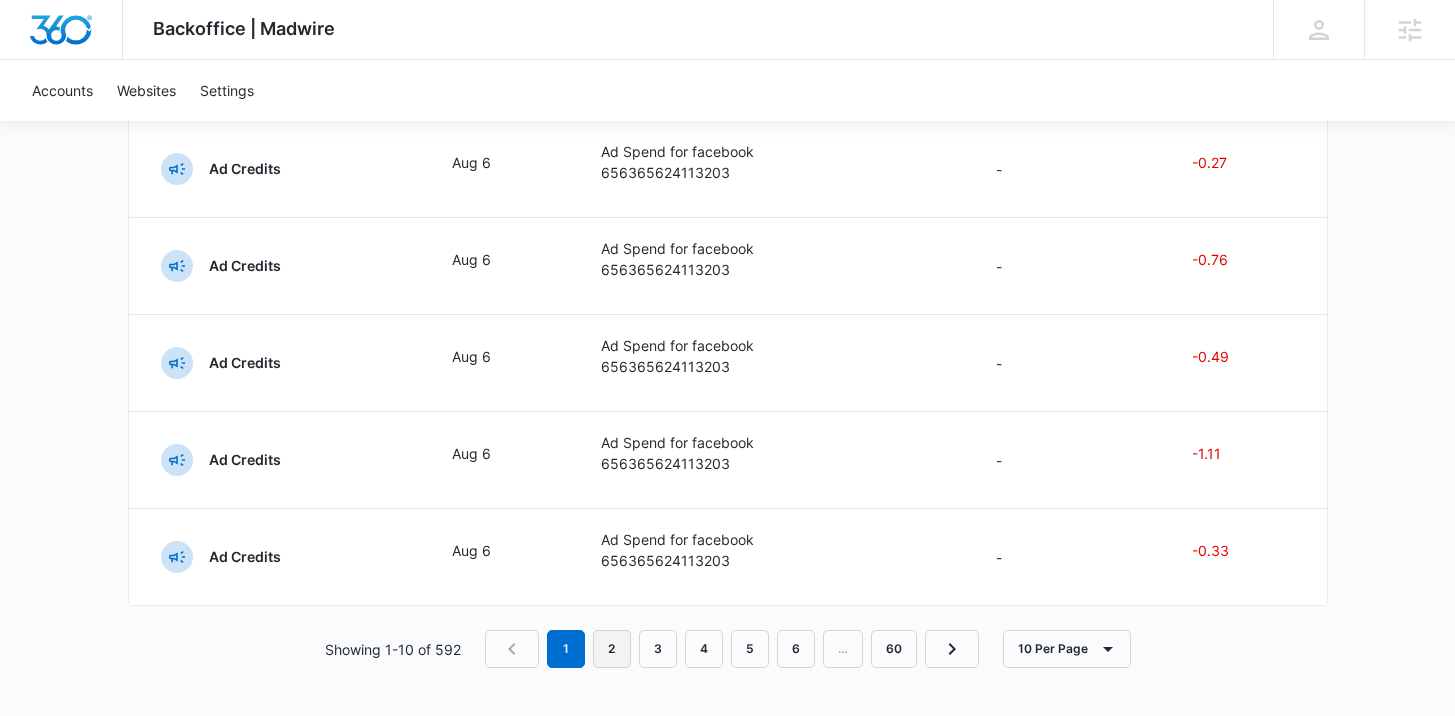 click on "2" at bounding box center [612, 649] 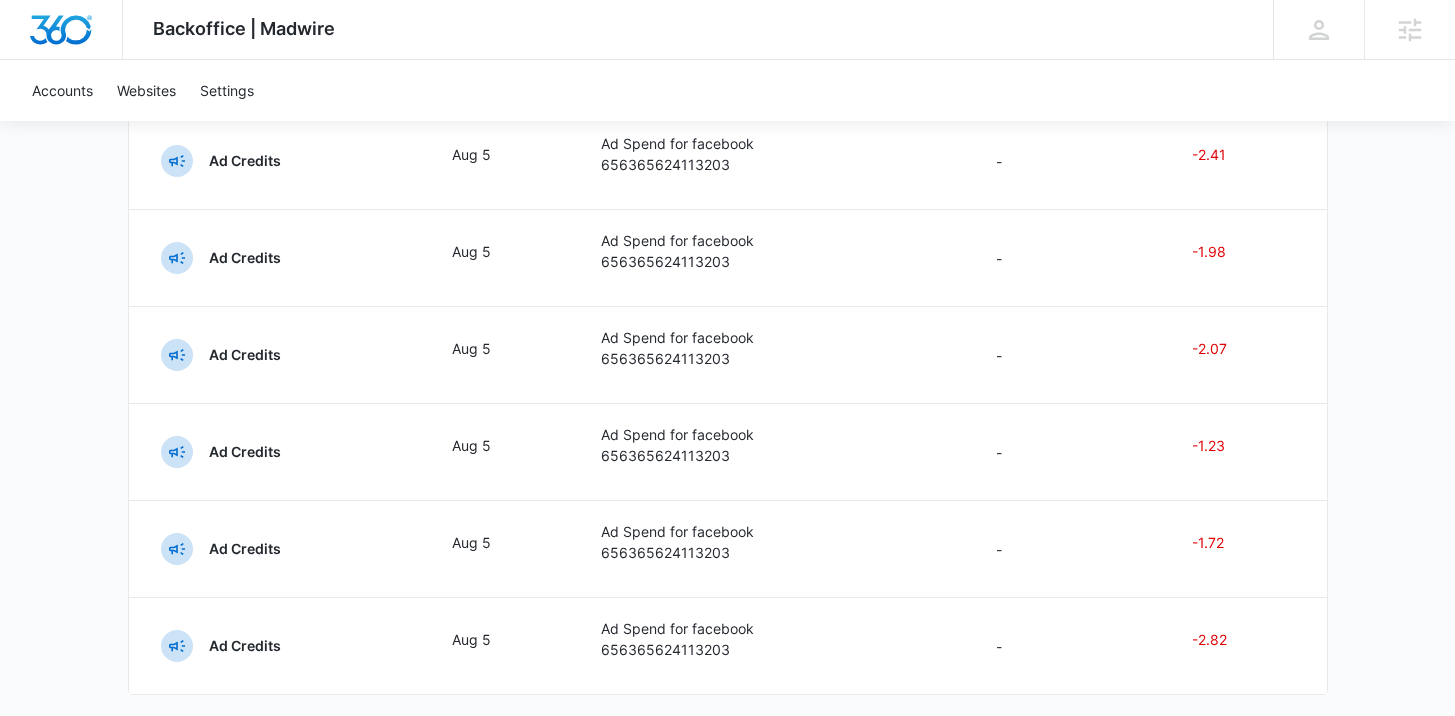 scroll, scrollTop: 786, scrollLeft: 0, axis: vertical 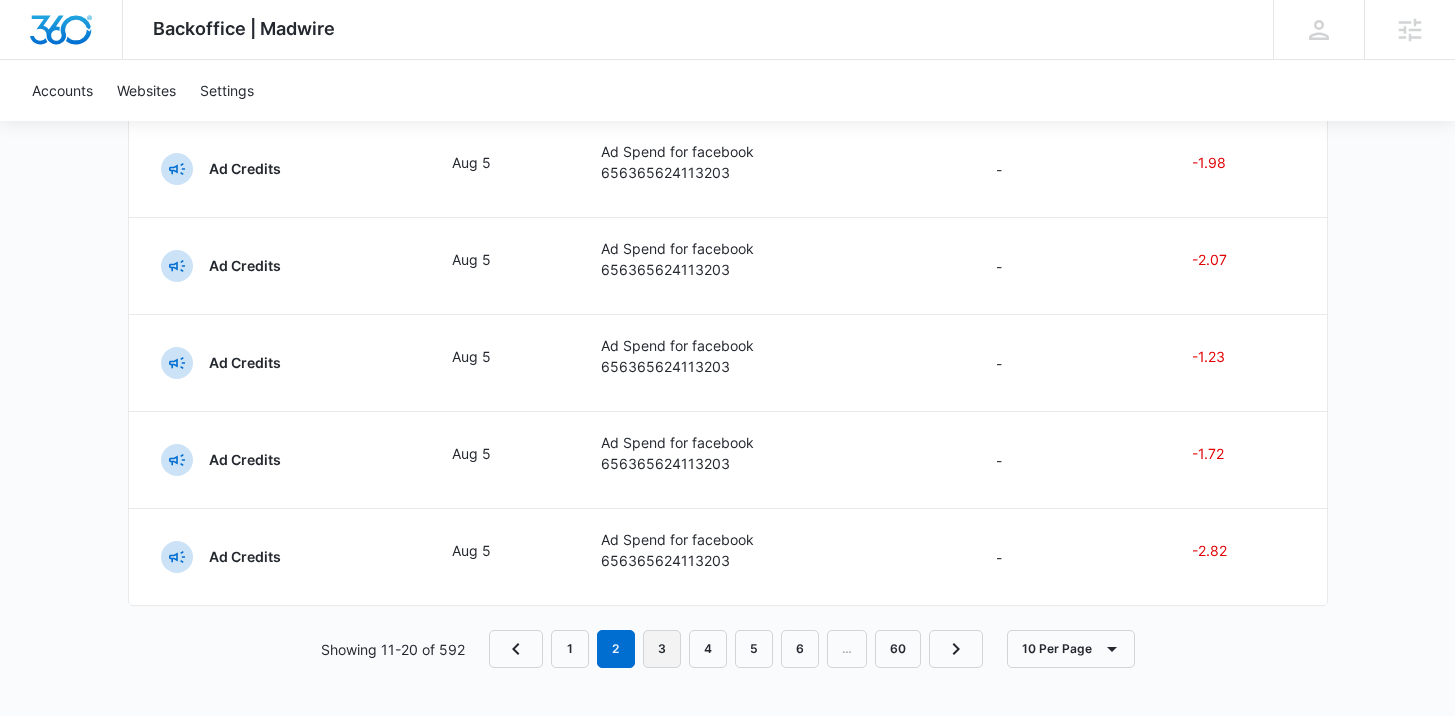 click on "3" at bounding box center (662, 649) 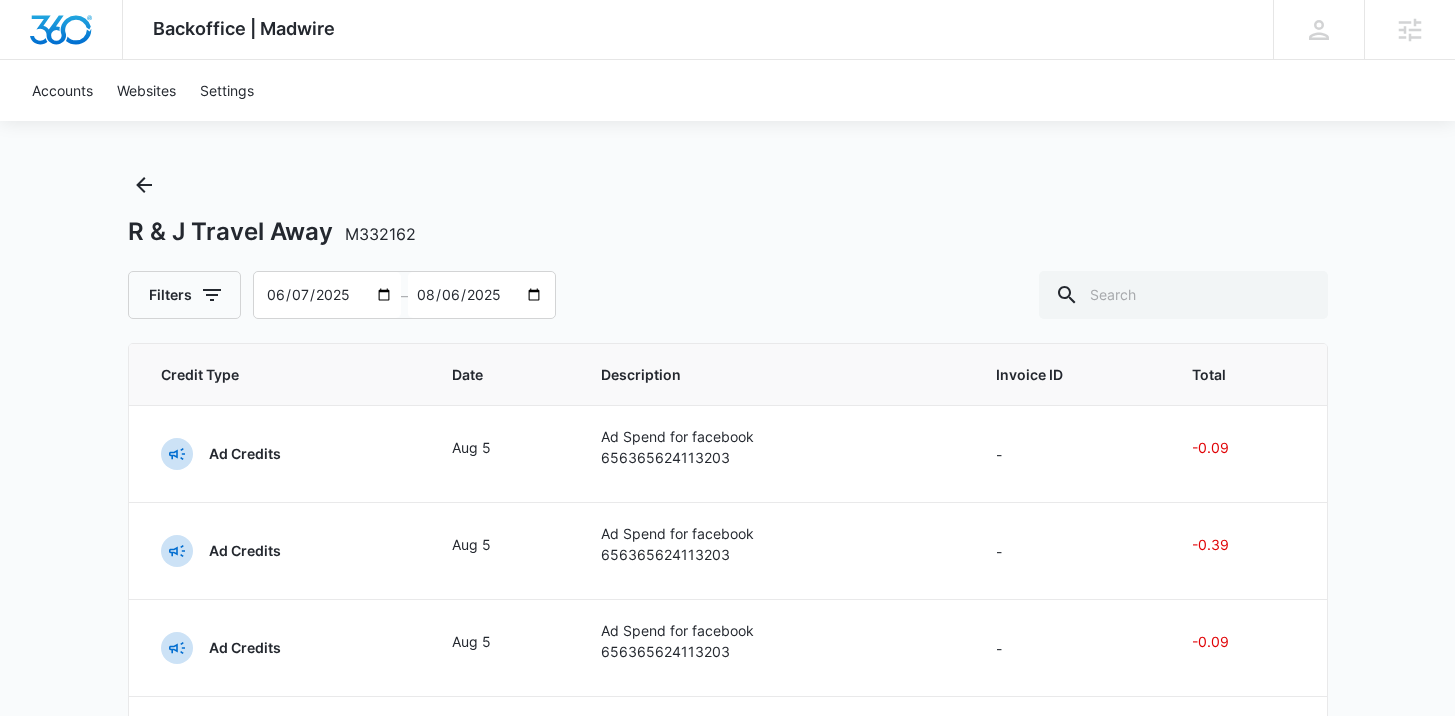 scroll, scrollTop: 786, scrollLeft: 0, axis: vertical 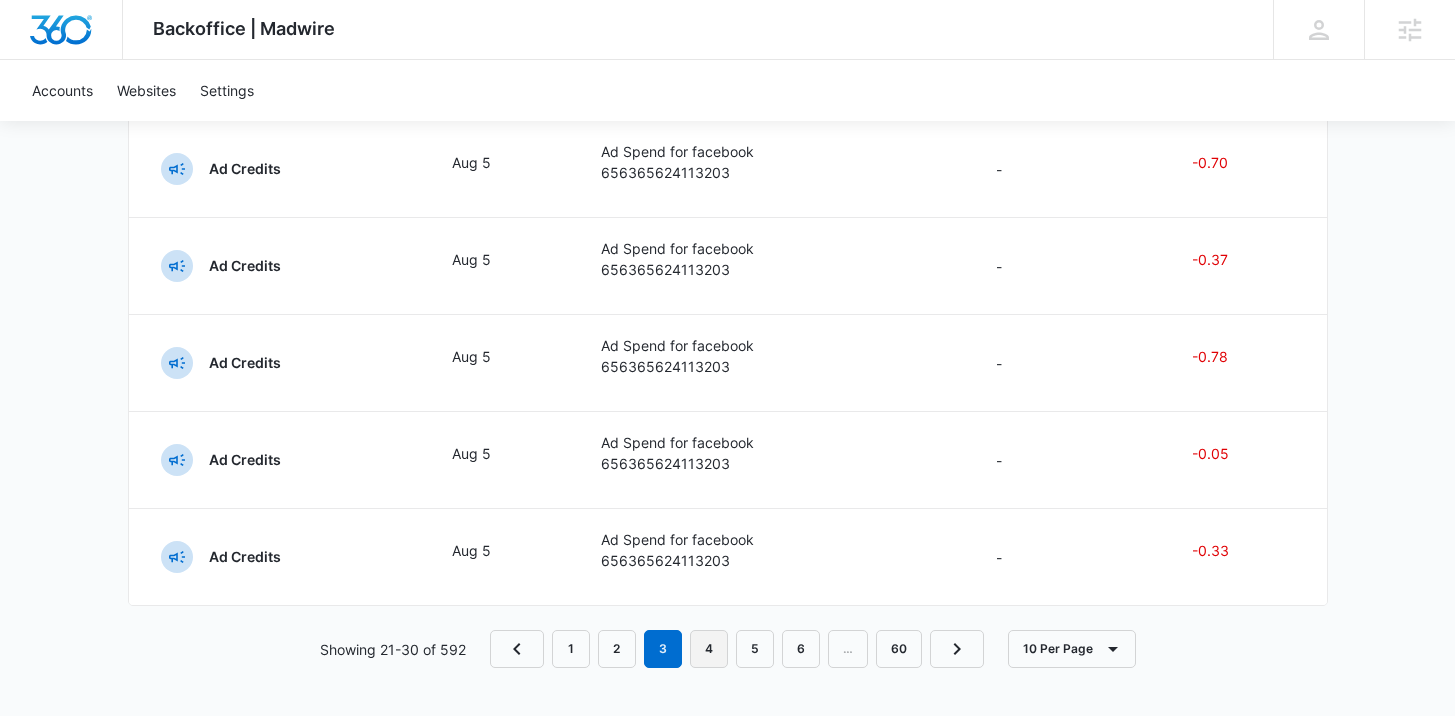click on "4" at bounding box center (709, 649) 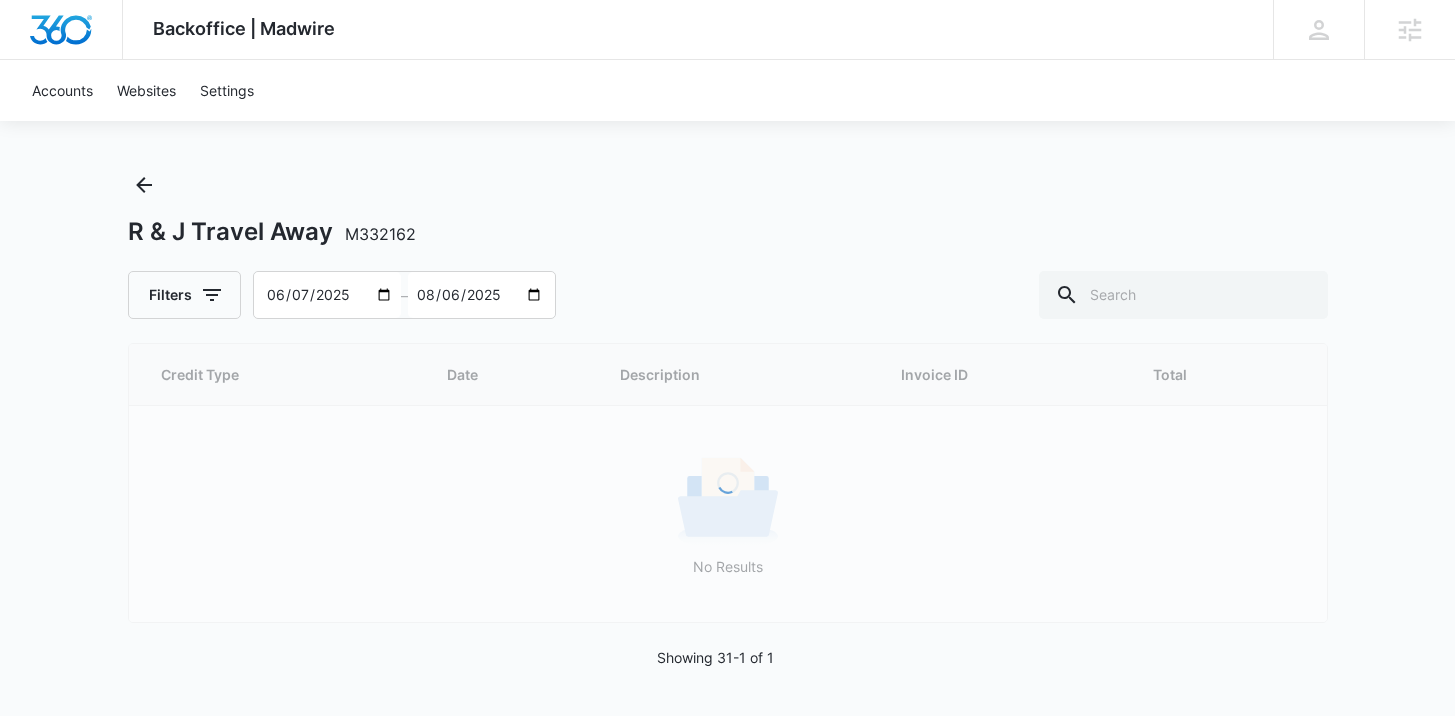 scroll, scrollTop: 786, scrollLeft: 0, axis: vertical 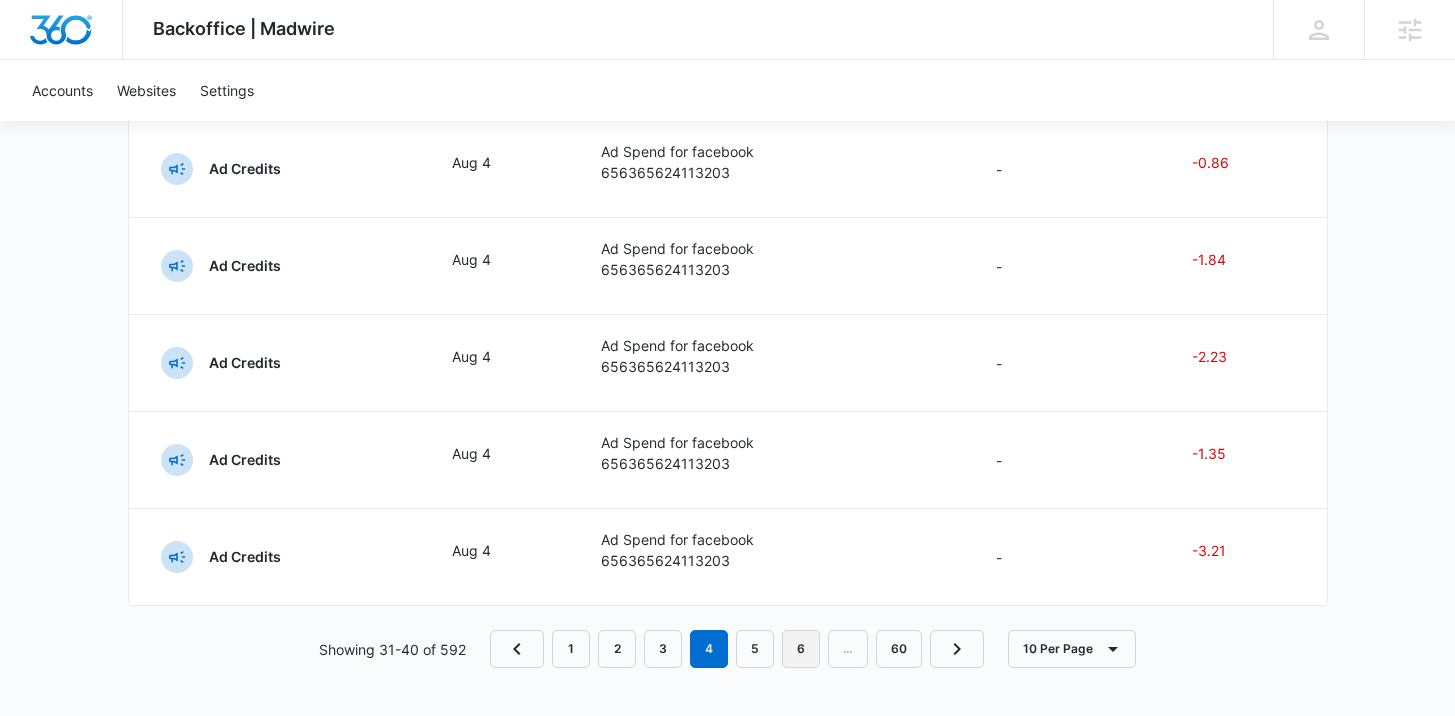 click on "6" at bounding box center [801, 649] 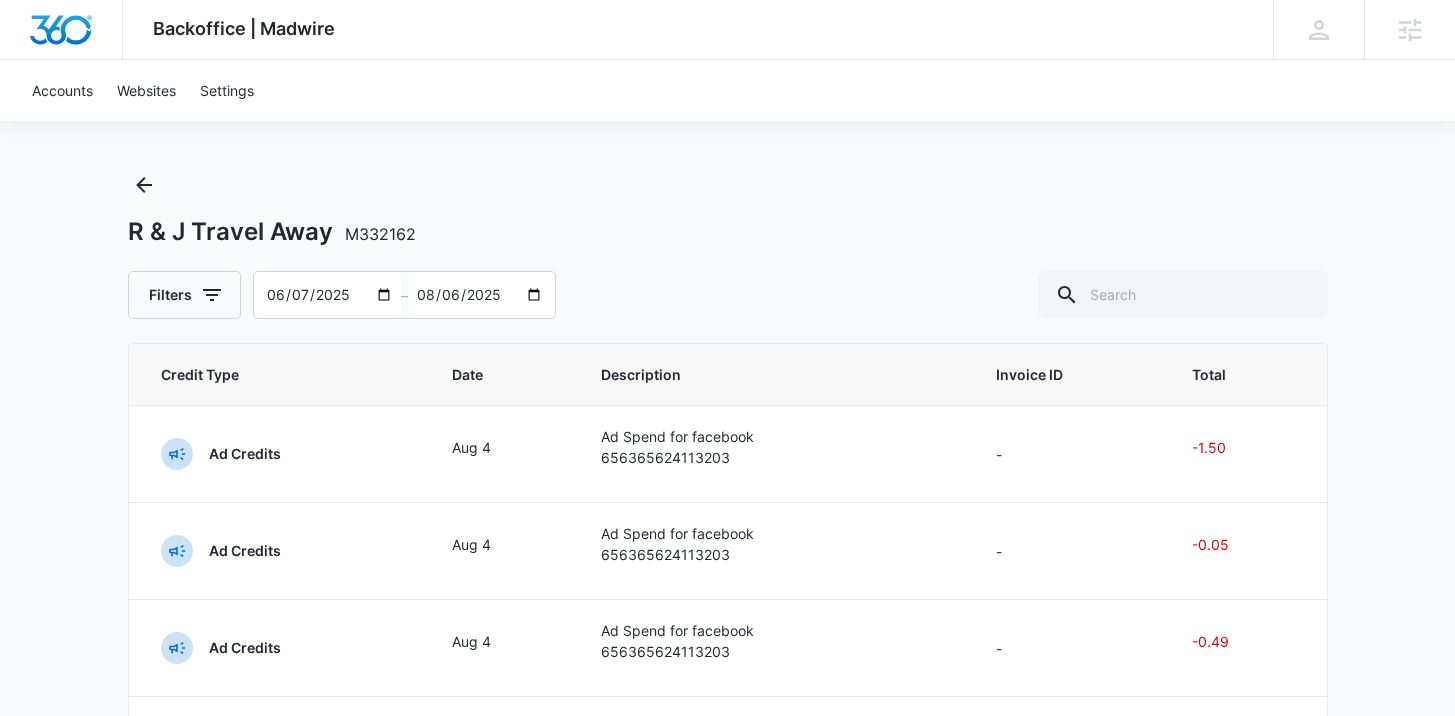 scroll, scrollTop: 786, scrollLeft: 0, axis: vertical 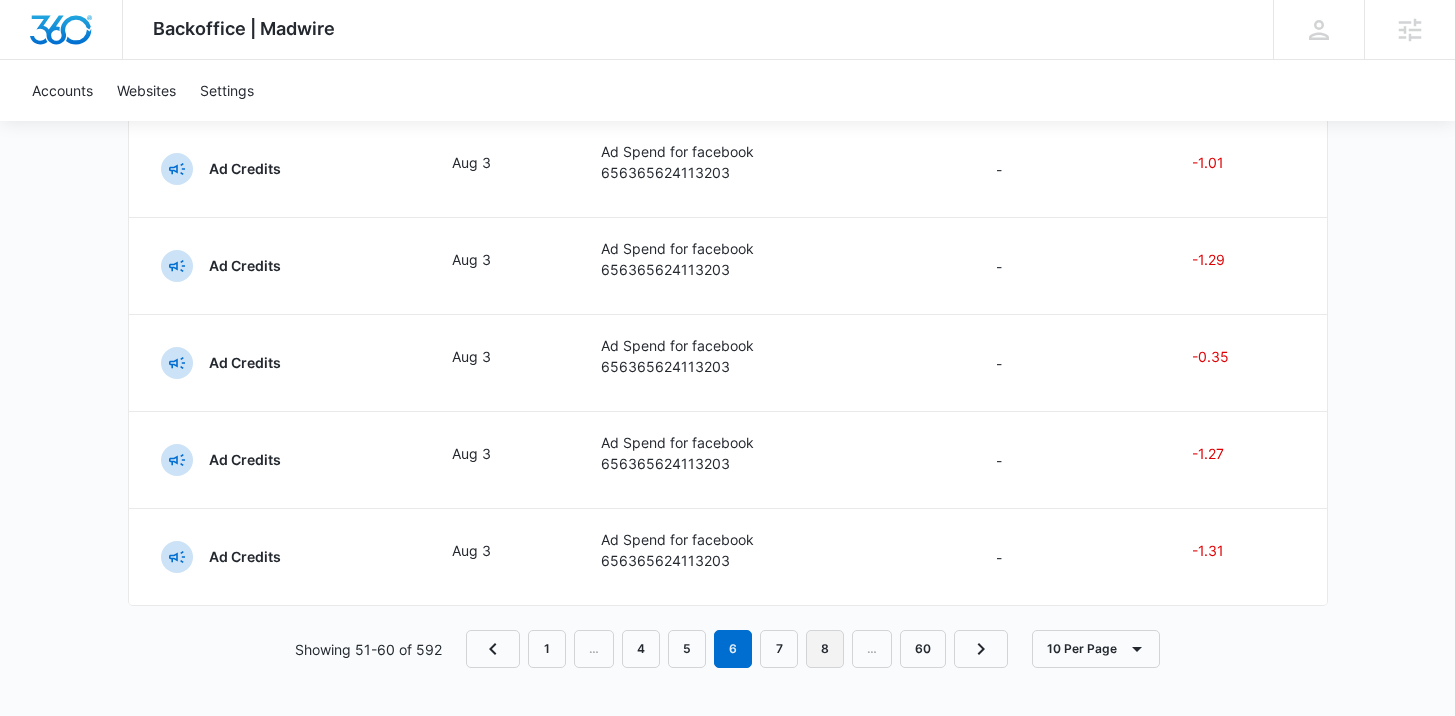 click on "8" at bounding box center (825, 649) 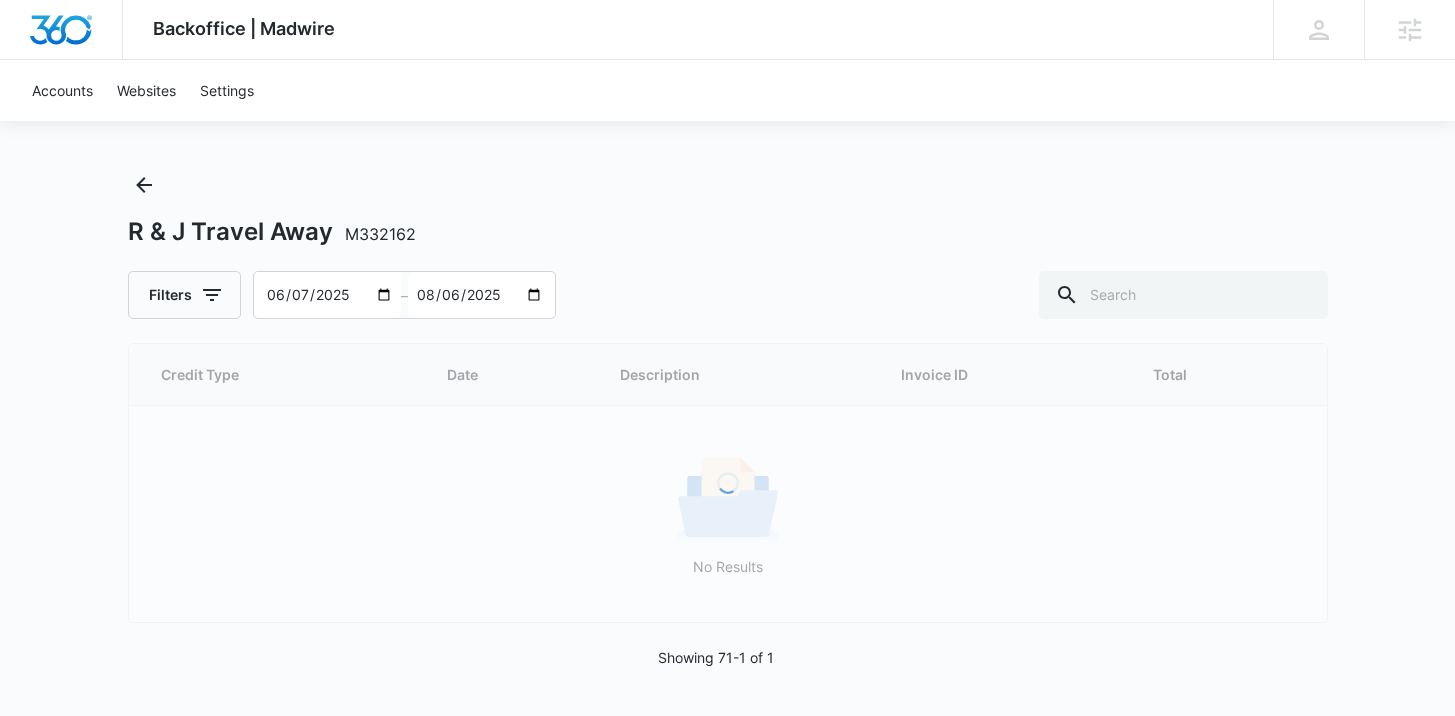 scroll, scrollTop: 786, scrollLeft: 0, axis: vertical 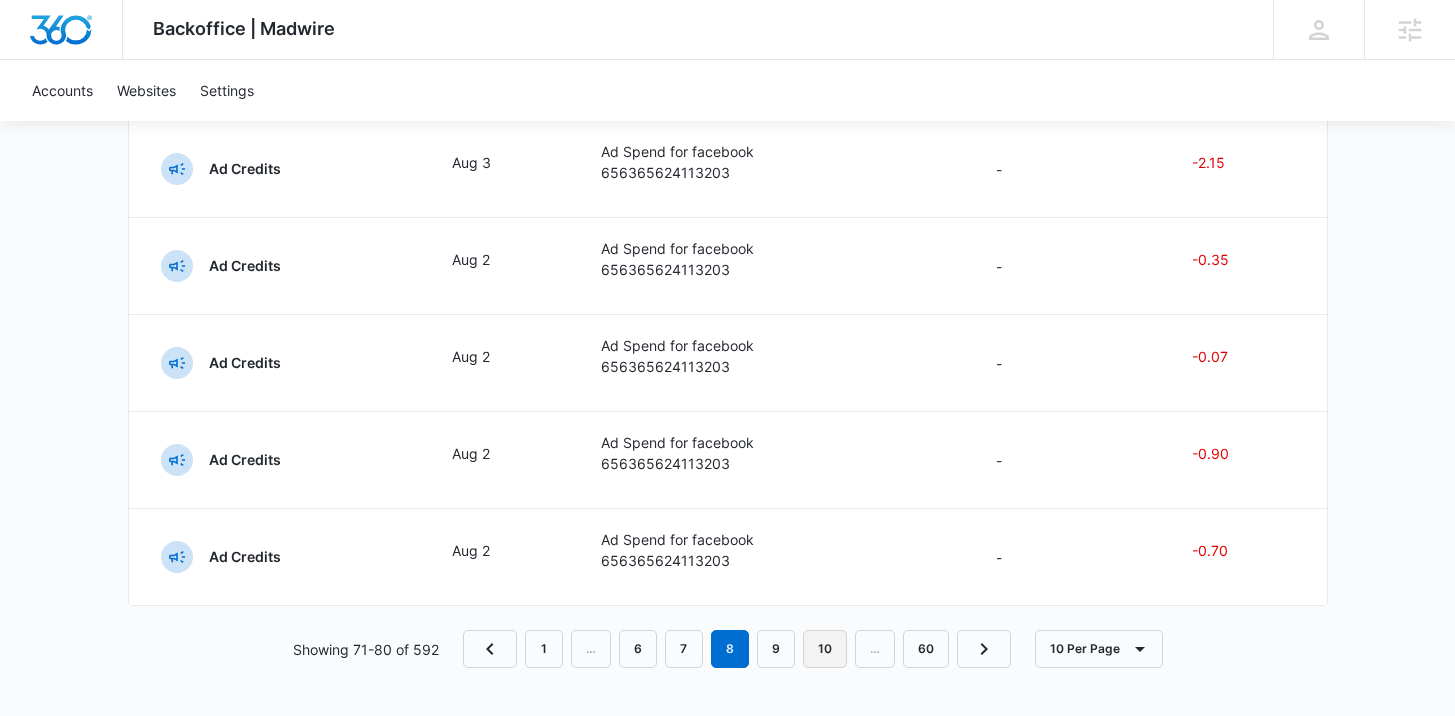 click on "10" at bounding box center [825, 649] 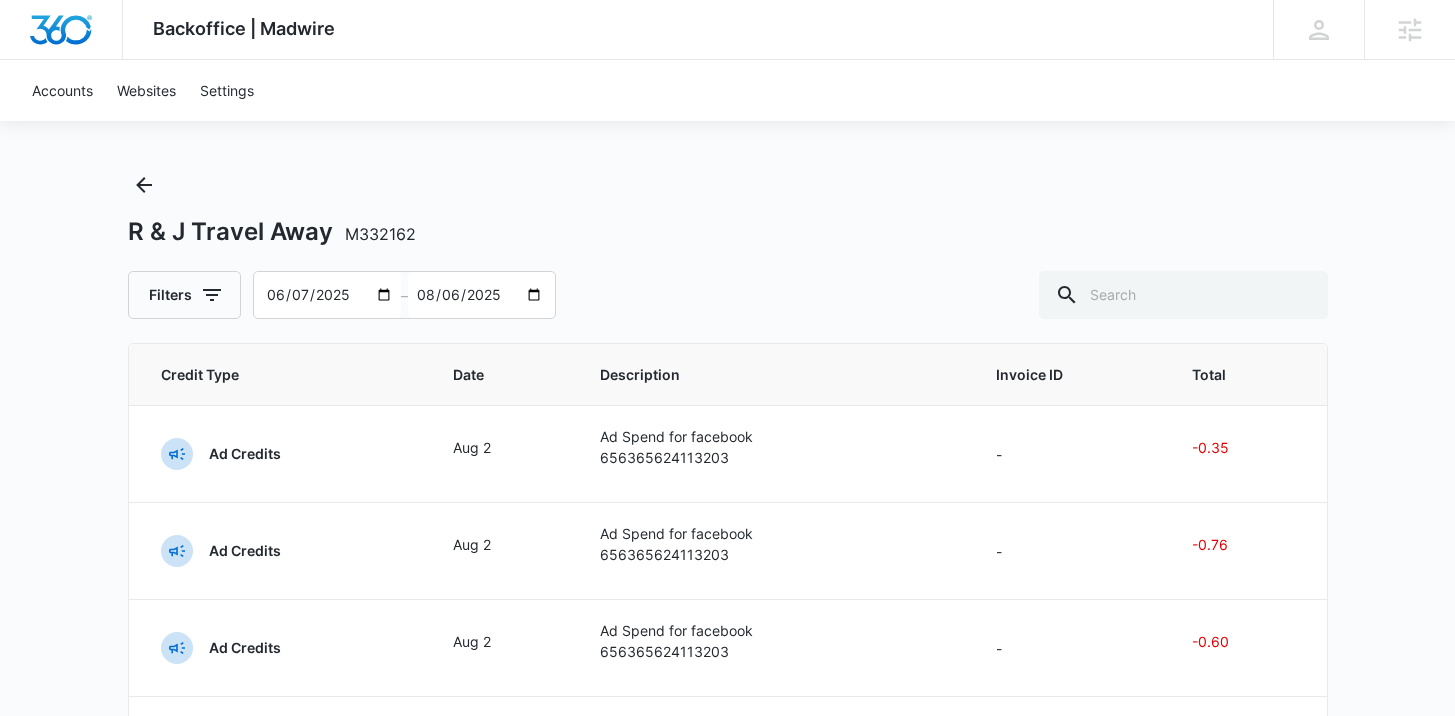 scroll, scrollTop: 786, scrollLeft: 0, axis: vertical 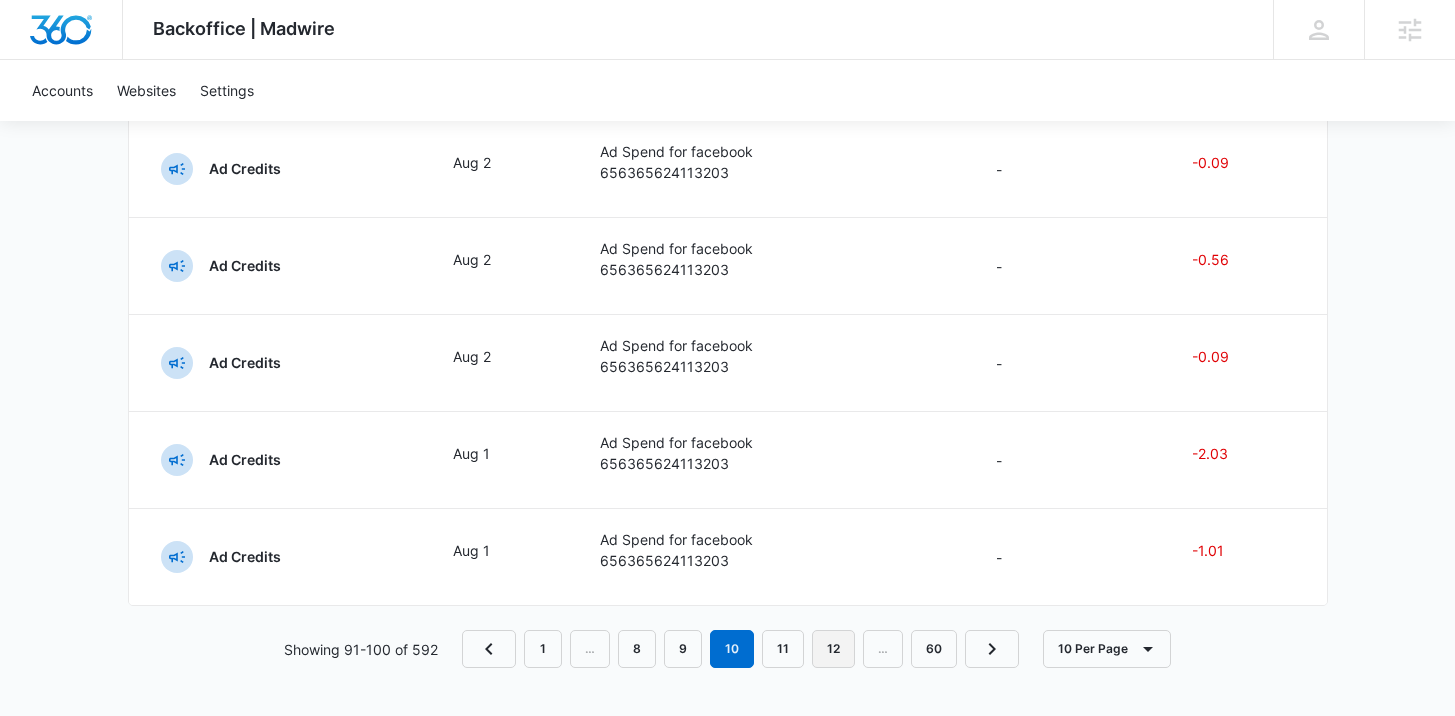 click on "12" at bounding box center (833, 649) 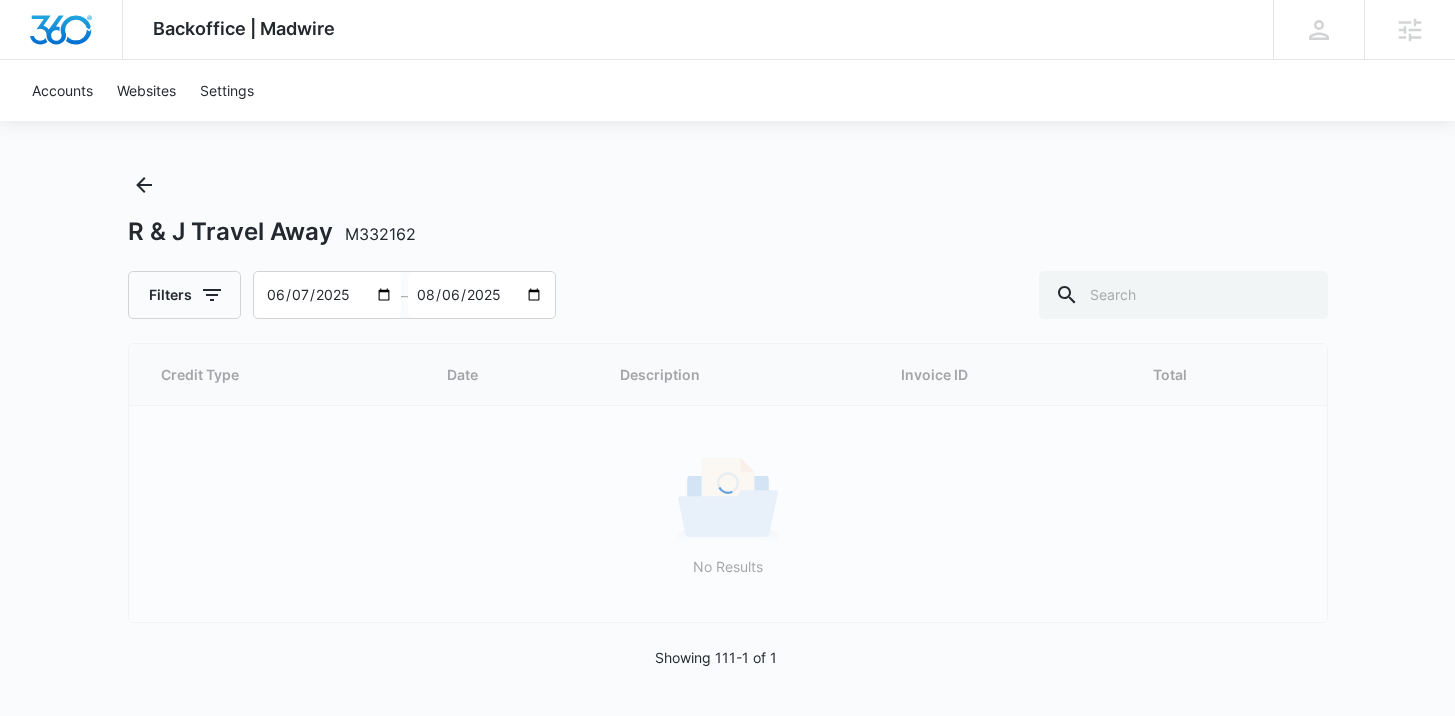 scroll, scrollTop: 786, scrollLeft: 0, axis: vertical 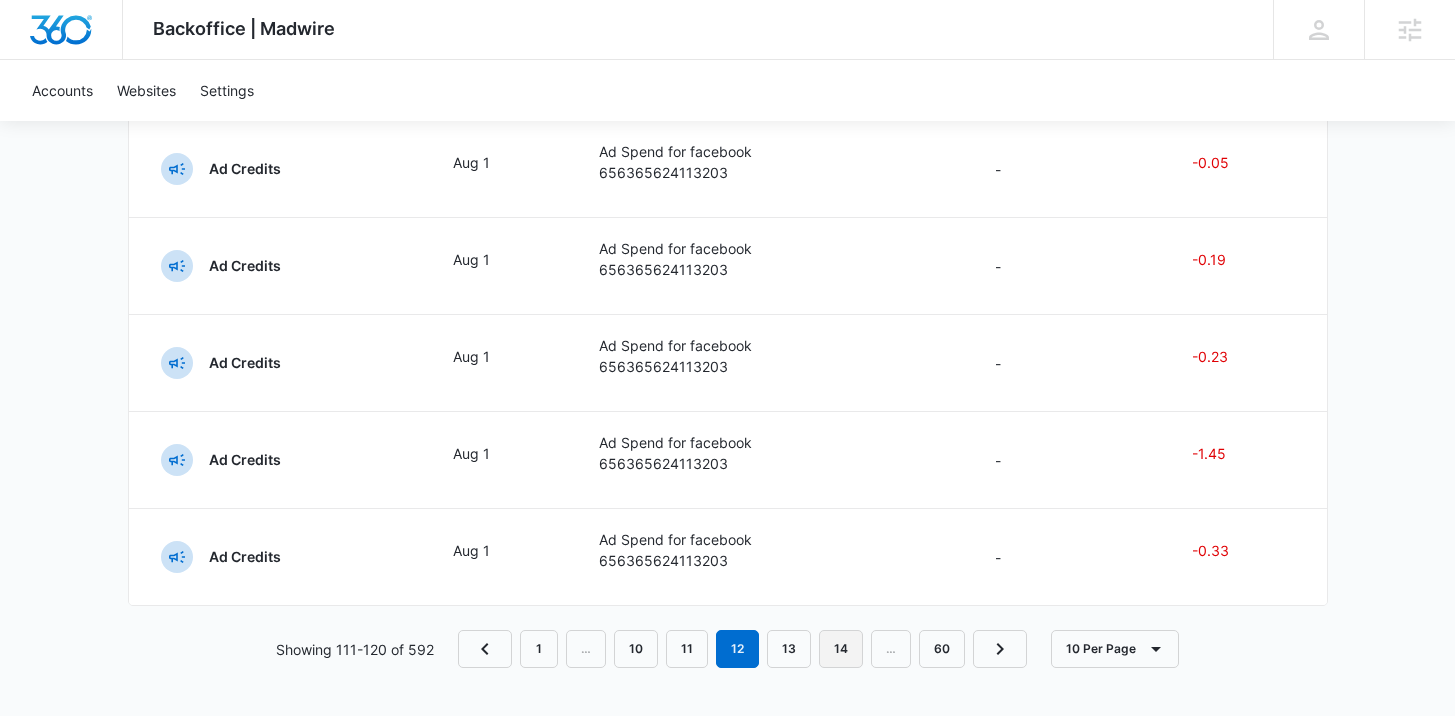 click on "14" at bounding box center (841, 649) 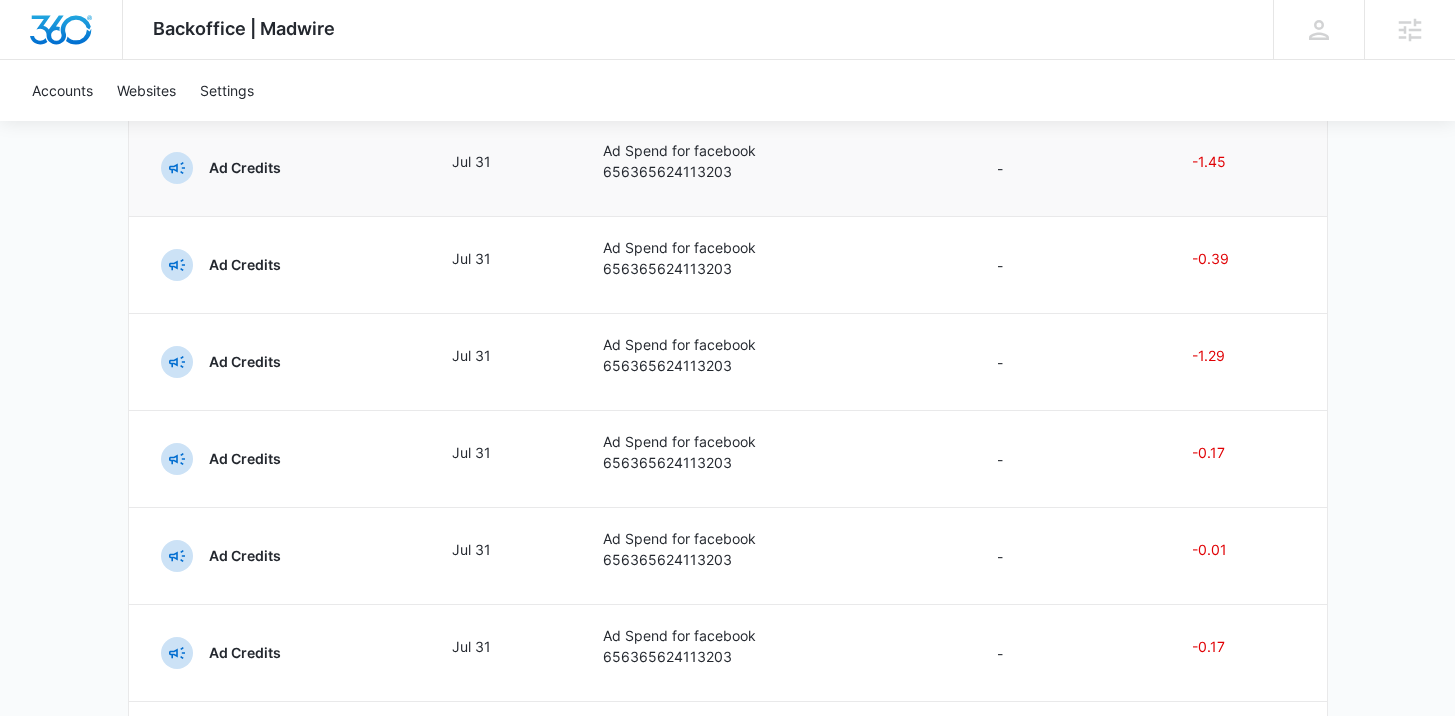 scroll, scrollTop: 786, scrollLeft: 0, axis: vertical 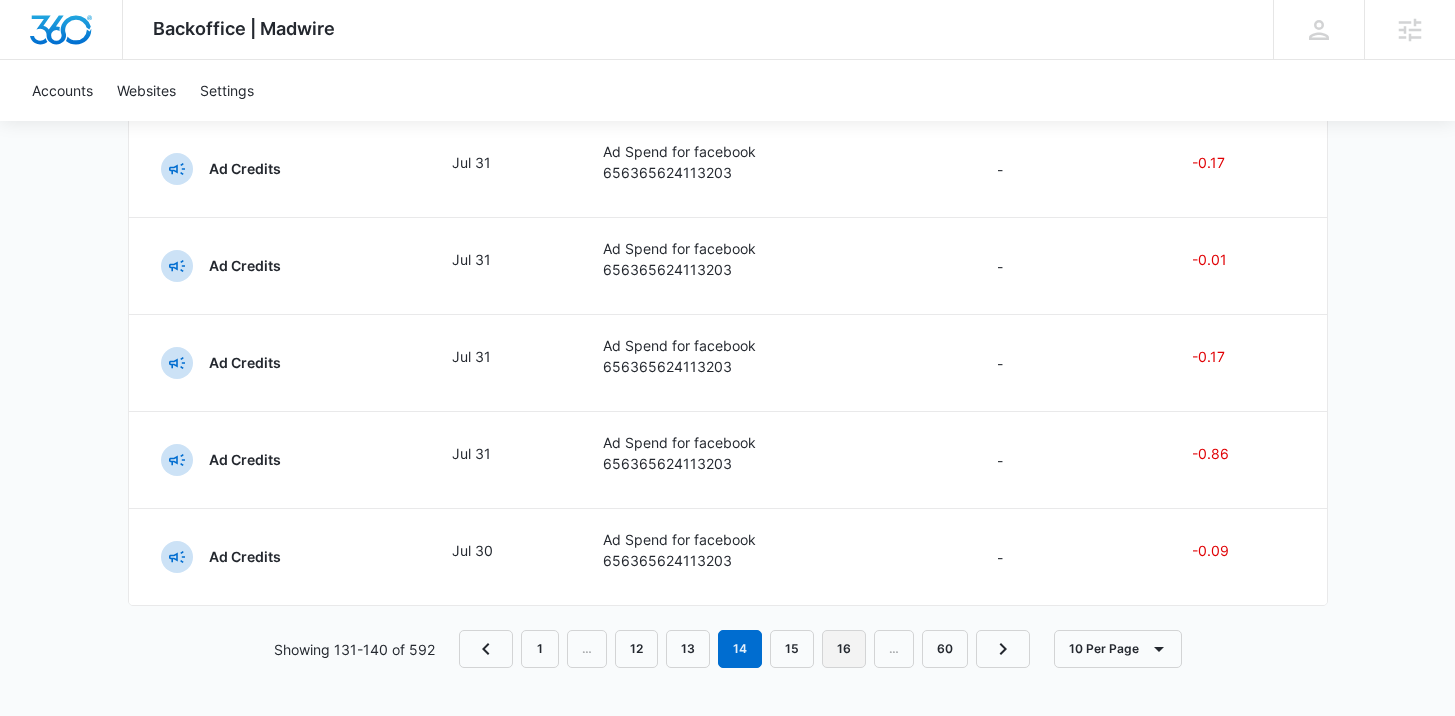 click on "16" at bounding box center [844, 649] 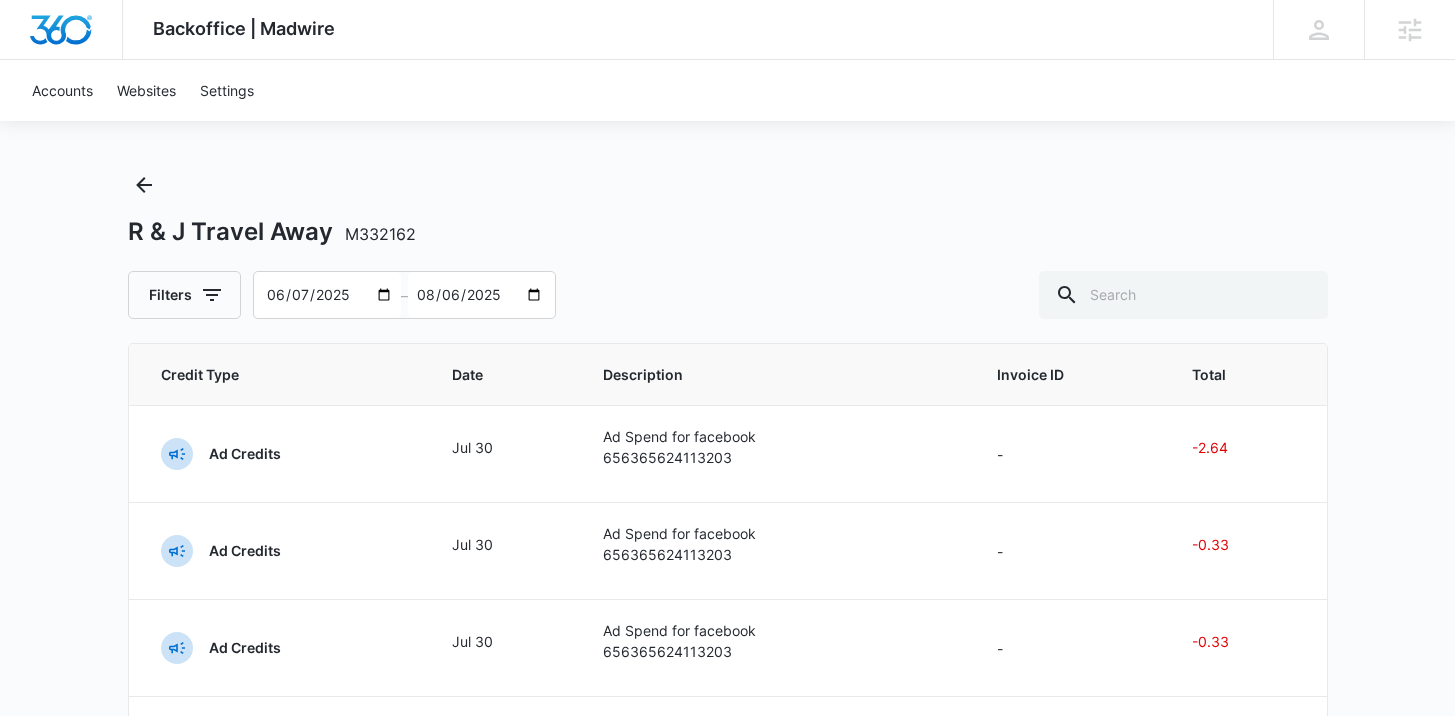 scroll, scrollTop: 786, scrollLeft: 0, axis: vertical 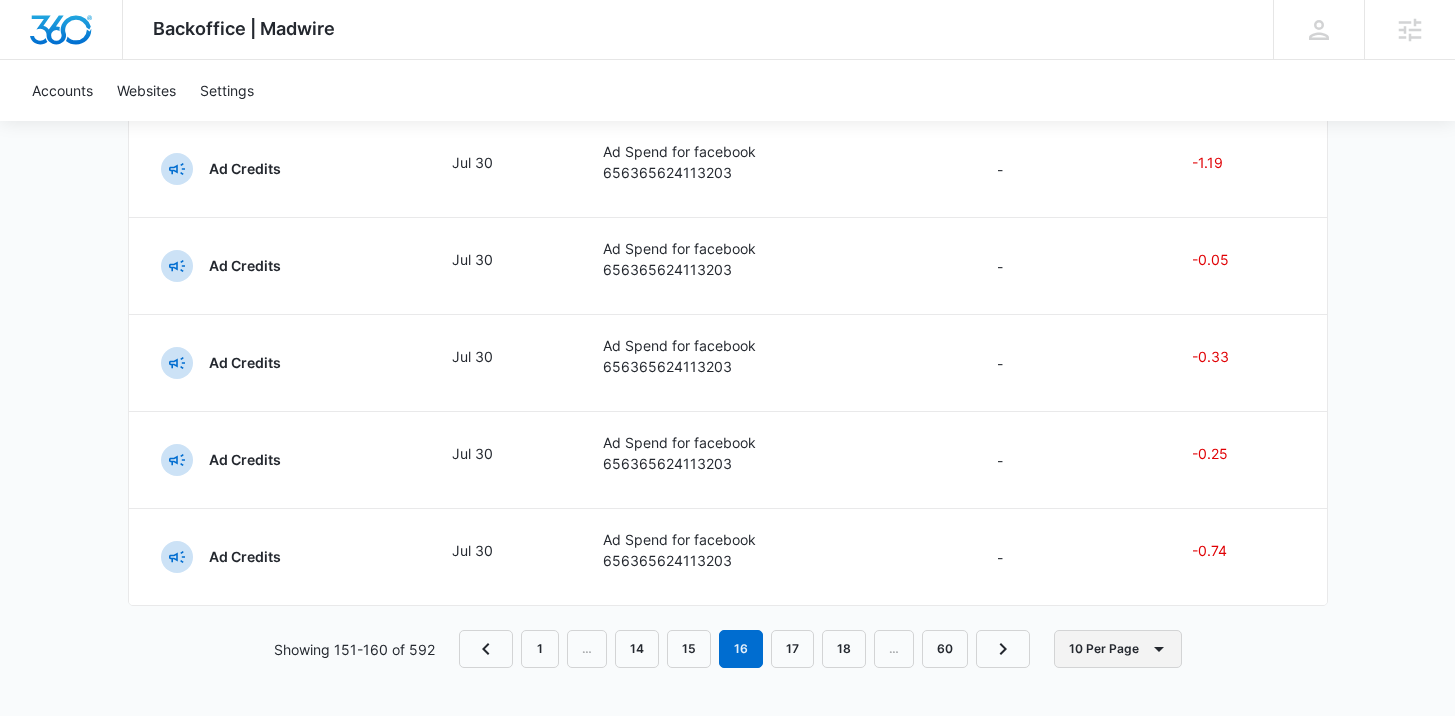click on "10   Per Page" at bounding box center [1118, 649] 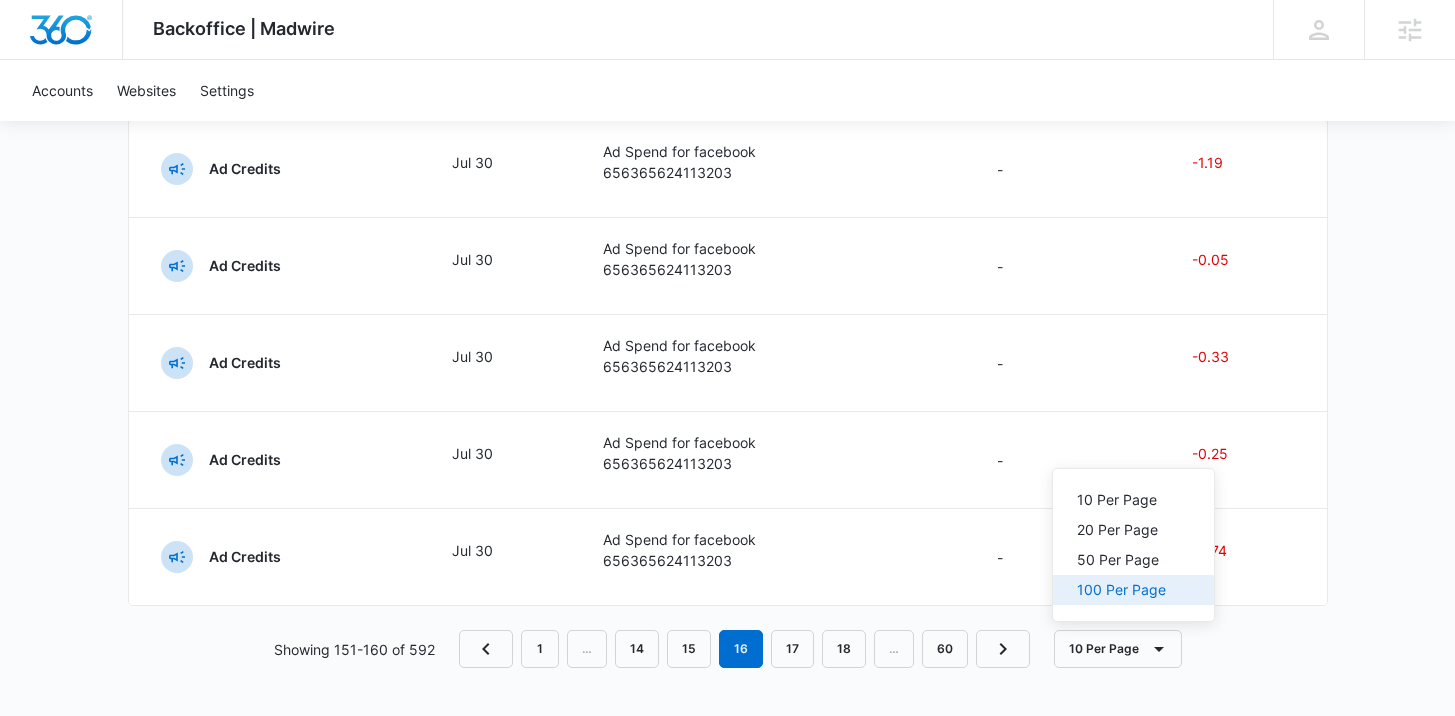 click on "100   Per Page" at bounding box center (1121, 590) 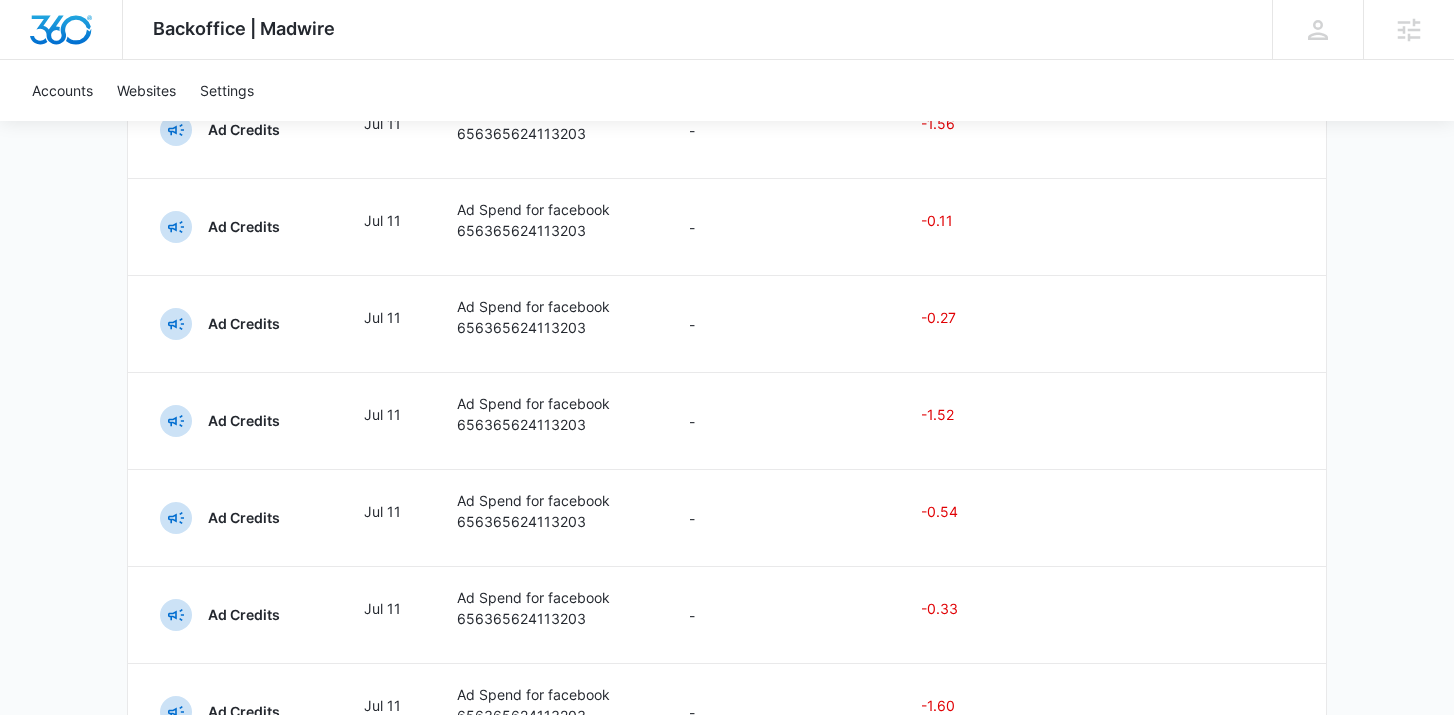 scroll, scrollTop: 7618, scrollLeft: 0, axis: vertical 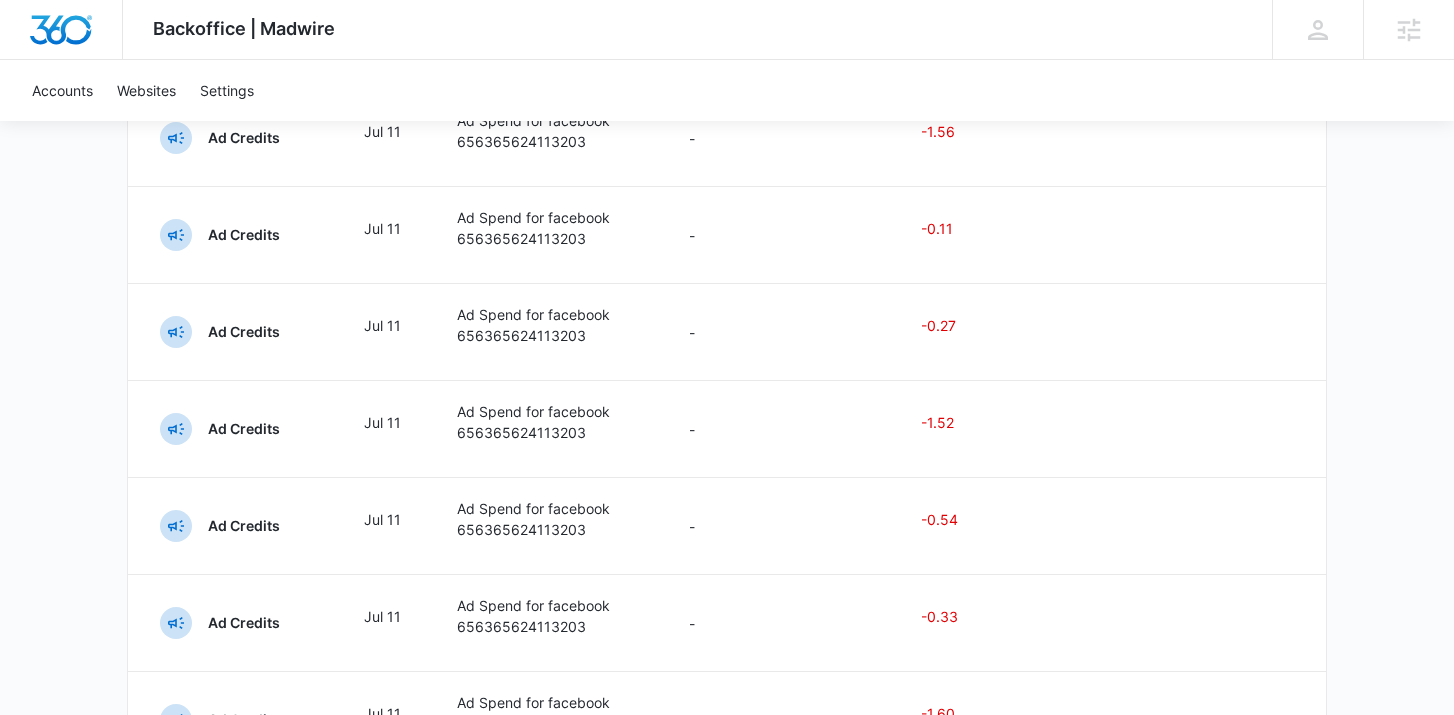click on "Backoffice | Madwire Apps Settings AS Allie Silvey allie.silvey@madwire.com My Profile Notifications Support Logout Terms & Conditions   •   Privacy Policy Agencies Accounts Websites Settings R & J Travel Away M332162 Filters 2025-06-07 – 2025-08-06 Credit Type Date Description Invoice ID Total Ad Credits Jul 14 Ad Spend for facebook 656365624113203 - -0.96 Ad Credits Jul 14 Ad Spend for facebook 656365624113203 - -0.21 Ad Credits Jul 14 Ad Spend for facebook 656365624113203 - -0.84 Ad Credits Jul 14 Ad Spend for facebook 656365624113203 - -0.41 Ad Credits Jul 14 Ad Spend for facebook 656365624113203 - -1.01 Ad Credits Jul 14 Ad Spend for facebook 656365624113203 - -0.58 Ad Credits Jul 14 Ad Spend for facebook 656365624113203 - -0.41 Ad Credits Jul 14 Ad Spend for facebook 656365624113203 - -1.25 Ad Credits Jul 14 Ad Spend for facebook 656365624113203 - -1.76 Ad Credits Jul 14 Ad Spend for facebook 656365624113203 - -0.25 Ad Credits Jul 14 Ad Spend for facebook 656365624113203 - -1.64 Ad Credits Jul 14" at bounding box center (727, -2680) 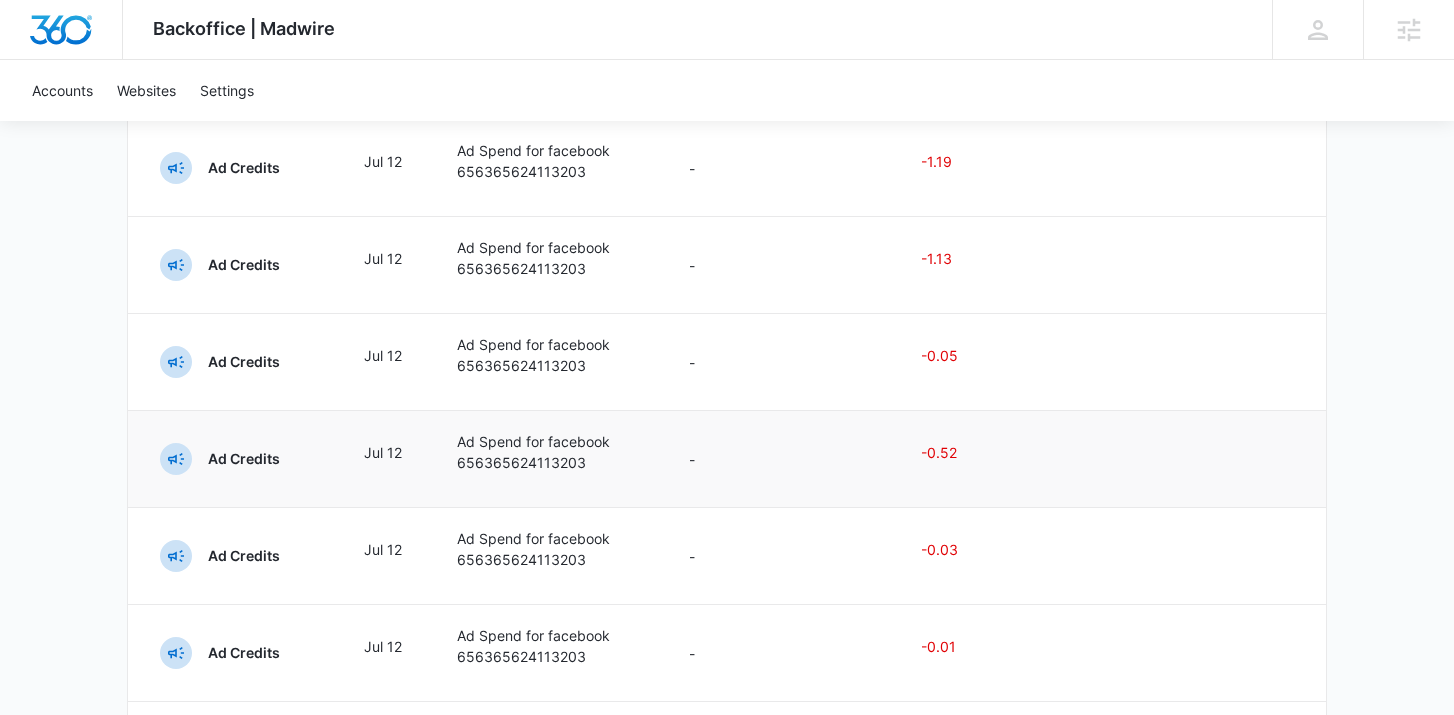 scroll, scrollTop: 5608, scrollLeft: 0, axis: vertical 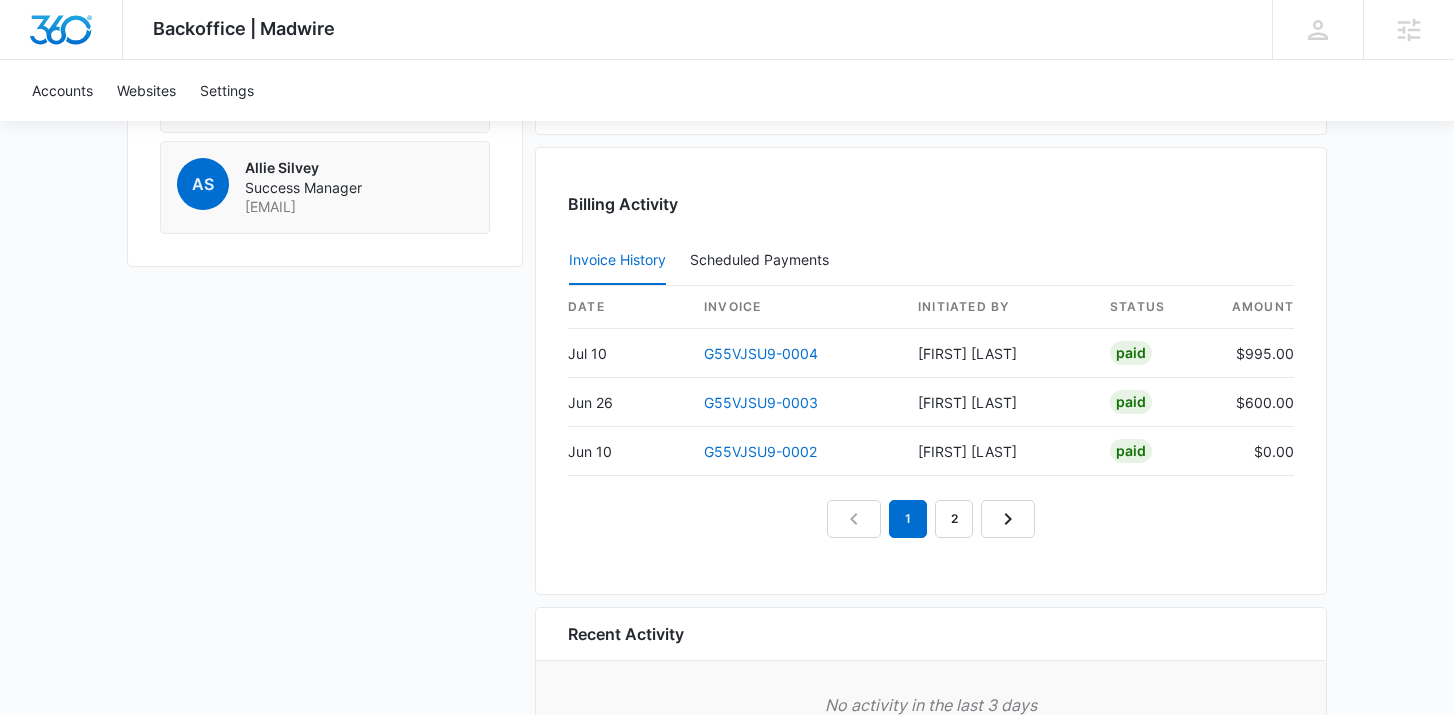 click on "Backoffice | Madwire Apps Settings AS Allie Silvey allie.silvey@madwire.com My Profile Notifications Support Logout Terms & Conditions   •   Privacy Policy Agencies Accounts Websites Settings R & J Travel Away M332162 Paid Next payment of  $995.00  due  Aug 10 One Time Sale Go to Dashboard R & J Travel Away M332162 Details Billing Type Stripe Billing Contact Rebecca Rolfes Rjtravelaway@yahoo.com 13149713849 Billing Address 10 timberline ct. Fenton ,  MO   63026 US Local Time 11:48am   ( America/Chicago ) Industry Consultant Lifetime Jun 4  ( 2 months ) Last Active - Lead Source - Partner - Stripe ID cus_SRLV8V0UflQjkO Collection Method Charge Automatically Team Members Tyler Brungardt Onboarding Consultant Tyler.Brungardt@madwire.com Will Fritz Ad Specialist will.fritz@madwire.com Evan Rodriguez Marketing Consultant evan.rodriguez@marketing360.com Avery Berryman Marketing Consultant avery.berryman@marketing360.com AS Allie Silvey Success Manager allie.silvey@madwire.com Billing Task Manager 4357 Manage" at bounding box center [727, -498] 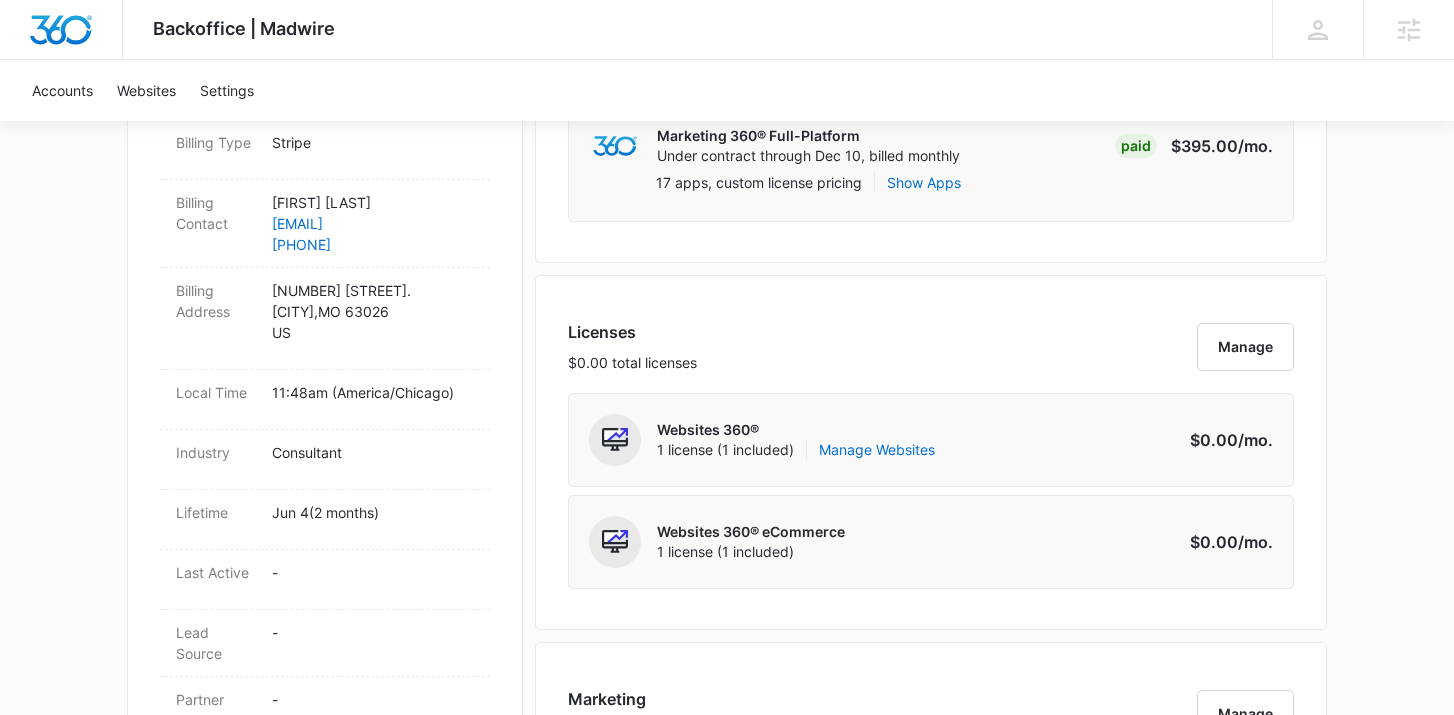 scroll, scrollTop: 513, scrollLeft: 0, axis: vertical 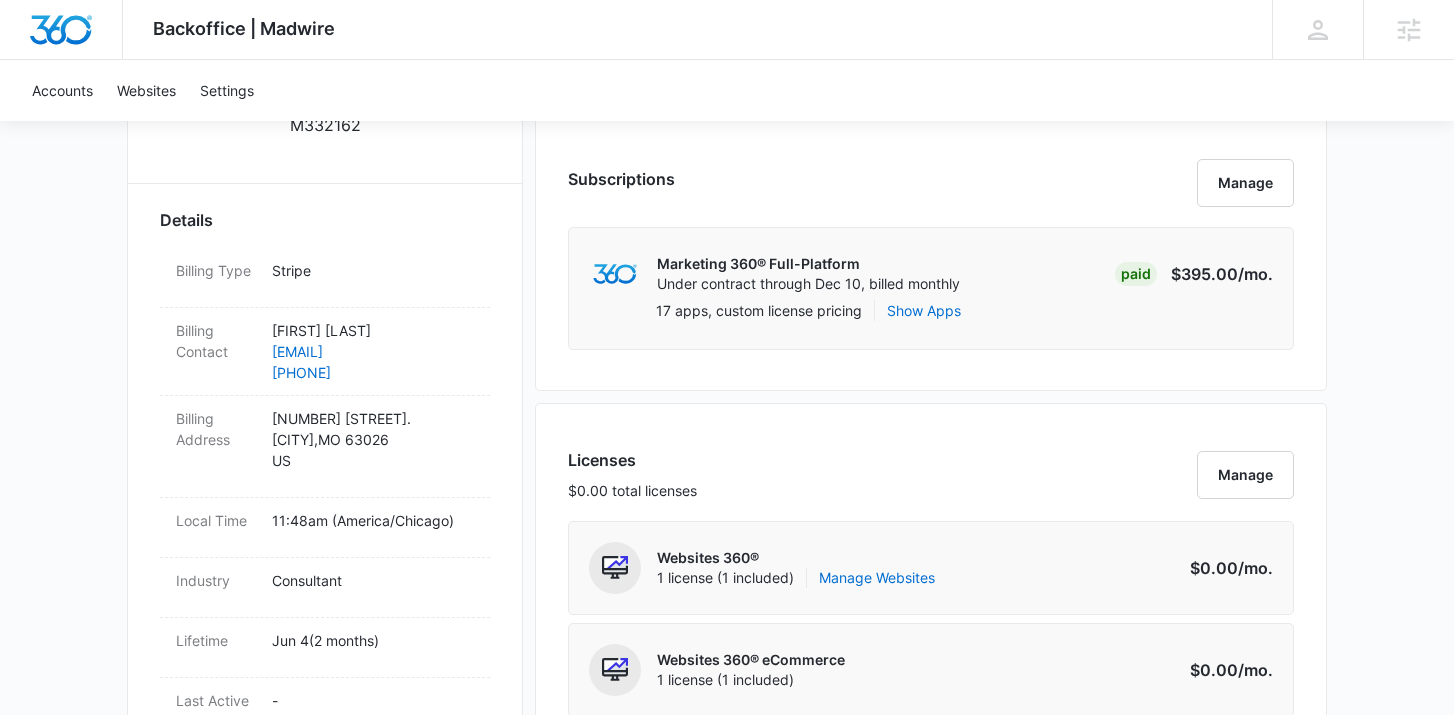 click on "Backoffice | Madwire Apps Settings AS Allie Silvey allie.silvey@madwire.com My Profile Notifications Support Logout Terms & Conditions   •   Privacy Policy Agencies Accounts Websites Settings R & J Travel Away M332162 Paid Next payment of  $995.00  due  Aug 10 One Time Sale Go to Dashboard R & J Travel Away M332162 Details Billing Type Stripe Billing Contact Rebecca Rolfes Rjtravelaway@yahoo.com 13149713849 Billing Address 10 timberline ct. Fenton ,  MO   63026 US Local Time 11:48am   ( America/Chicago ) Industry Consultant Lifetime Jun 4  ( 2 months ) Last Active - Lead Source - Partner - Stripe ID cus_SRLV8V0UflQjkO Collection Method Charge Automatically Team Members Tyler Brungardt Onboarding Consultant Tyler.Brungardt@madwire.com Will Fritz Ad Specialist will.fritz@madwire.com Evan Rodriguez Marketing Consultant evan.rodriguez@marketing360.com Avery Berryman Marketing Consultant avery.berryman@marketing360.com AS Allie Silvey Success Manager allie.silvey@madwire.com Billing Task Manager 4357 Manage" at bounding box center (727, 834) 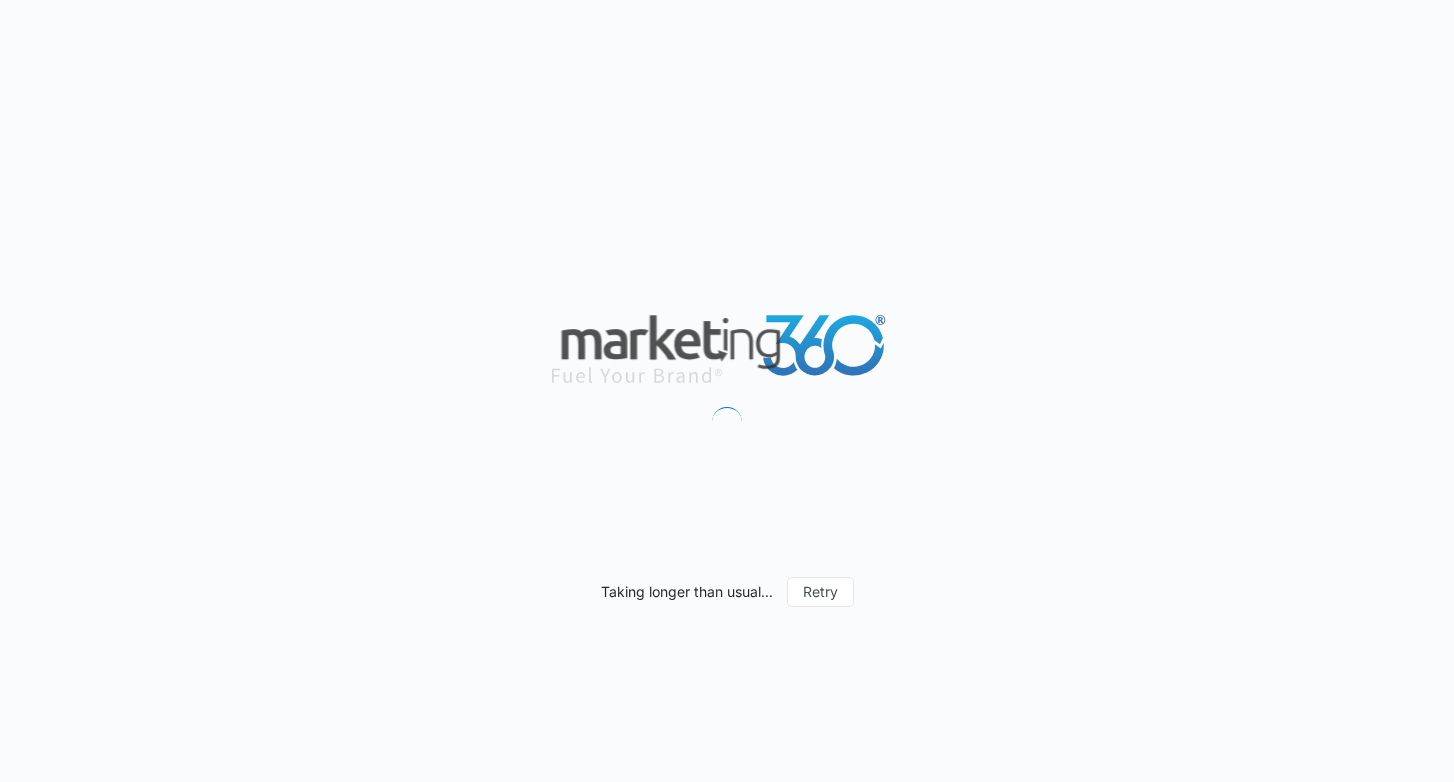scroll, scrollTop: 0, scrollLeft: 0, axis: both 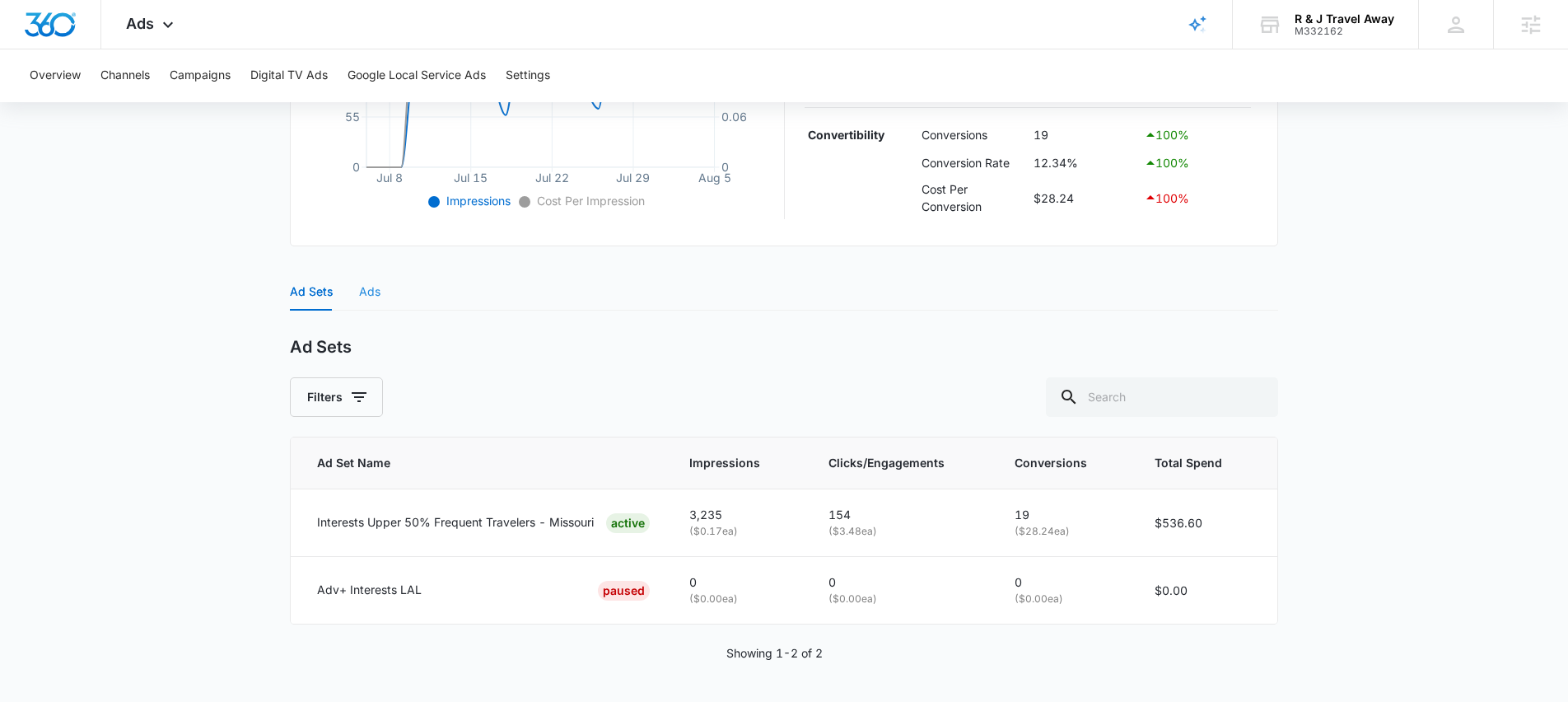 click on "Ads" at bounding box center [370, 292] 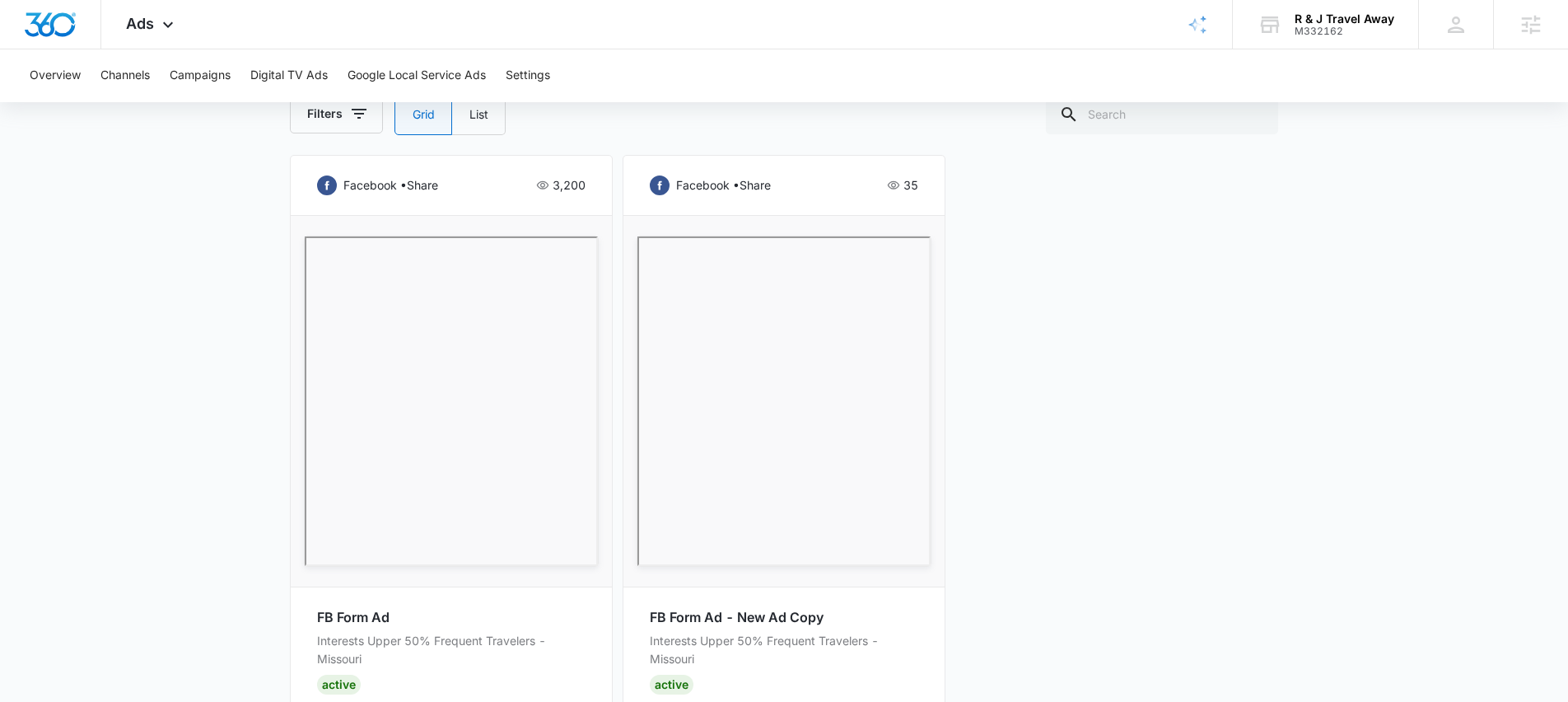 scroll, scrollTop: 829, scrollLeft: 0, axis: vertical 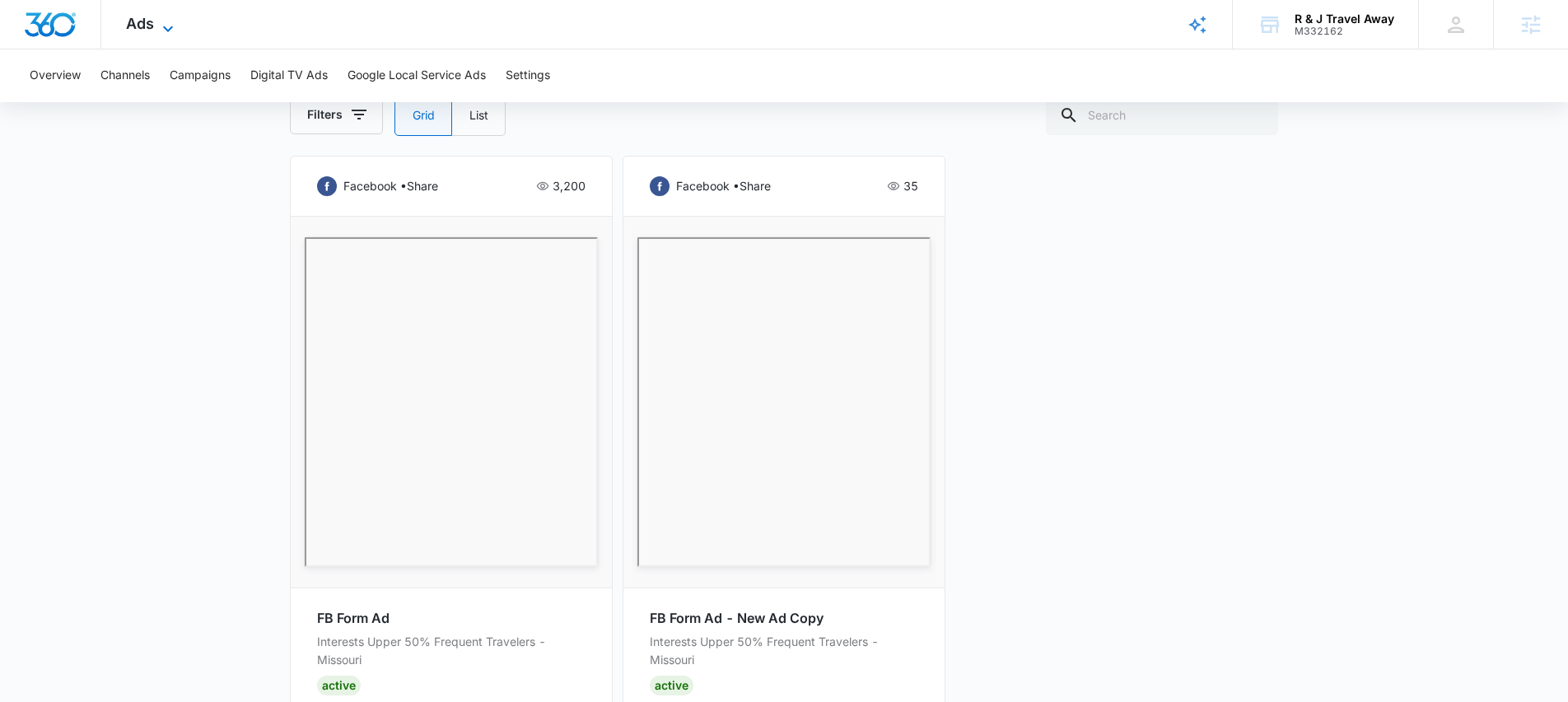 click on "Ads" at bounding box center (140, 23) 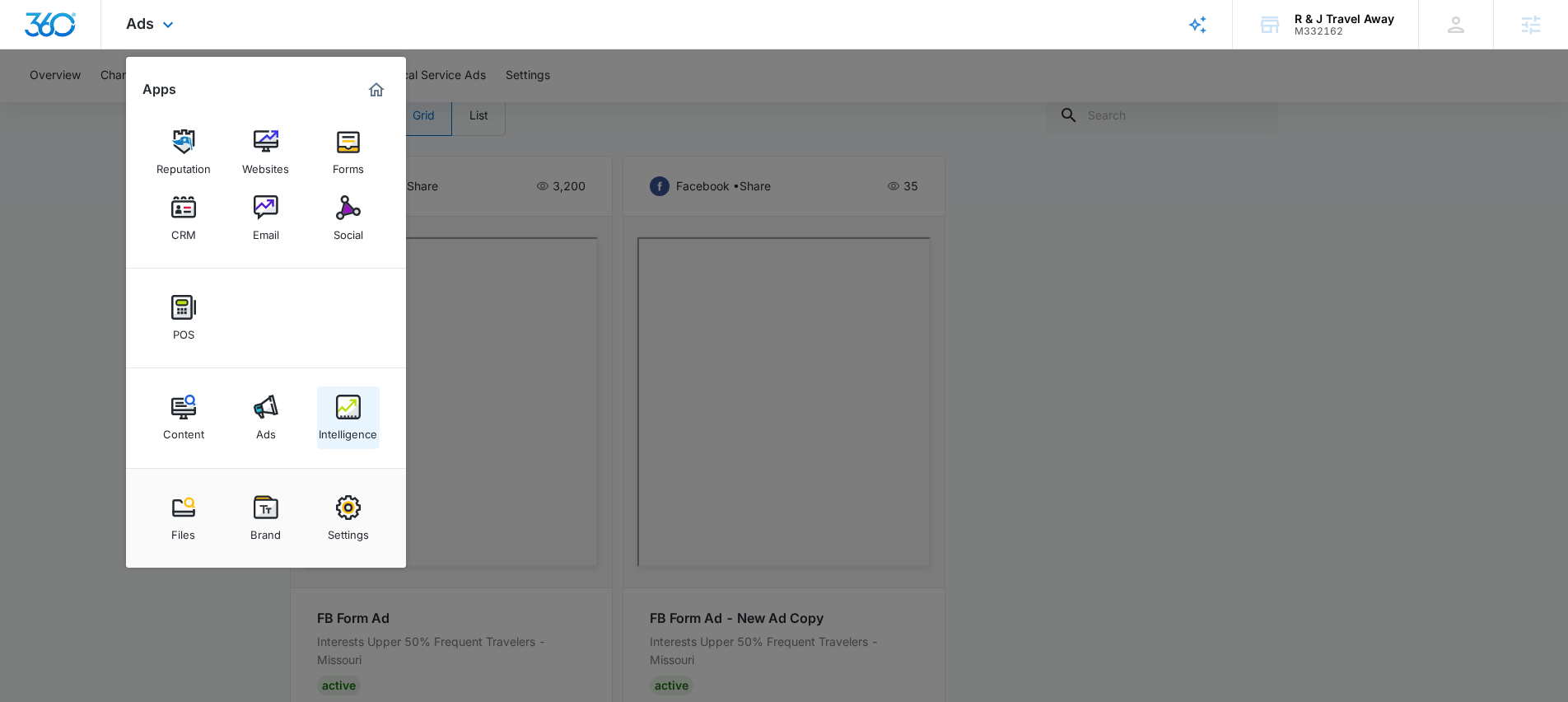 click on "Intelligence" at bounding box center [348, 418] 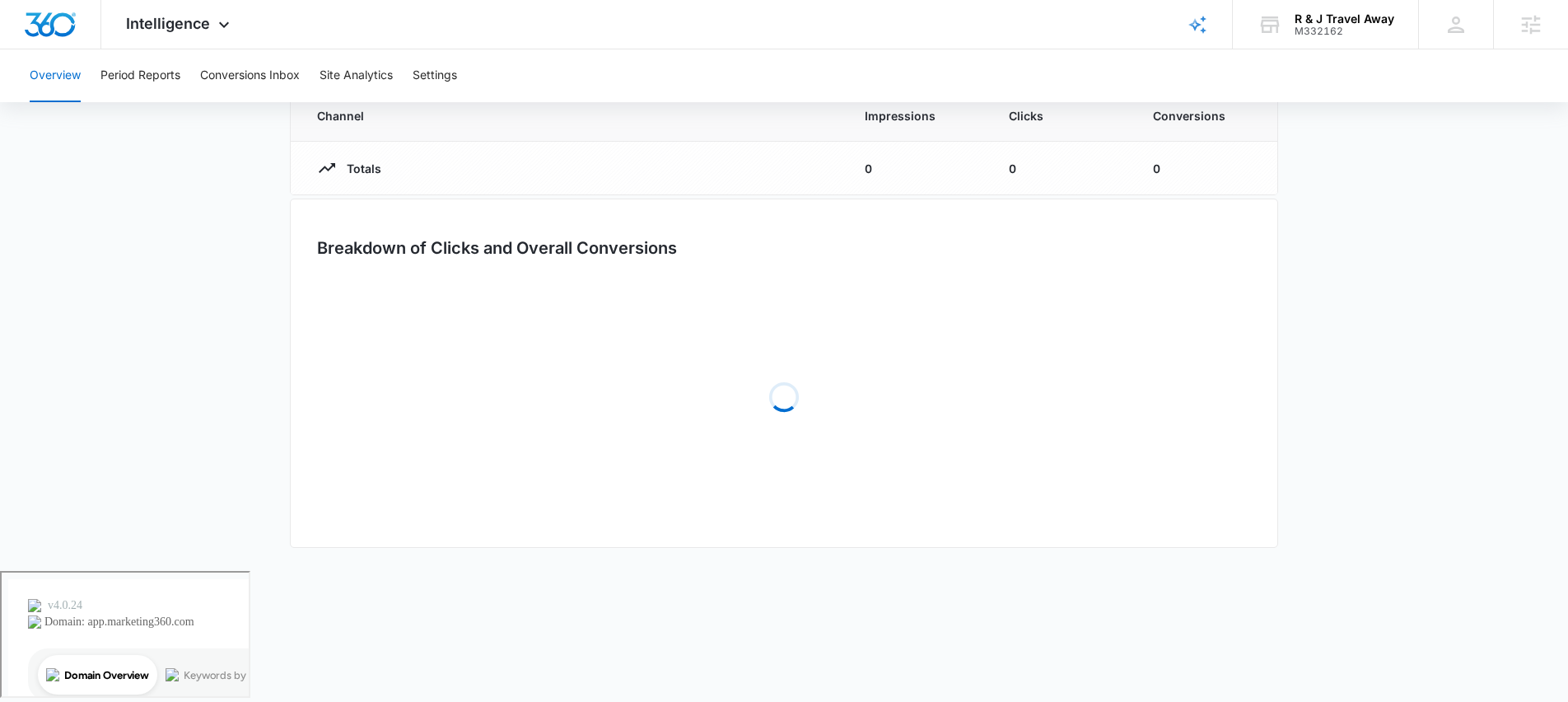scroll, scrollTop: 0, scrollLeft: 0, axis: both 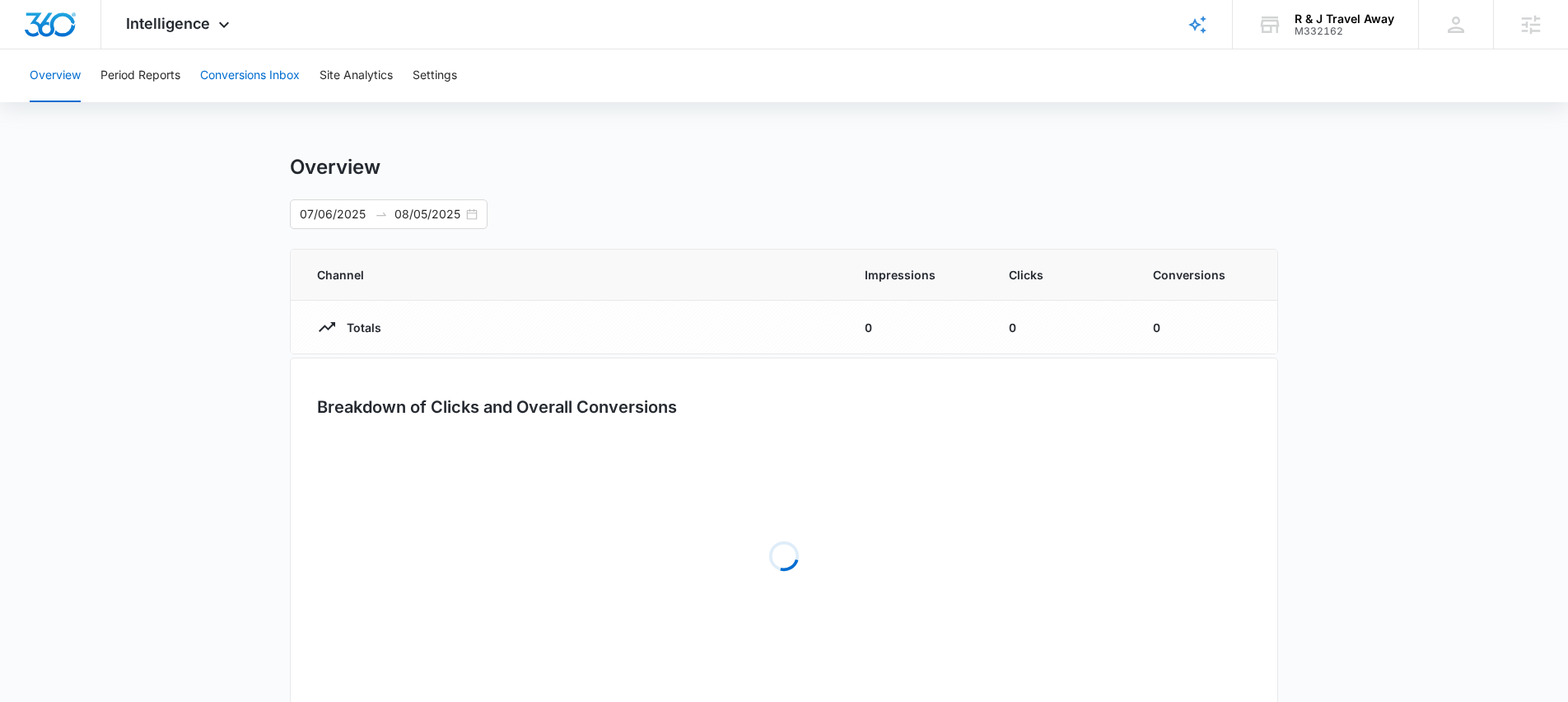 click on "Conversions Inbox" at bounding box center (250, 76) 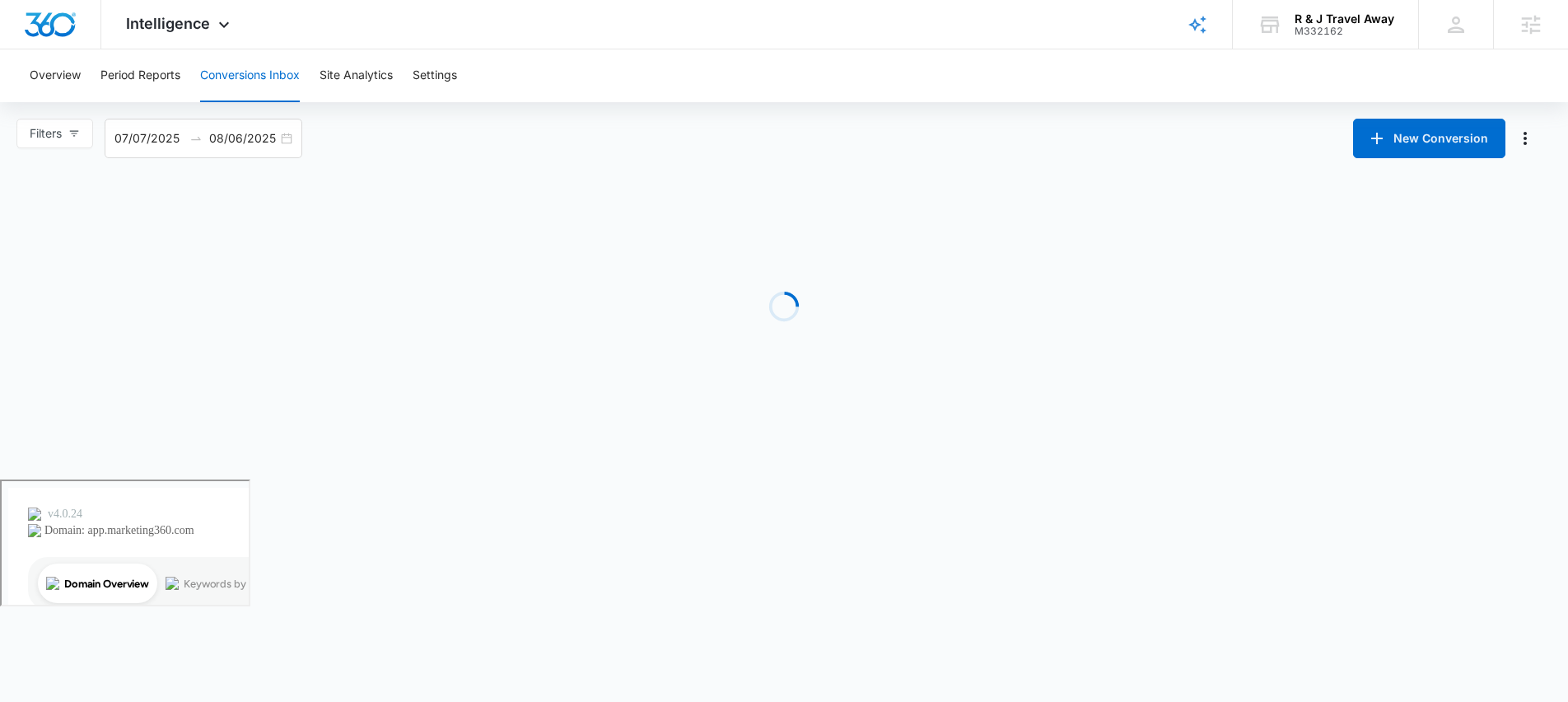 click on "Overview Period Reports Conversions Inbox Site Analytics Settings" at bounding box center [784, 76] 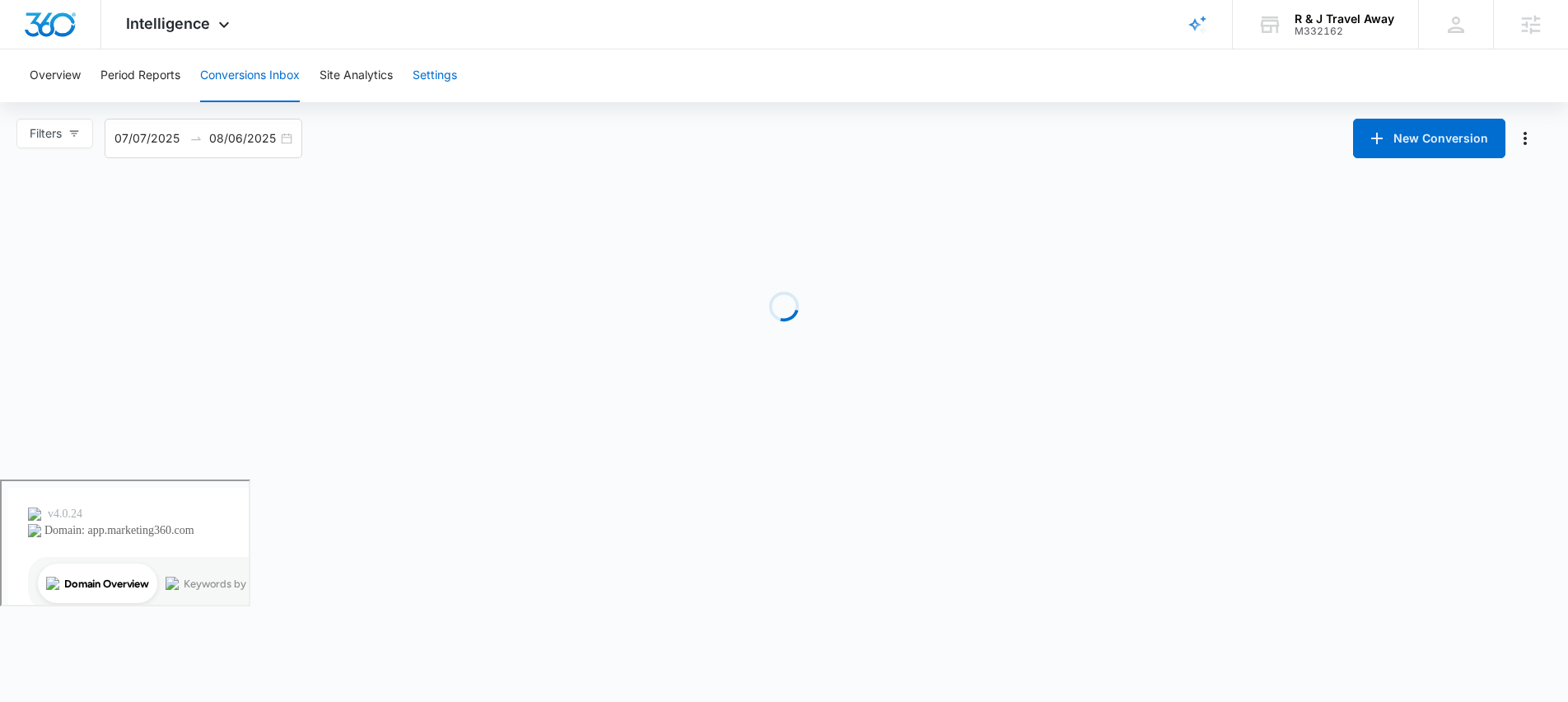 click on "Settings" at bounding box center (435, 76) 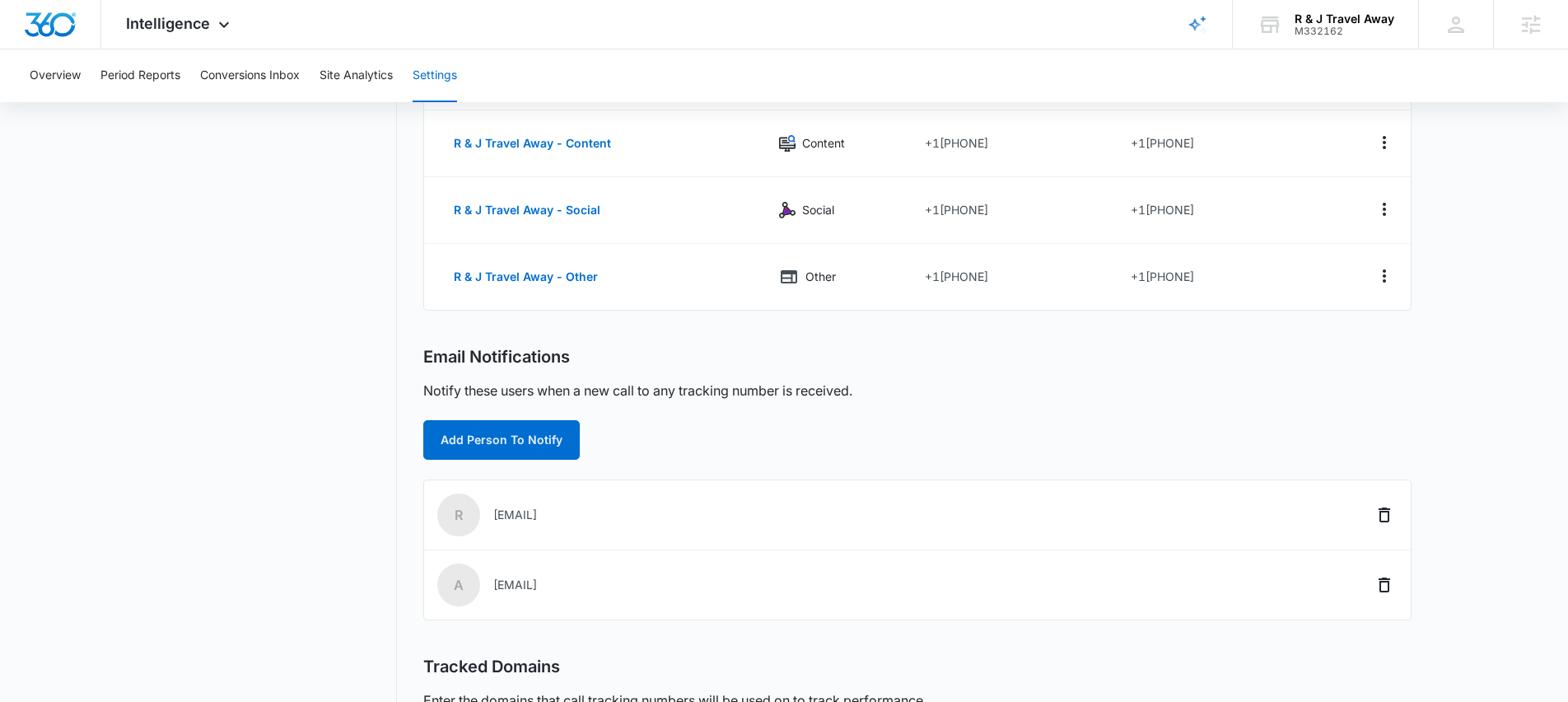 scroll, scrollTop: 324, scrollLeft: 0, axis: vertical 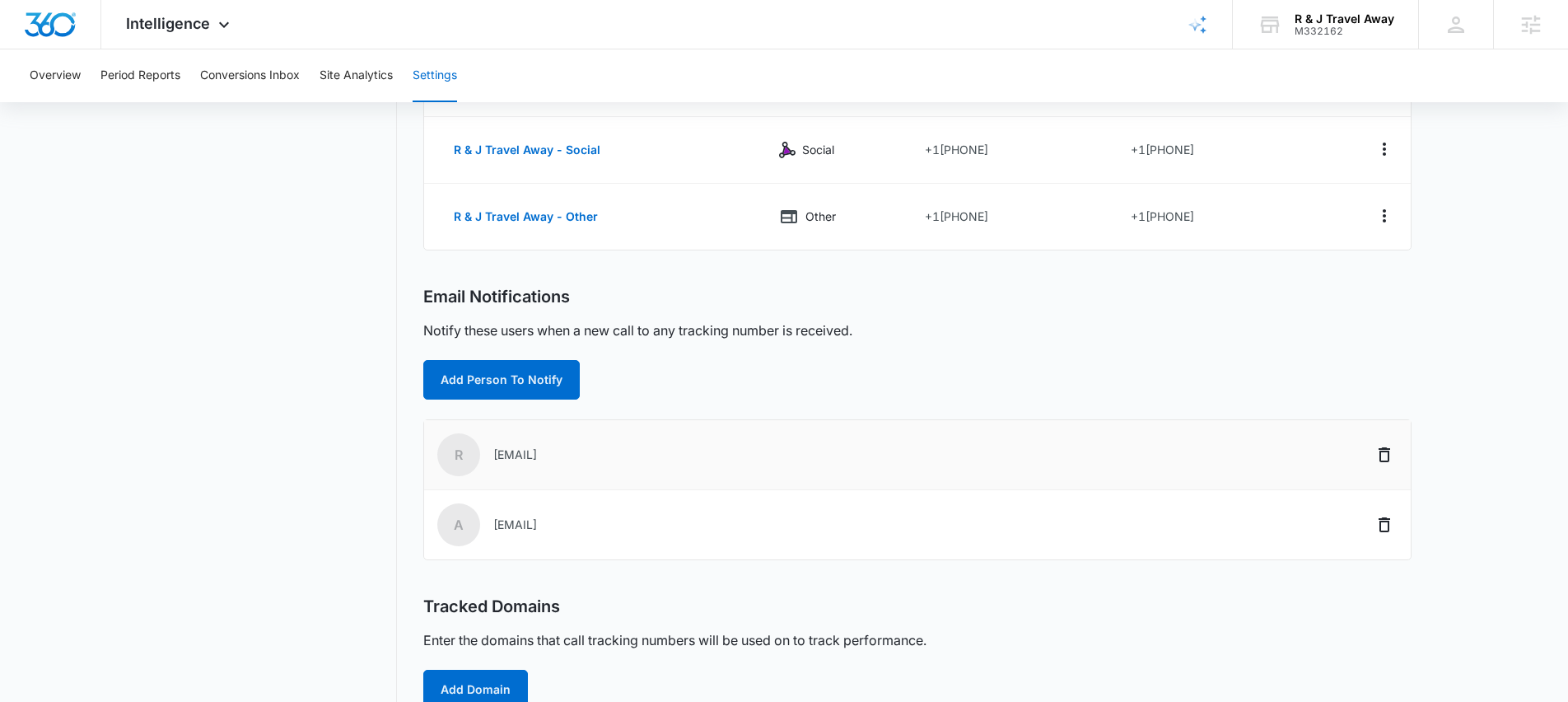 drag, startPoint x: 641, startPoint y: 458, endPoint x: 478, endPoint y: 456, distance: 163.01227 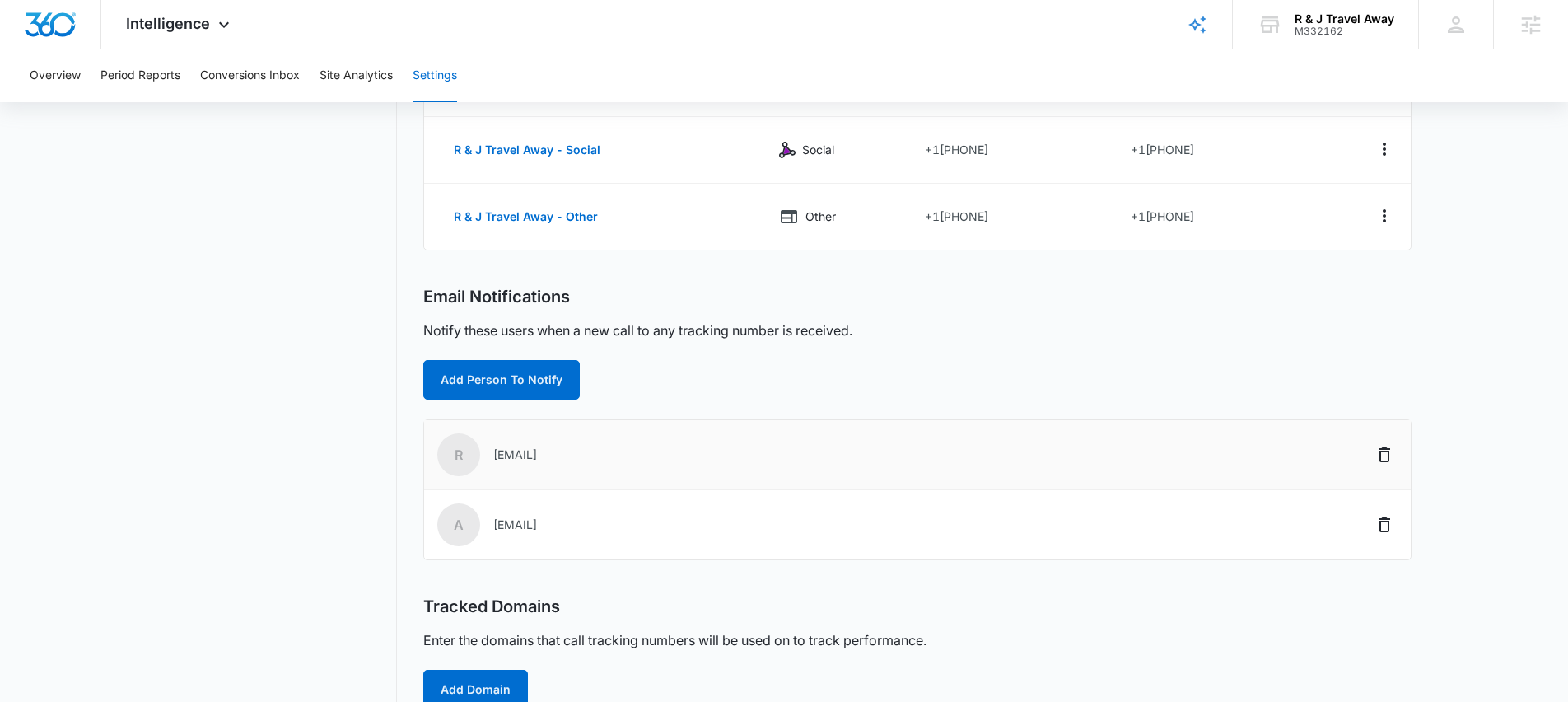 copy on "[EMAIL]" 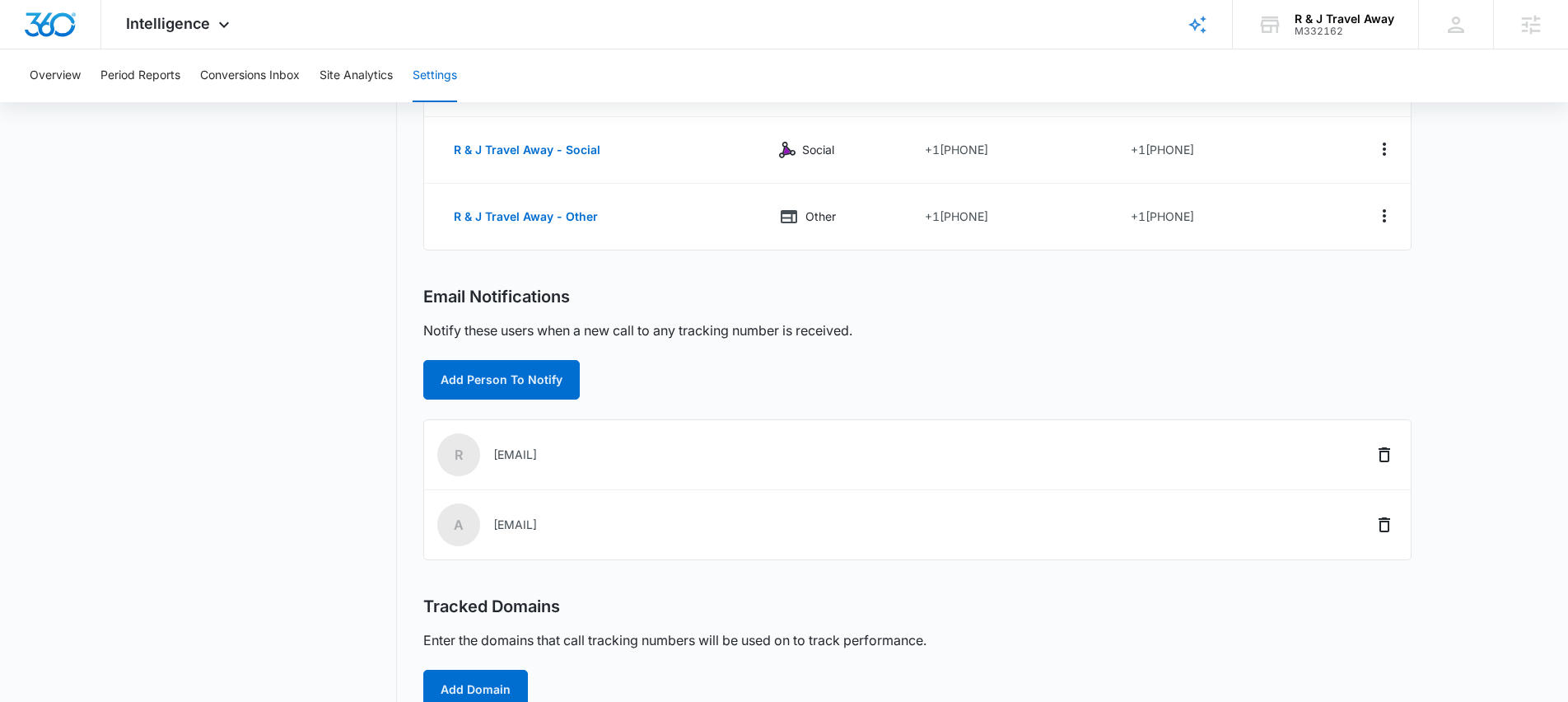 click on "Settings Call Tracking Connect Sales and Leads Call Tracking Add Tracking Number Name Channel Ring-To Number Tracking Number           R & J Travel Away - Ads Ads +1[PHONE] +1[PHONE] R & J Travel Away - Content Content +1[PHONE] +1[PHONE] R & J Travel Away - Social Social +1[PHONE] +1[PHONE] R & J Travel Away - Other Other +1[PHONE] +1[PHONE] Email Notifications Notify these users when a new call to any tracking number is received. Add Person To Notify     R   [EMAIL] a   [EMAIL] Tracked Domains Enter the domains that call tracking numbers will be used on to track performance. Add Domain     rjtravelaway.com" at bounding box center (784, 317) 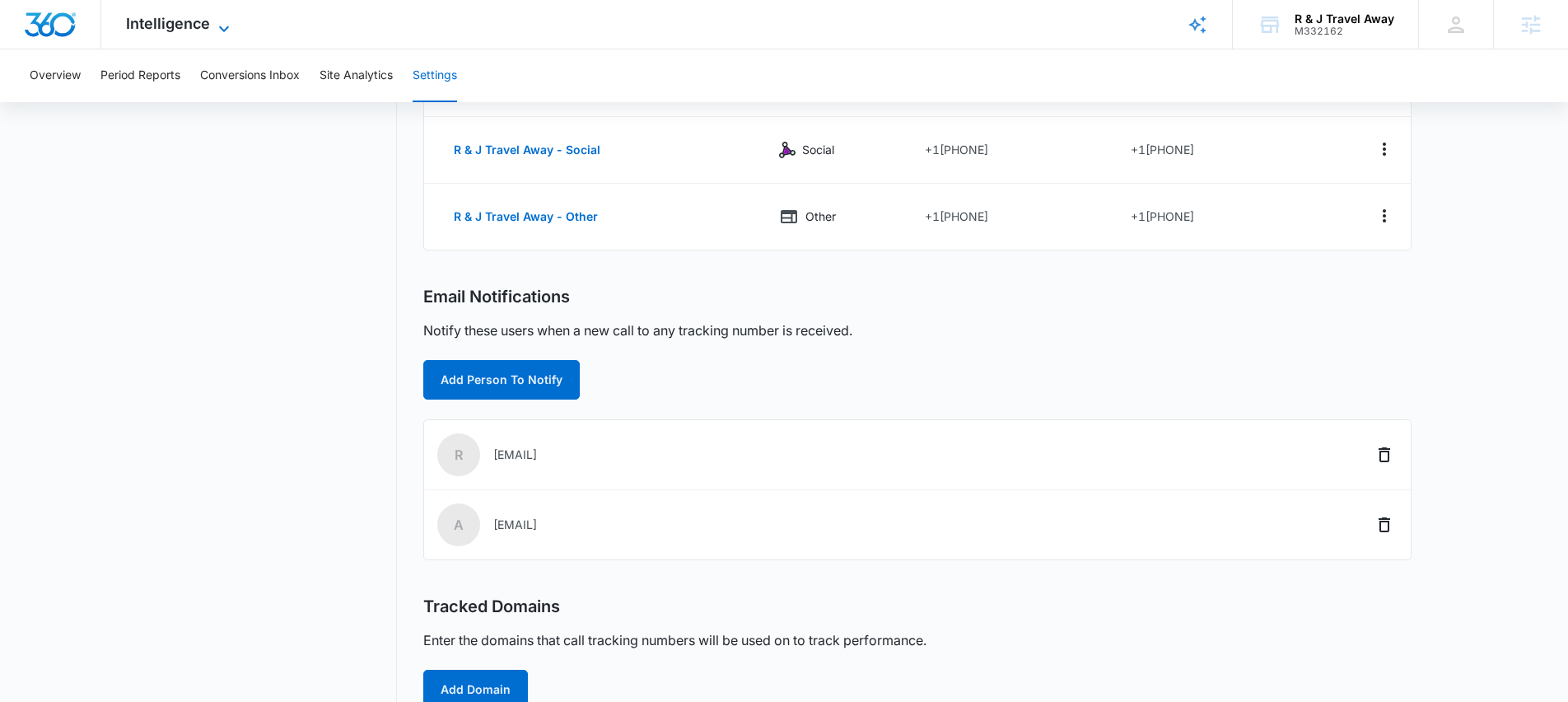 click on "Intelligence" at bounding box center [168, 23] 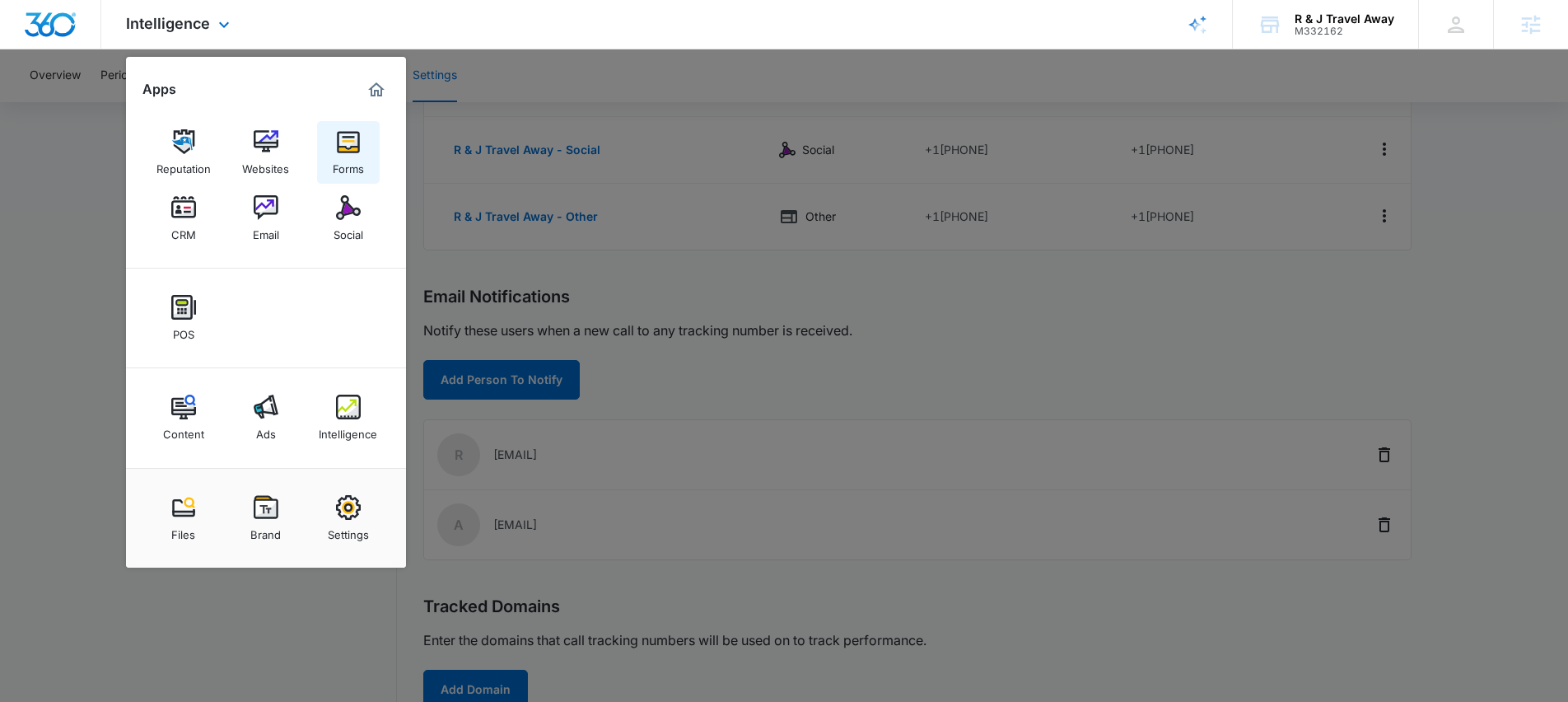 click on "Forms" at bounding box center (348, 165) 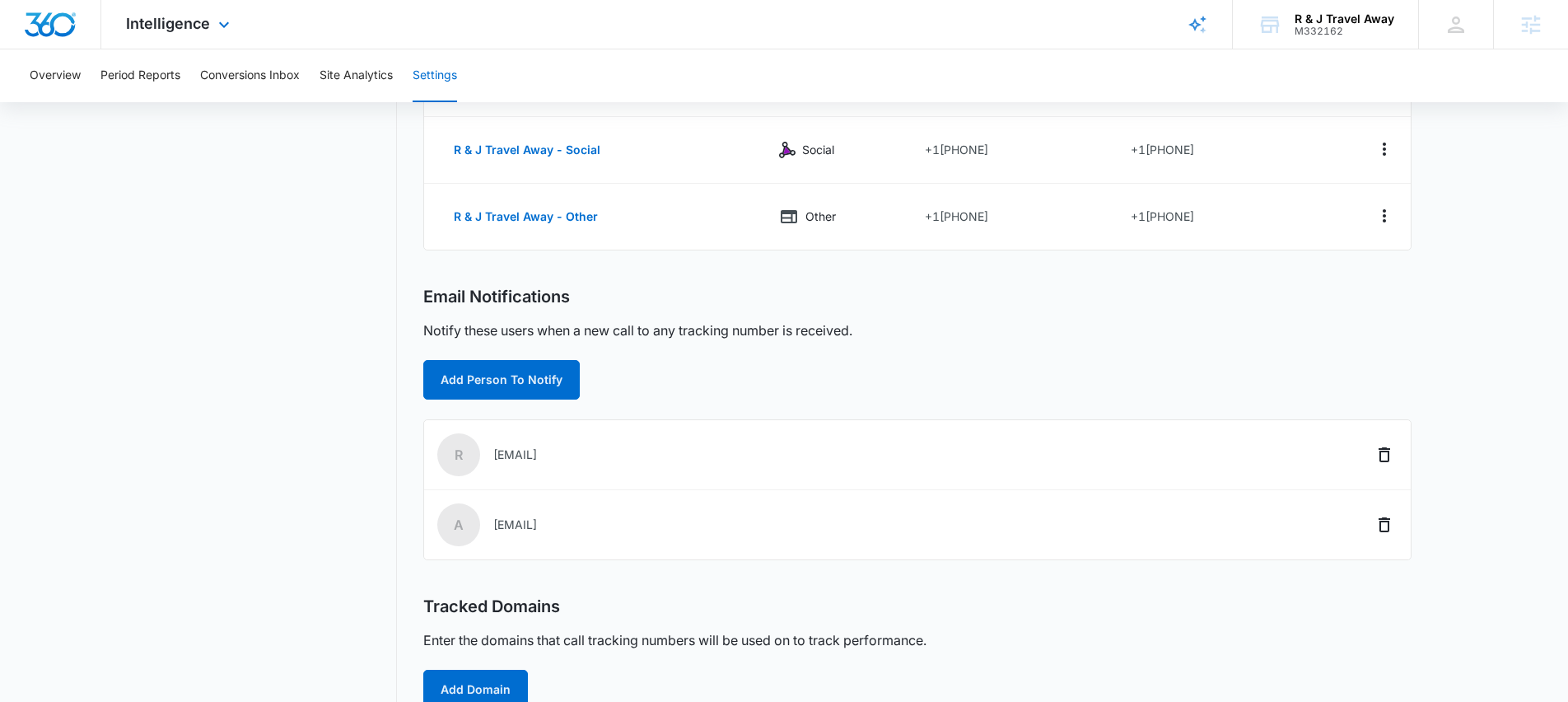 scroll, scrollTop: 0, scrollLeft: 0, axis: both 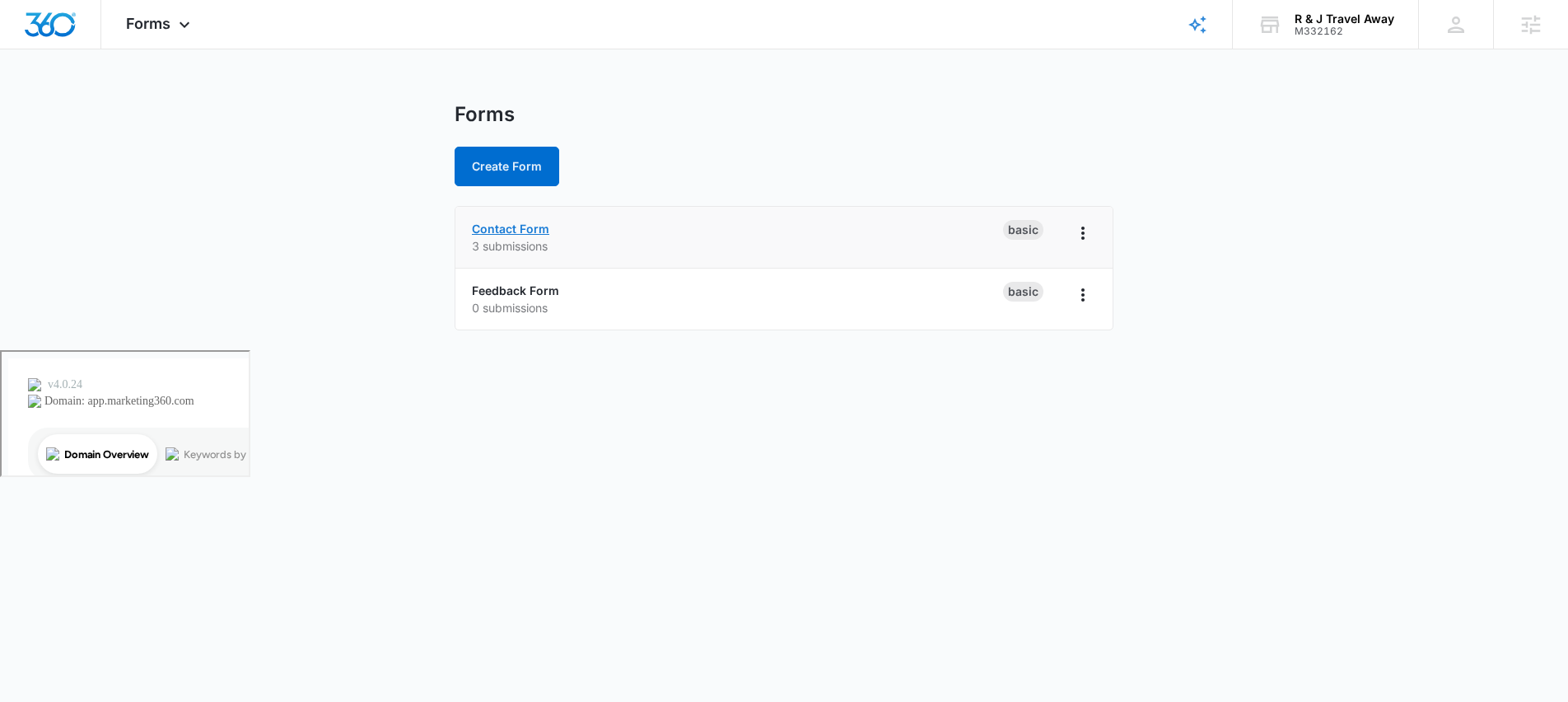 click on "Contact Form" at bounding box center (511, 228) 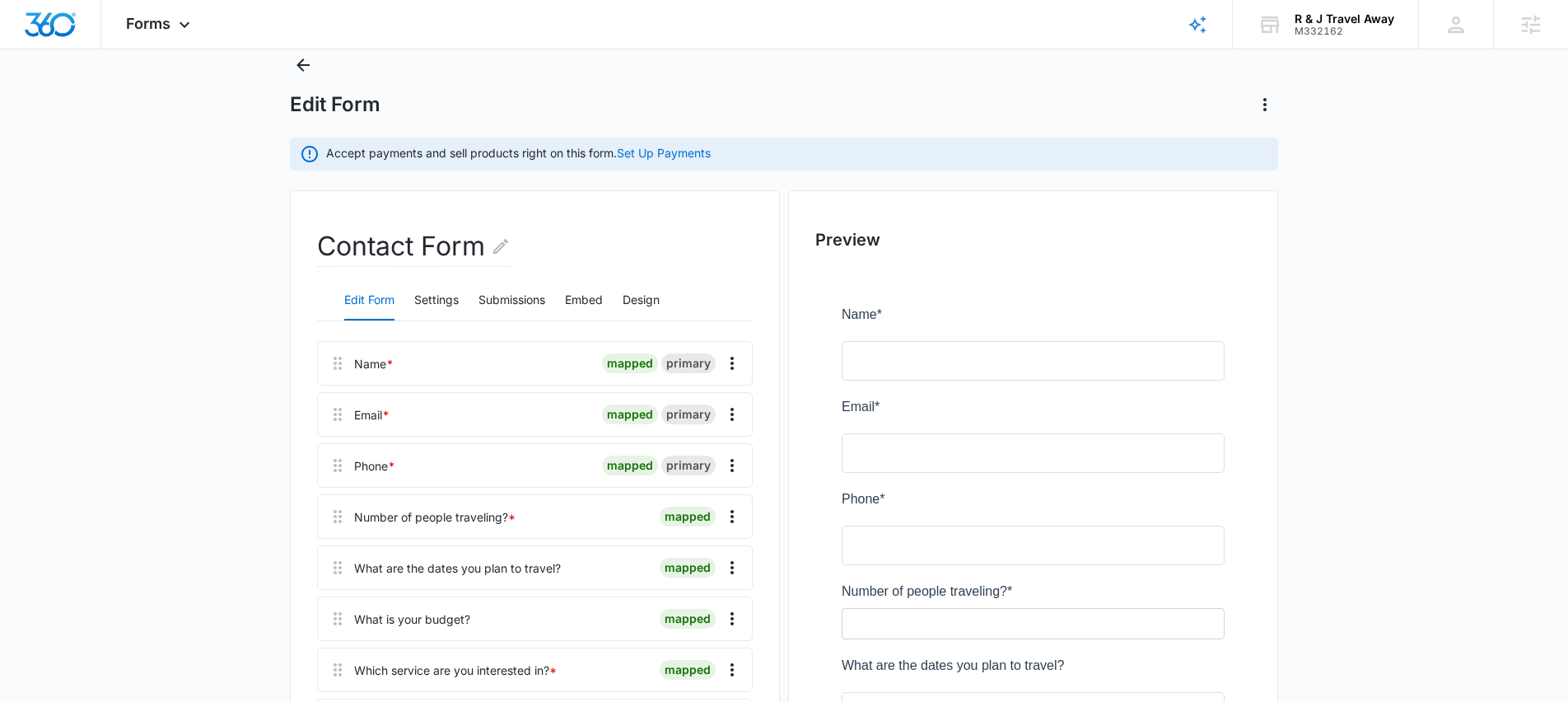 scroll, scrollTop: 61, scrollLeft: 0, axis: vertical 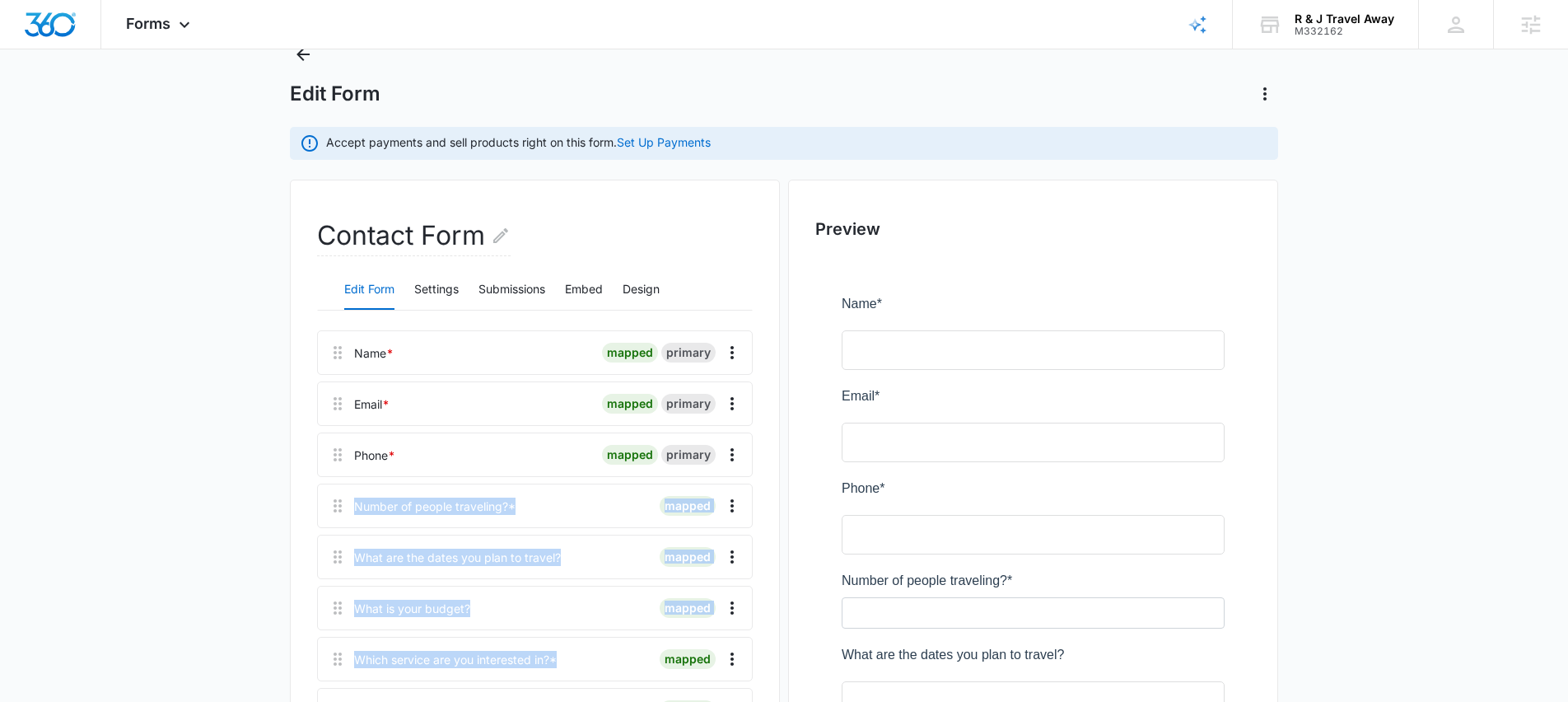 drag, startPoint x: 352, startPoint y: 504, endPoint x: 558, endPoint y: 672, distance: 265.8195 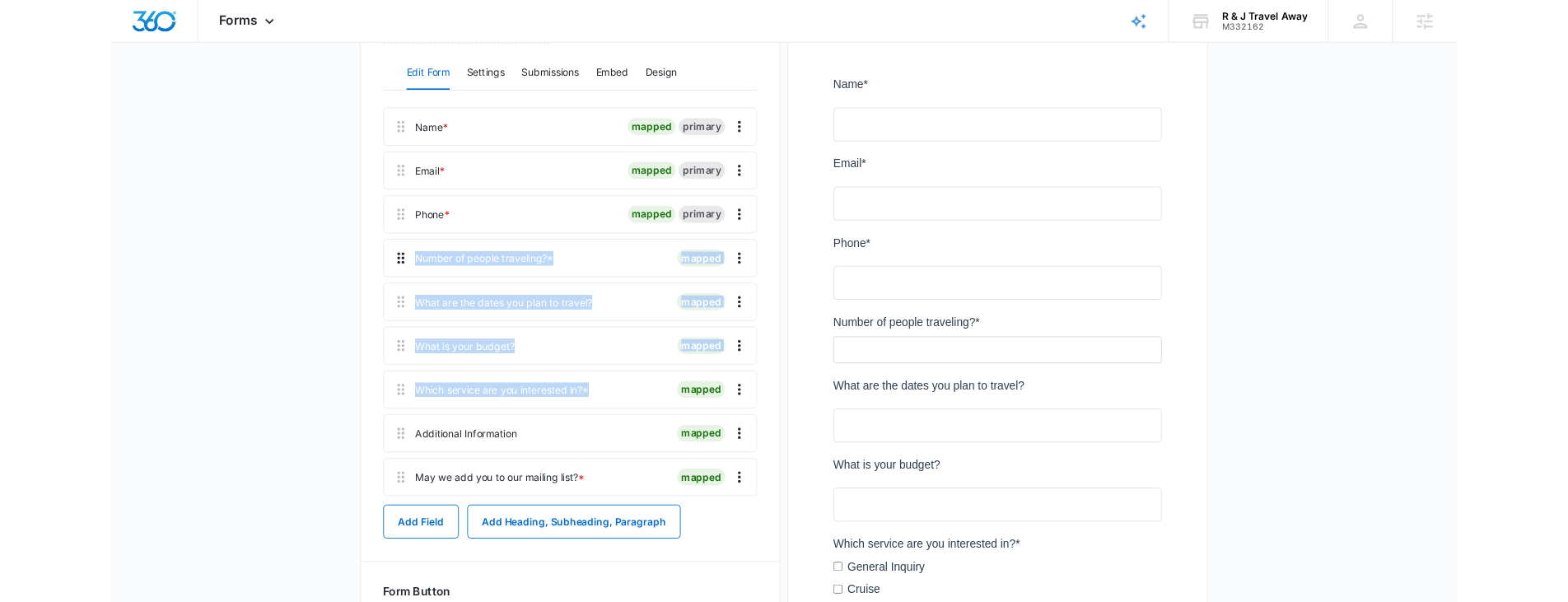 scroll, scrollTop: 272, scrollLeft: 0, axis: vertical 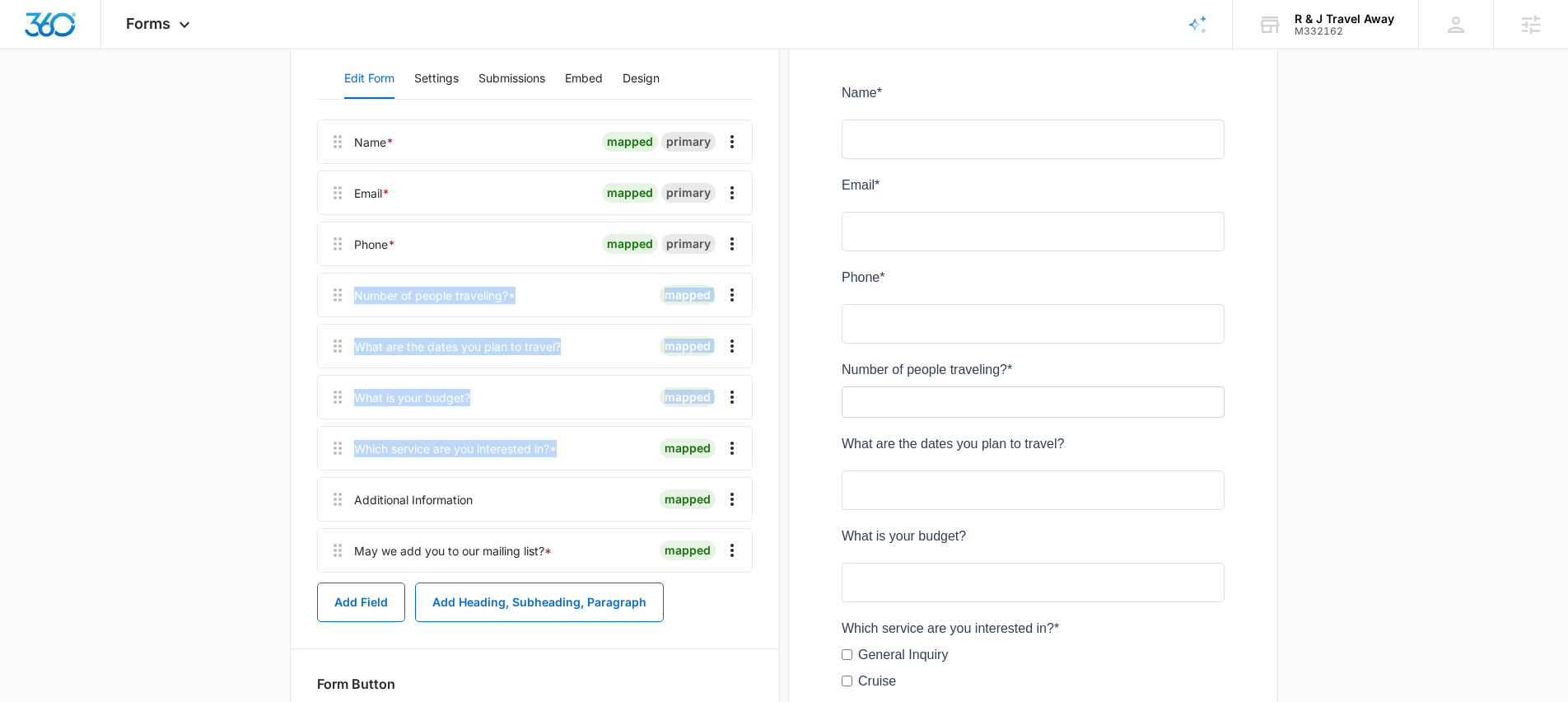copy on "Number of people traveling? * mapped What are the dates you plan to travel? mapped What is your budget? mapped Which service are you interested in? *" 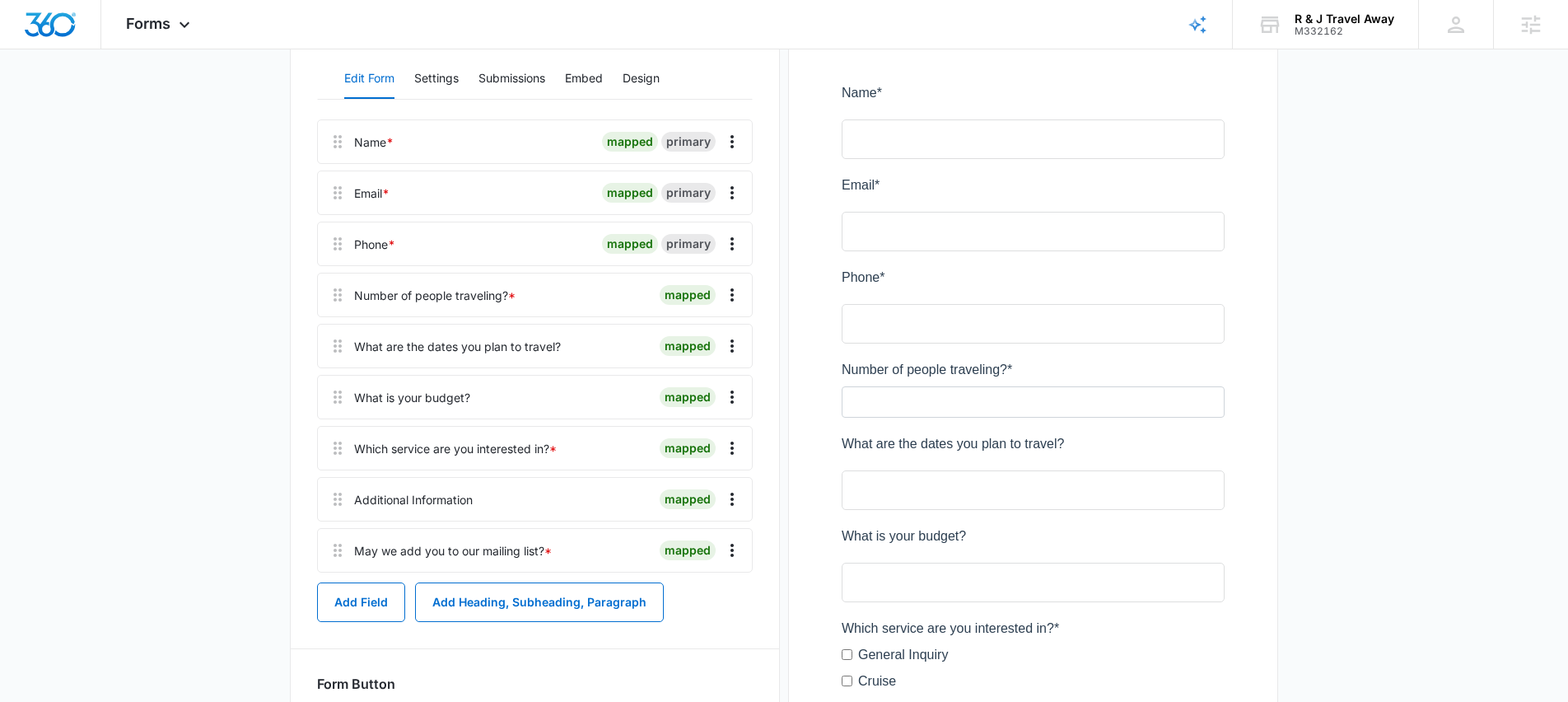 click on "Edit Form Accept payments and sell products right on this form.  Set Up Payments Contact Form   Edit Form Settings Submissions Embed Design Name * mapped primary Email * mapped primary Phone * mapped primary Number of people traveling? * mapped What are the dates you plan to travel? mapped What is your budget? mapped Which service are you interested in? * mapped Additional Information mapped May we add you to our mailing list? * mapped Add Field Add Heading, Subheading, Paragraph Form Button Button Text Submit Save Preview" at bounding box center [784, 458] 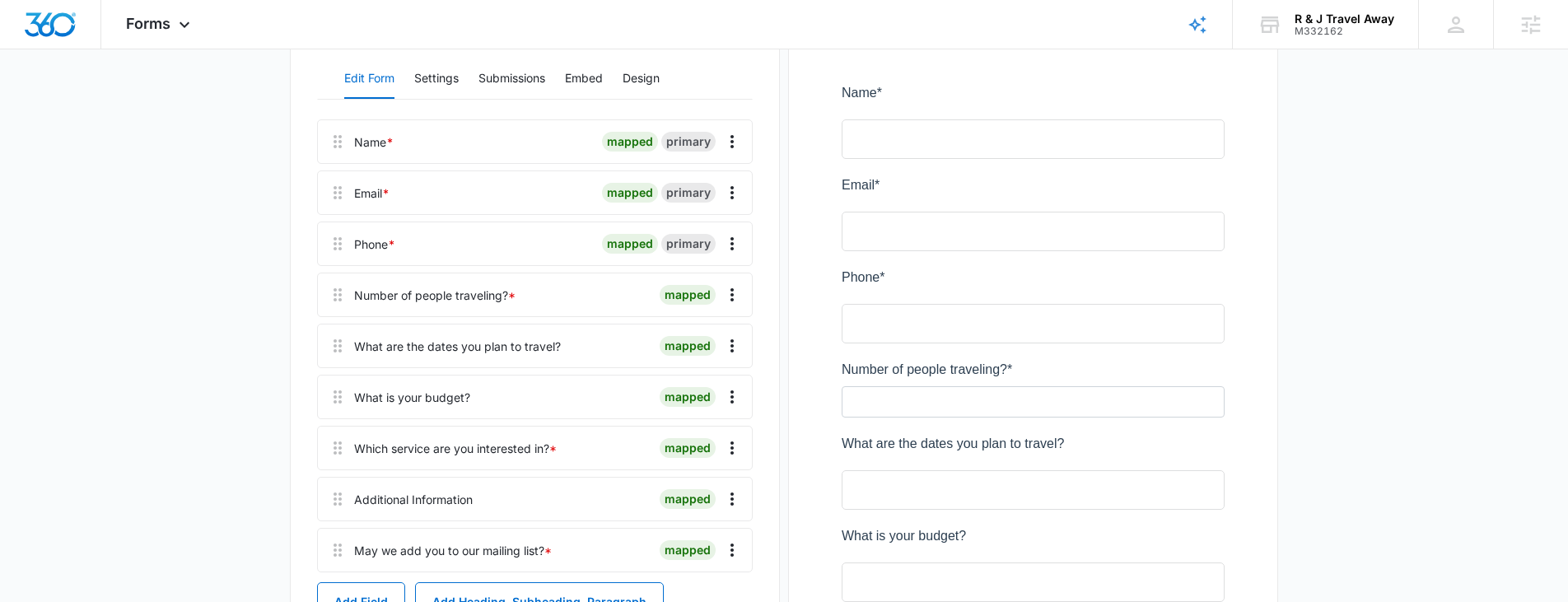 click on "Number of people traveling? *" at bounding box center [435, 295] 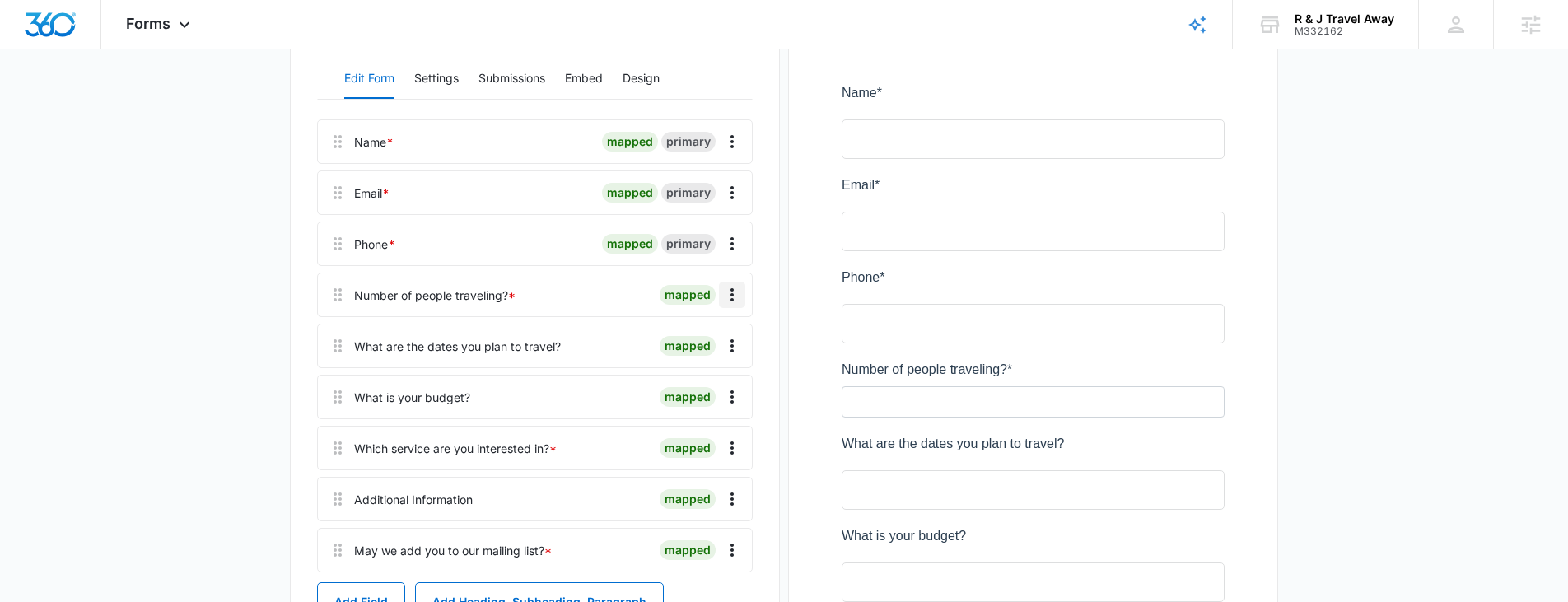 click 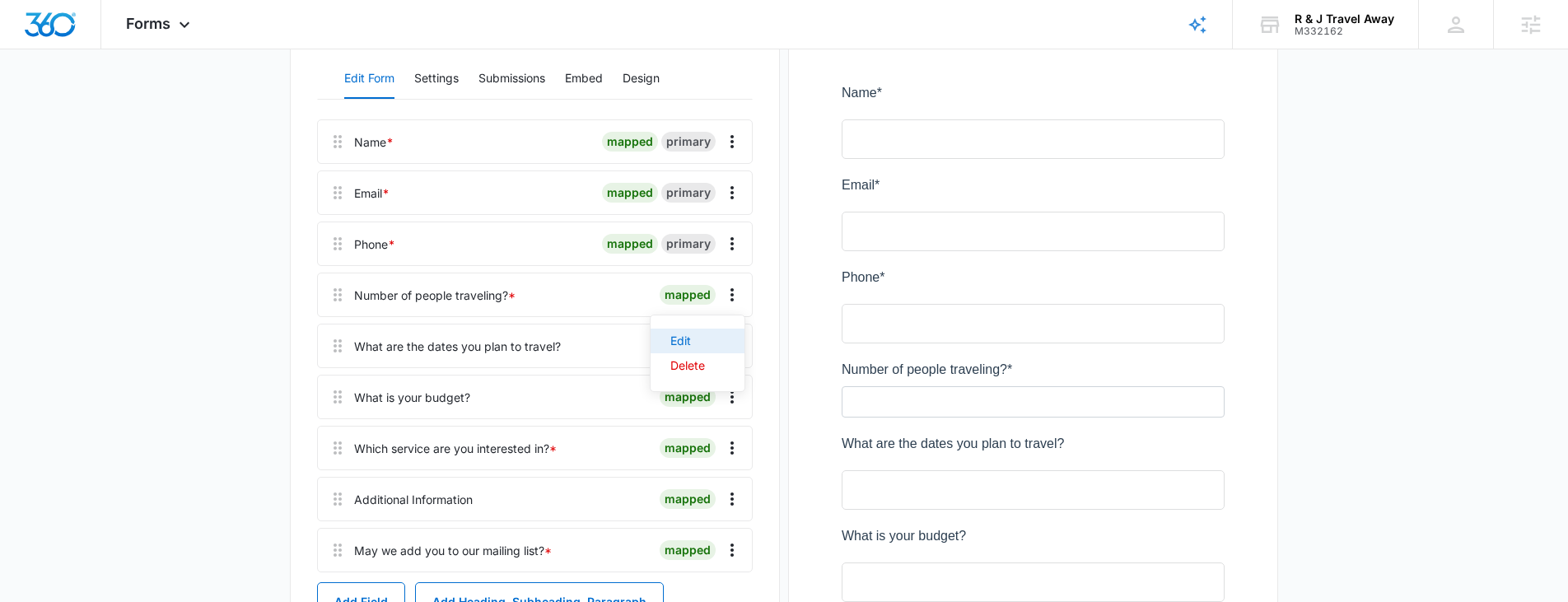 click on "Edit" at bounding box center (688, 341) 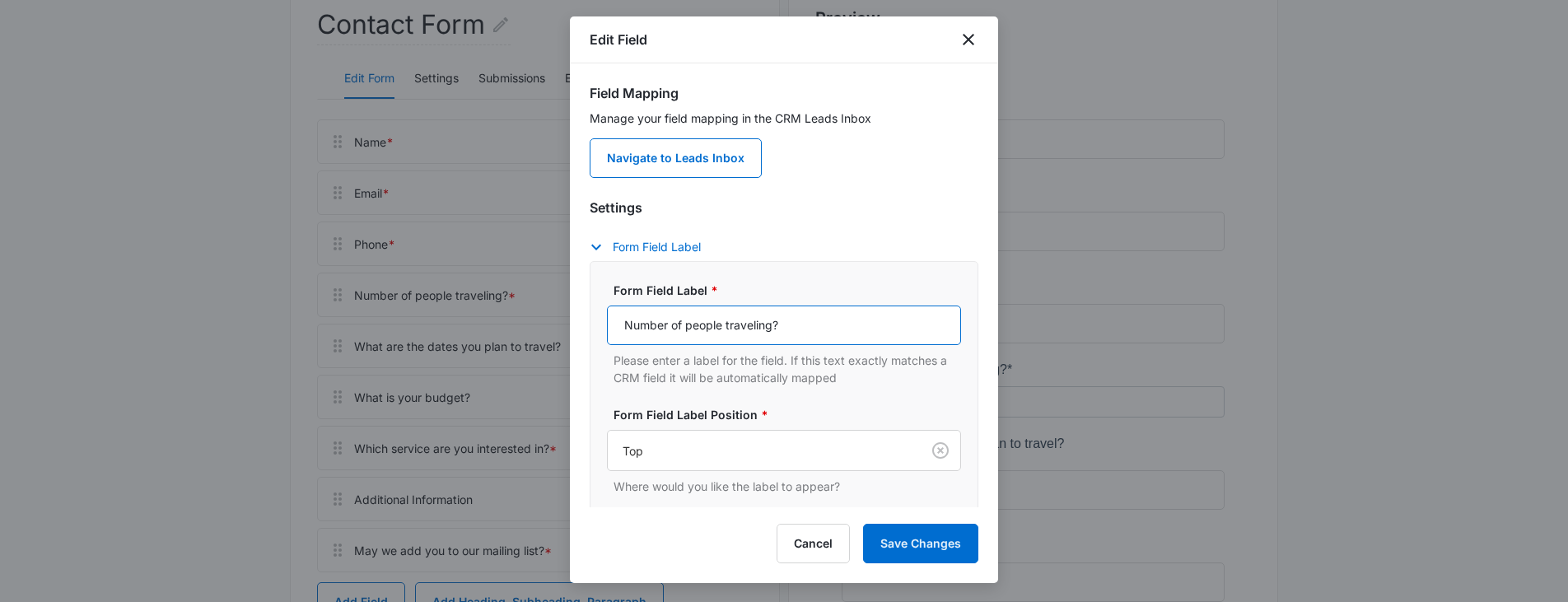 click on "Number of people traveling?" at bounding box center (784, 325) 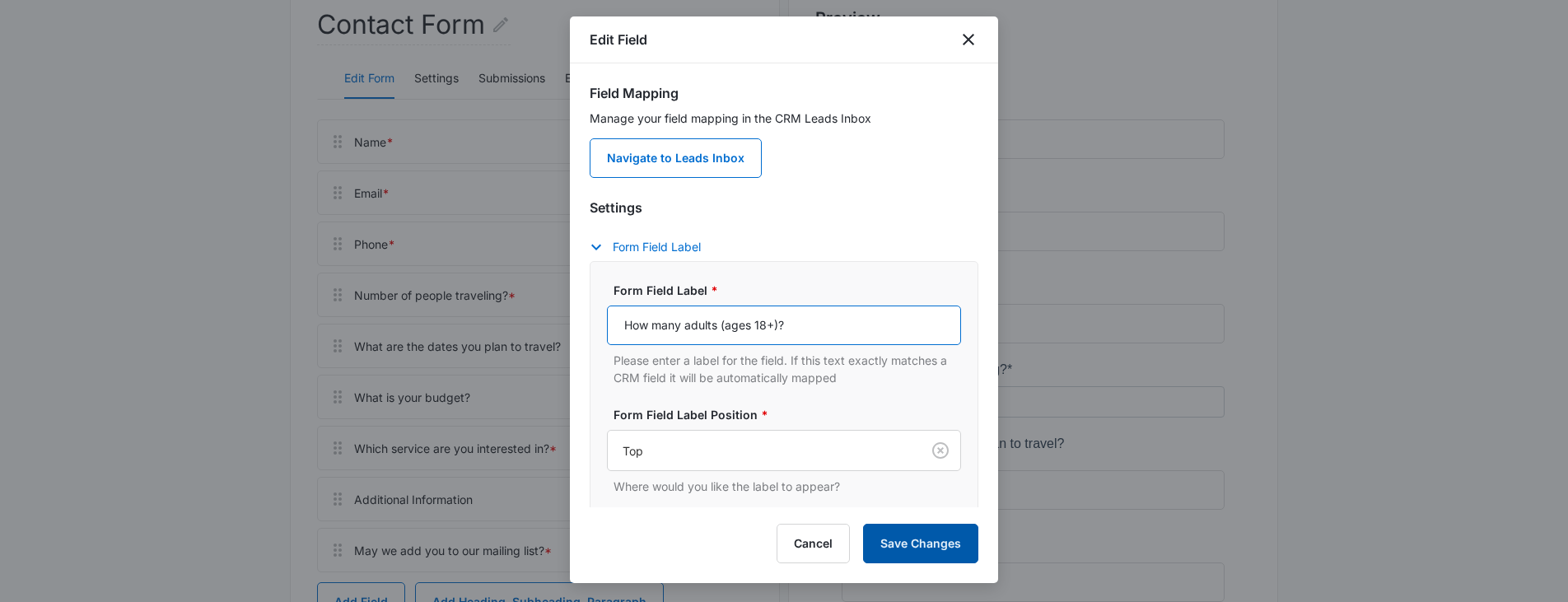 type on "How many adults (ages 18+)?" 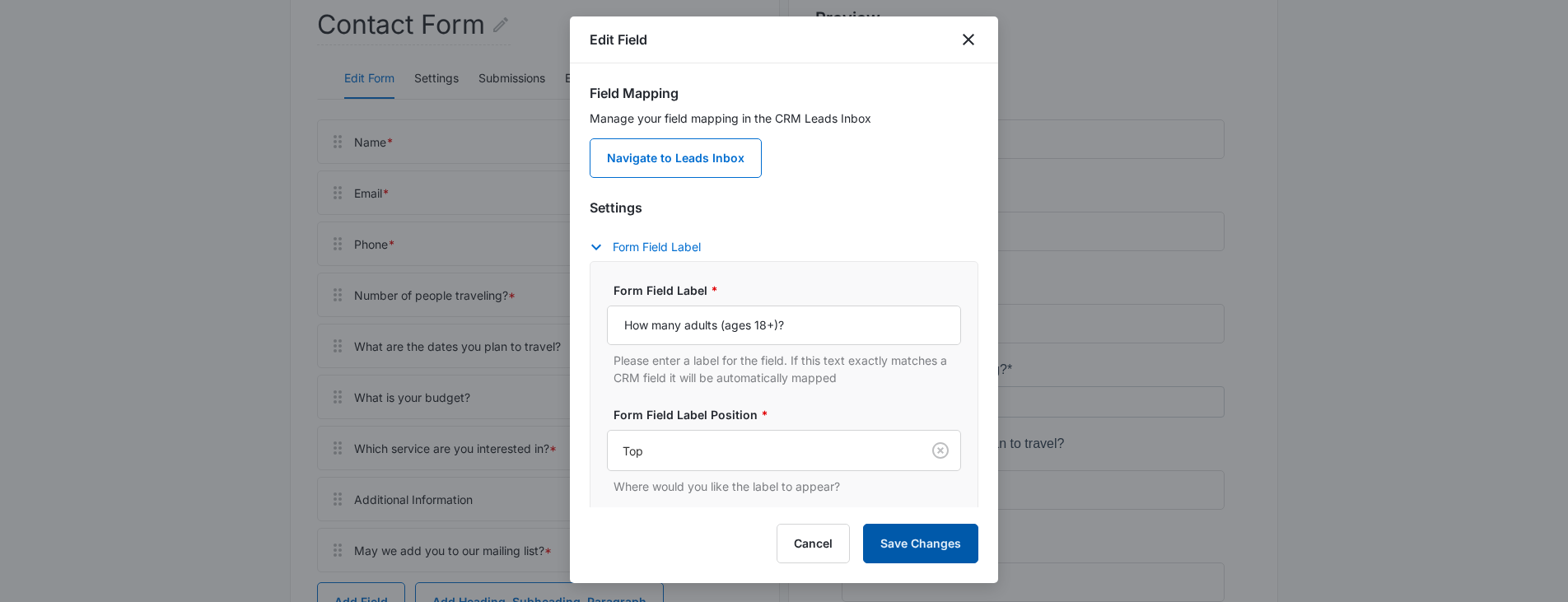 click on "Save Changes" at bounding box center [921, 544] 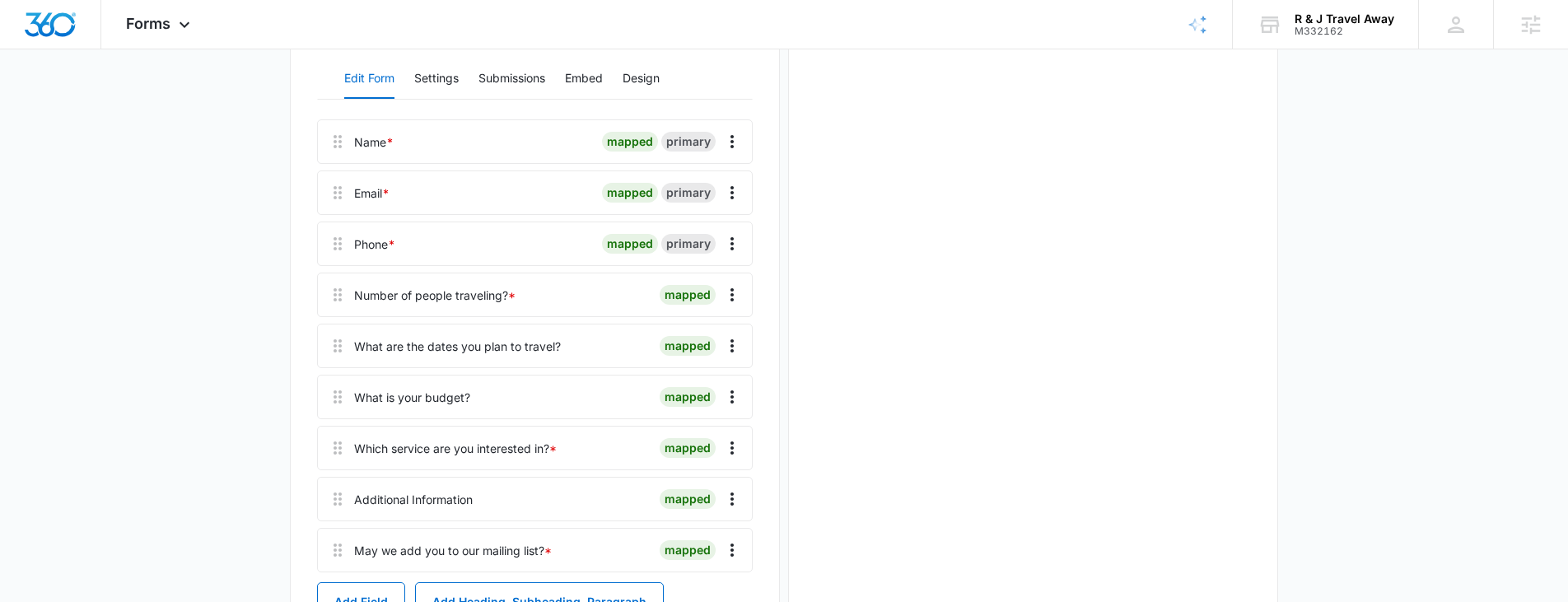 scroll, scrollTop: 0, scrollLeft: 0, axis: both 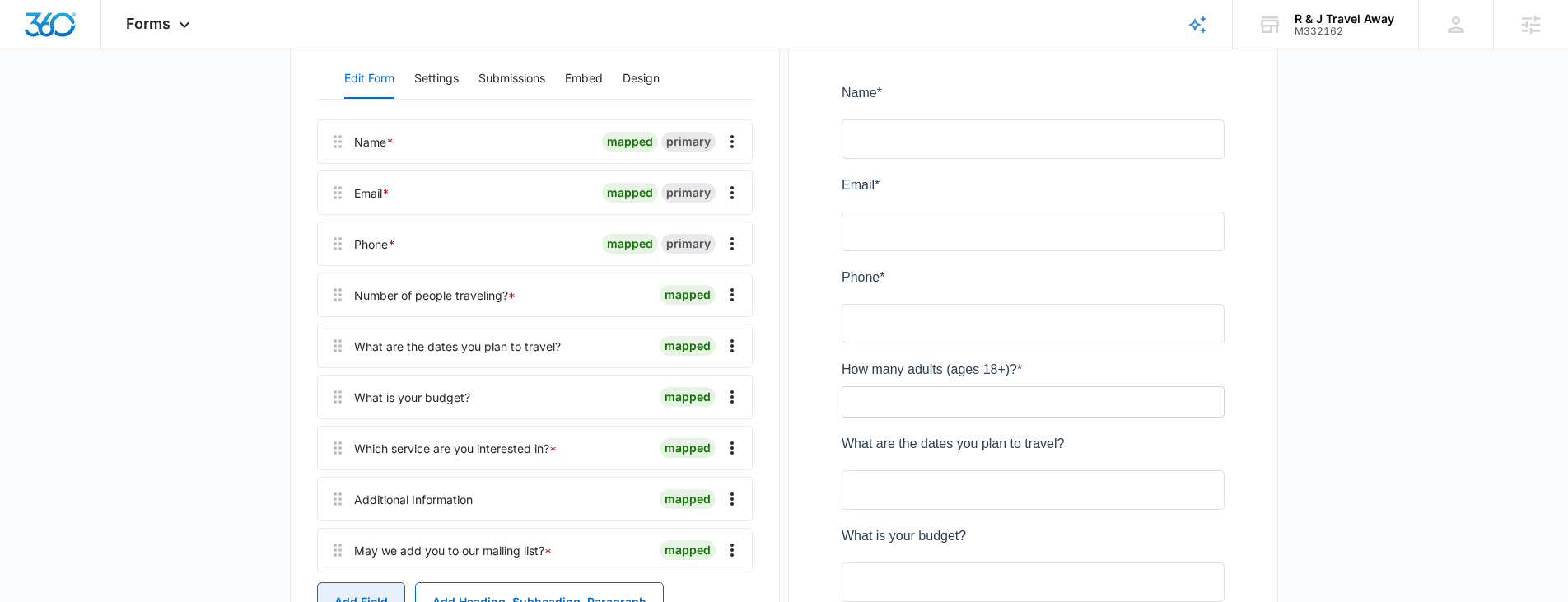 click on "Add Field" at bounding box center [361, 602] 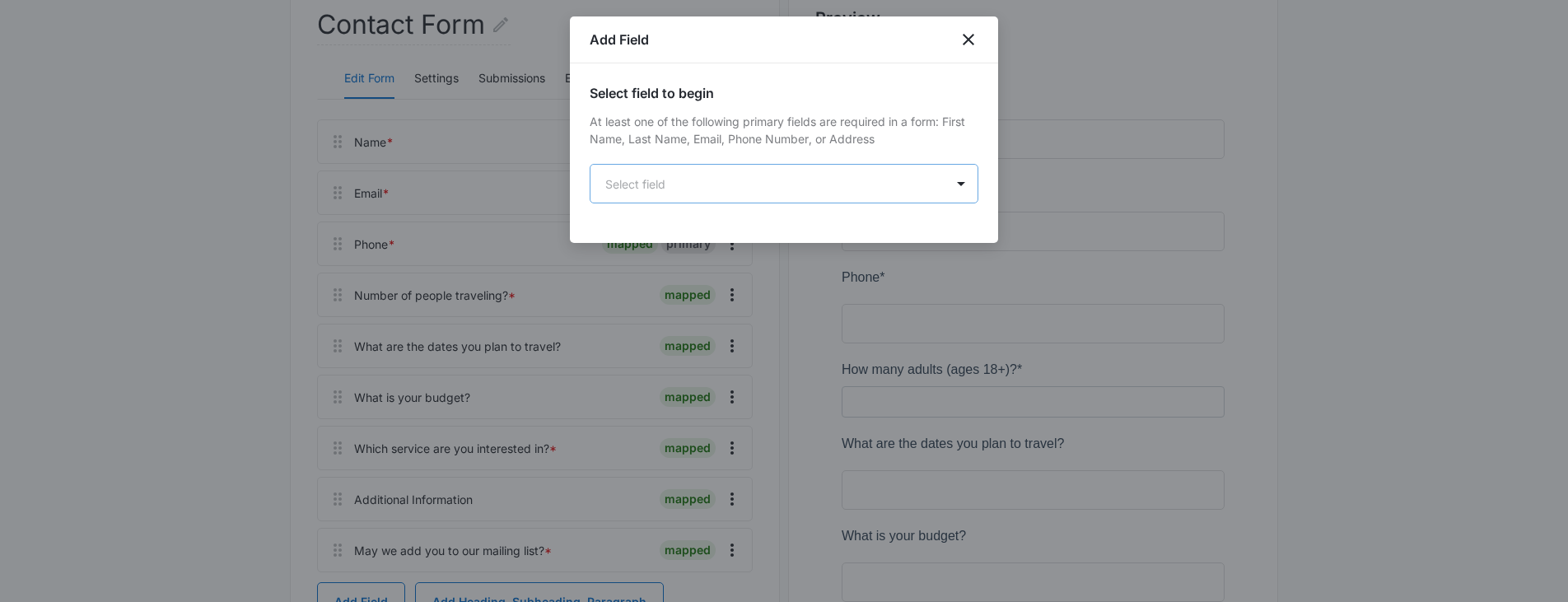 scroll, scrollTop: 0, scrollLeft: 0, axis: both 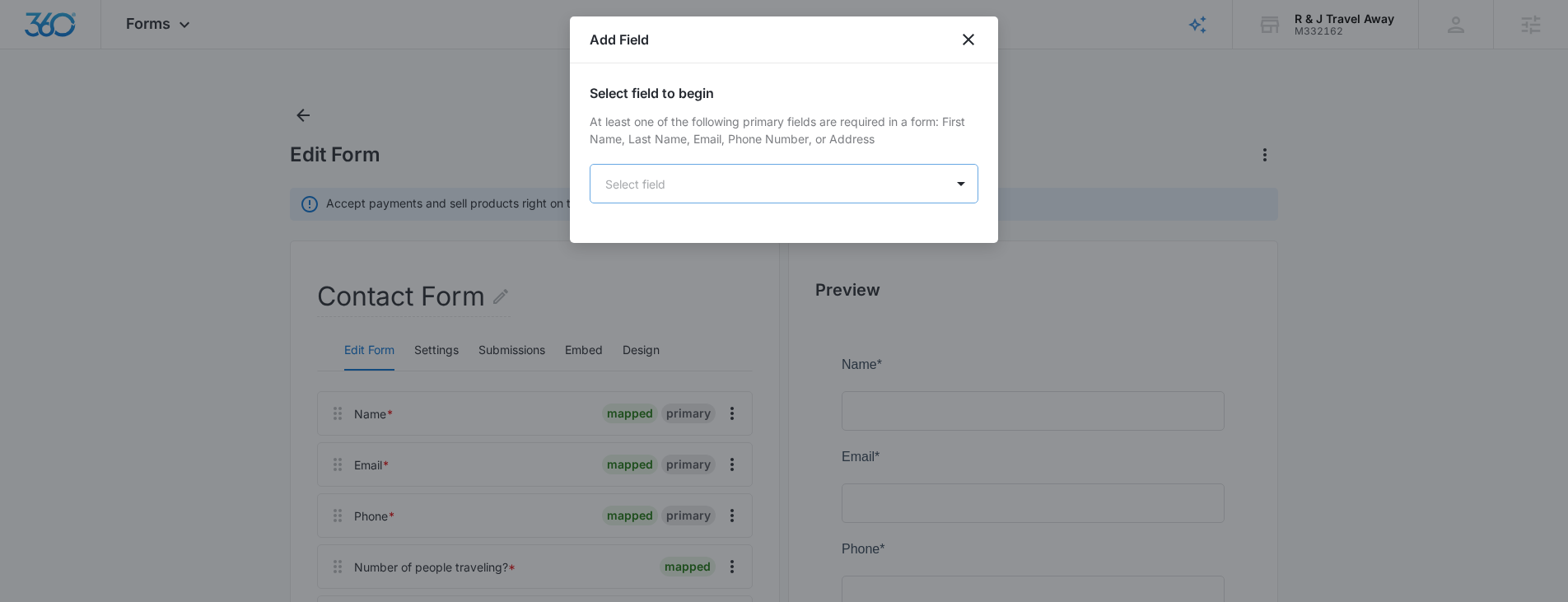 click on "Forms Apps Reputation Websites Forms CRM Email Social POS Content Ads Intelligence Files Brand Settings R & J Travel Away M332162 Your Accounts View All AS Allie Silvey [EMAIL] My Profile Notifications Support Logout Terms & Conditions   •   Privacy Policy Agencies Edit Form Accept payments and sell products right on this form.  Set Up Payments Contact Form   Edit Form Settings Submissions Embed Design Name * mapped primary Email * mapped primary Phone * mapped primary Number of people traveling? * mapped What are the dates you plan to travel? mapped What is your budget? mapped Which service are you interested in? * mapped Additional Information mapped May we add you to our mailing list? * mapped Add Field Add Heading, Subheading, Paragraph Form Button Button Text Submit Save Preview R & J Travel Away - Forms - Marketing 360®
0.06 Add Field Select field to begin Select field" at bounding box center (784, 744) 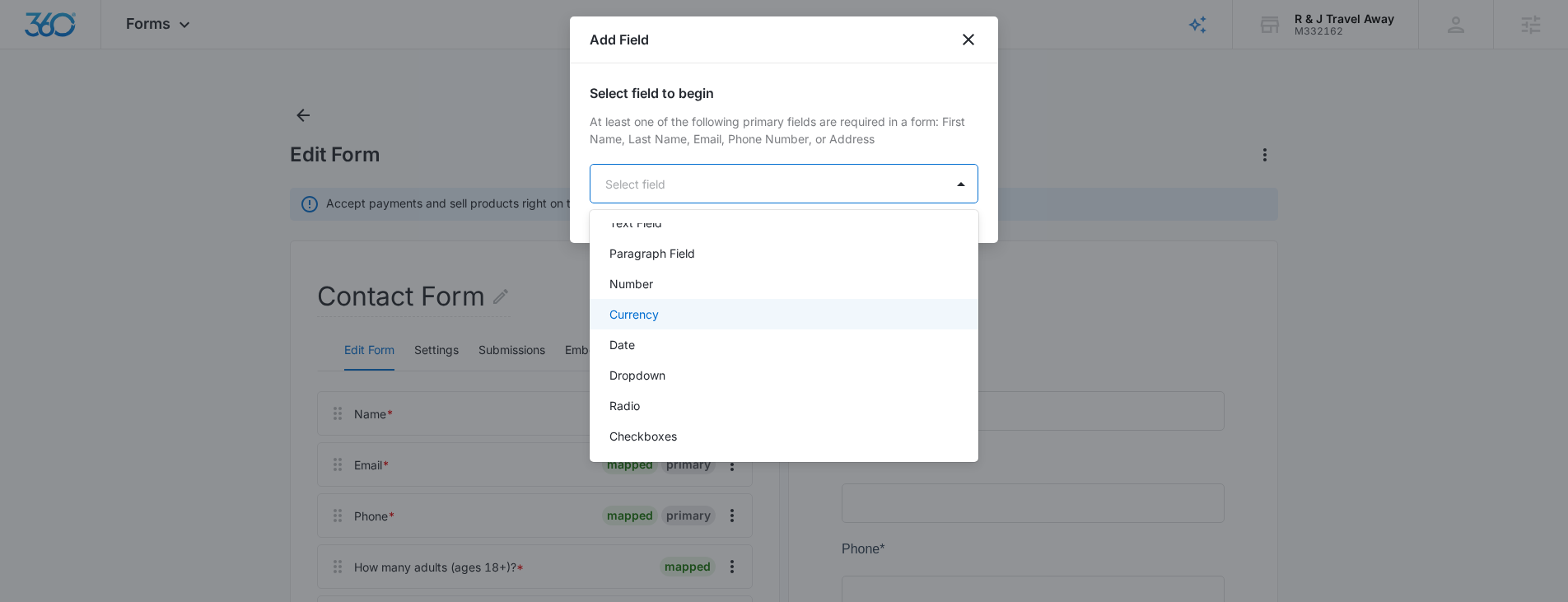 scroll, scrollTop: 250, scrollLeft: 0, axis: vertical 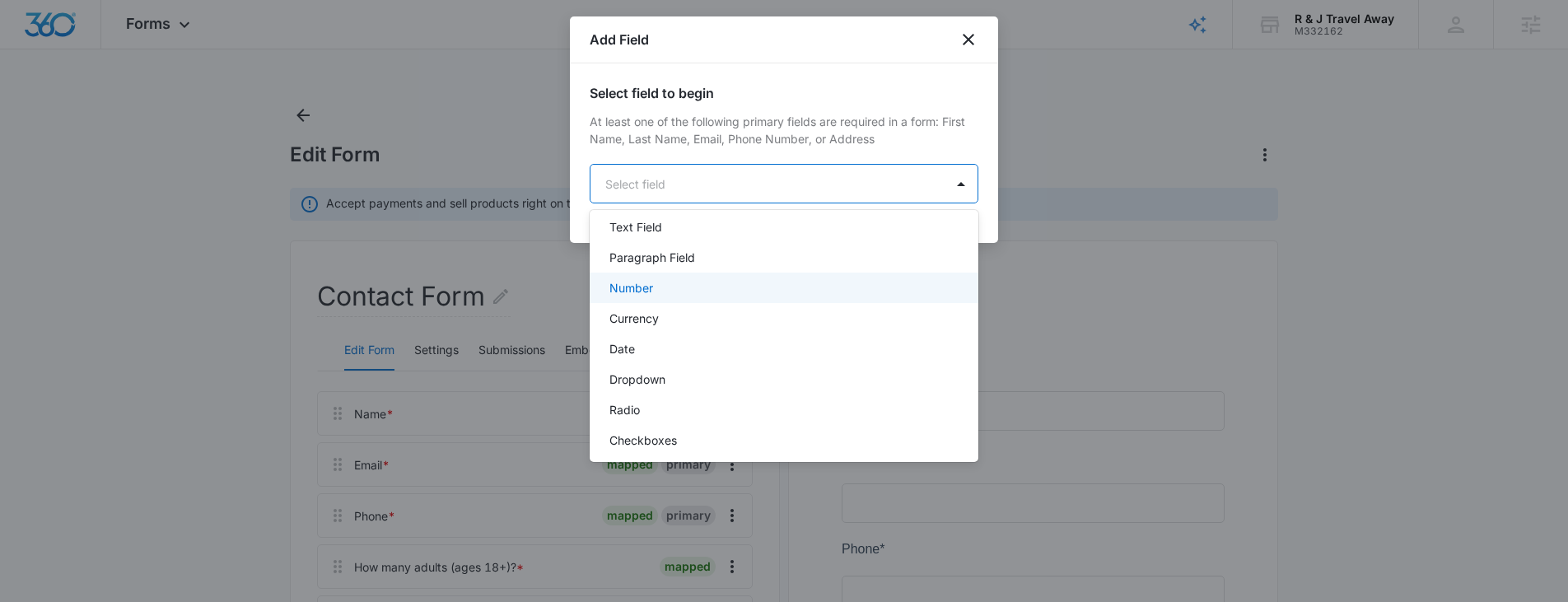 click on "Number" at bounding box center [784, 287] 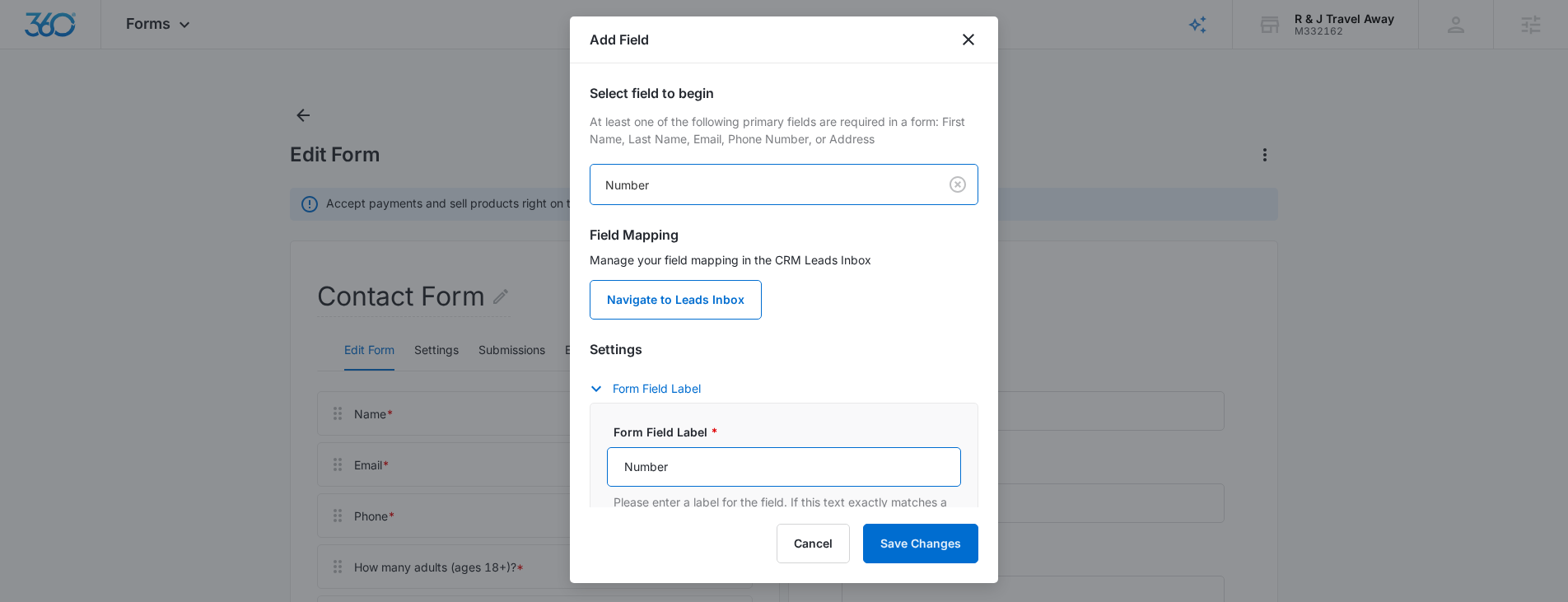 click on "Number" at bounding box center [784, 467] 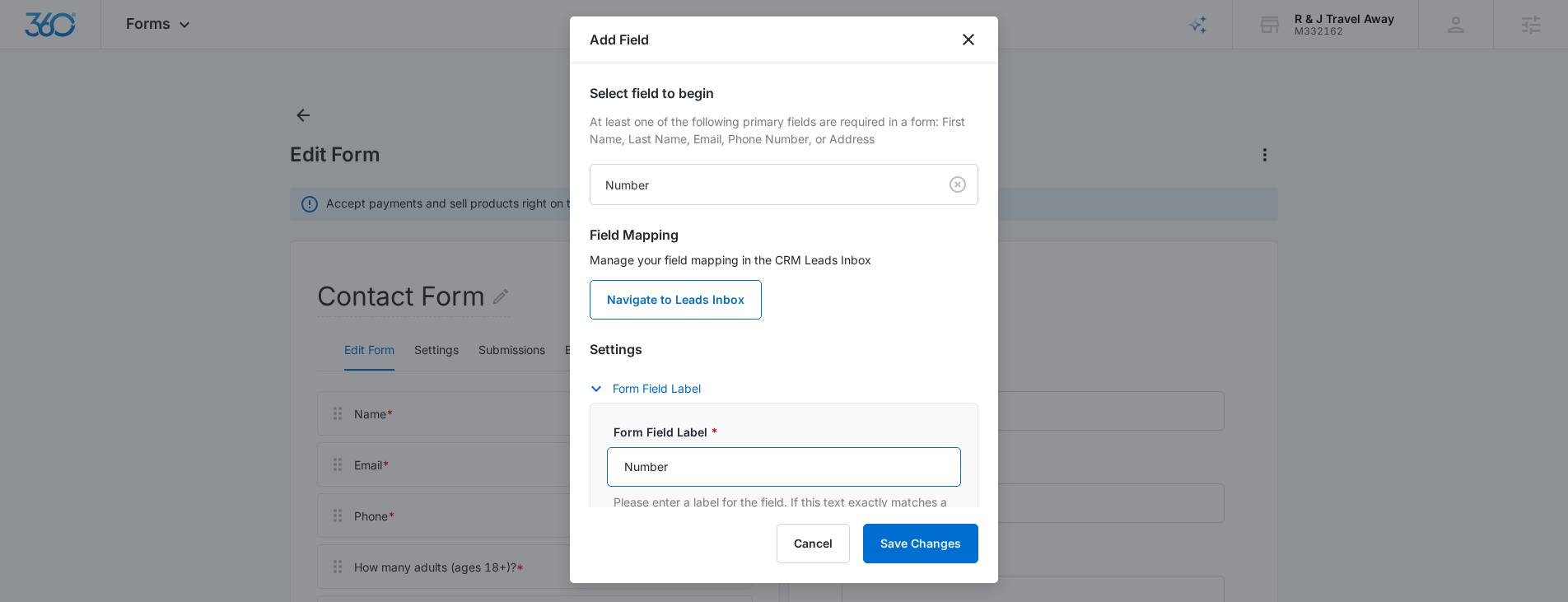 click on "Number" at bounding box center [784, 467] 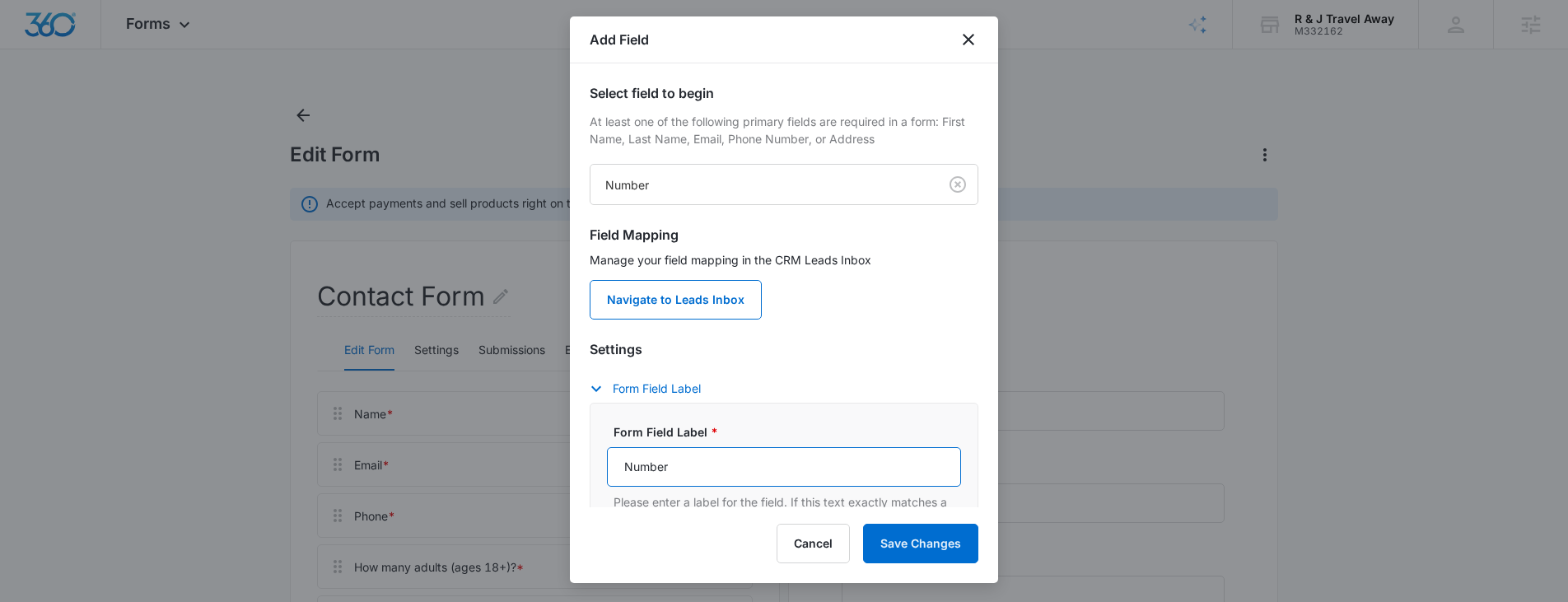 click on "Number" at bounding box center (784, 467) 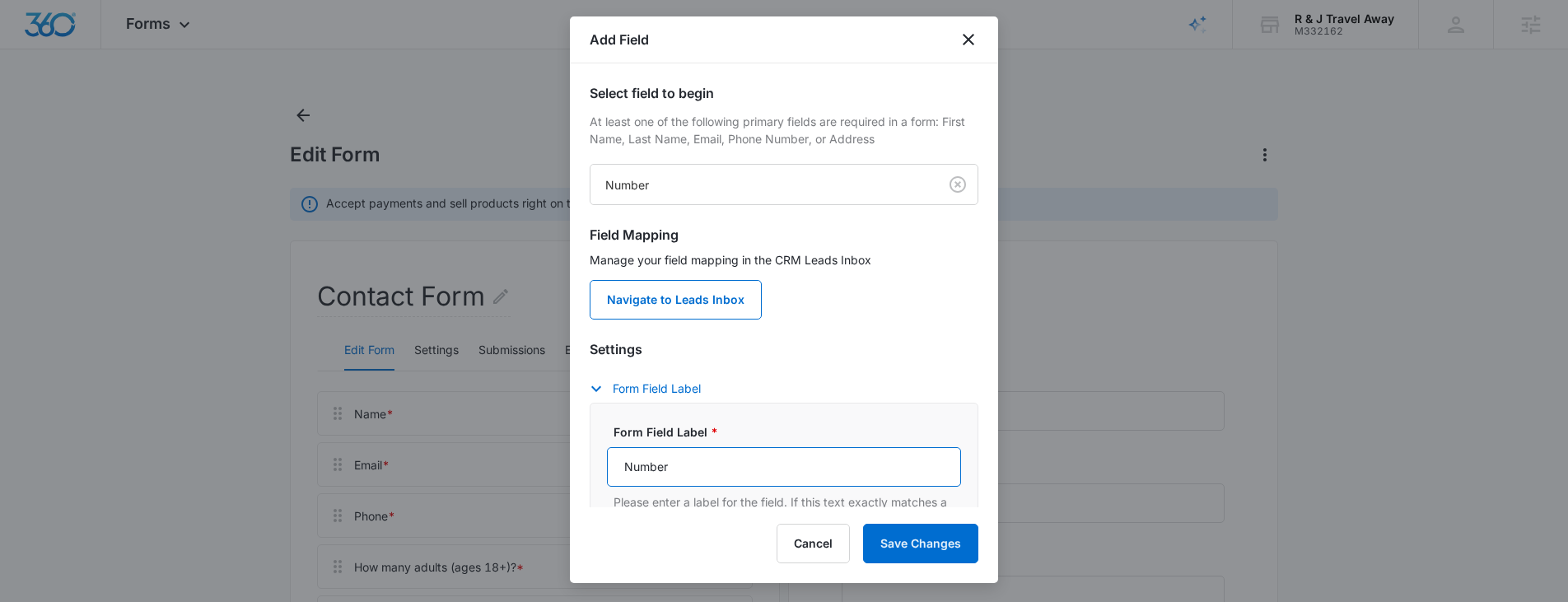 click on "Number" at bounding box center [784, 467] 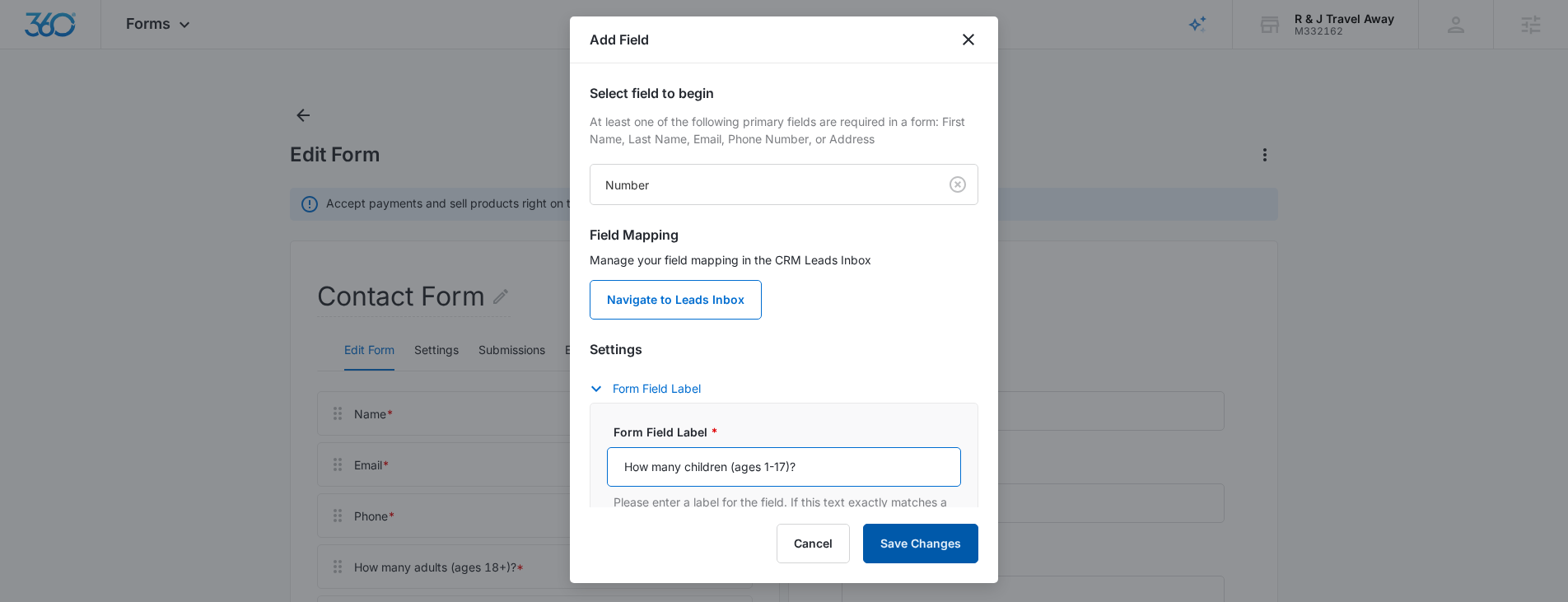 type on "How many children (ages 1-17)?" 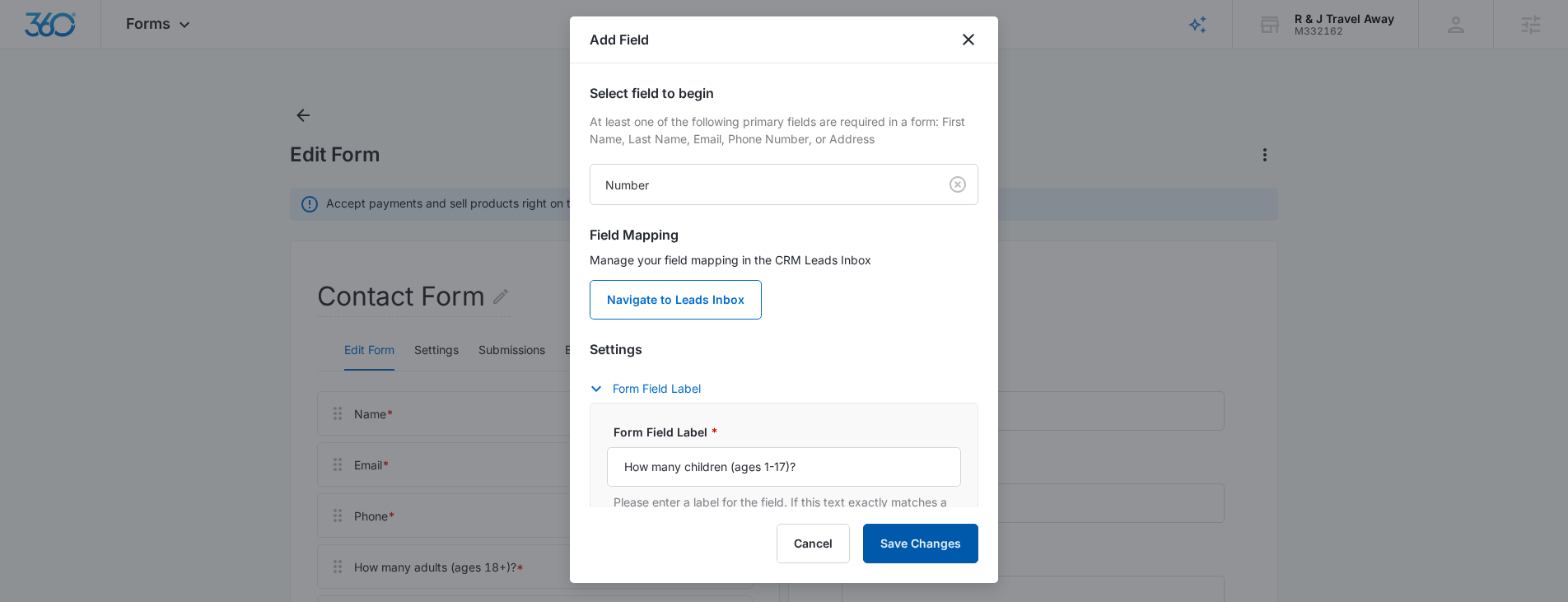 click on "Save Changes" at bounding box center (921, 544) 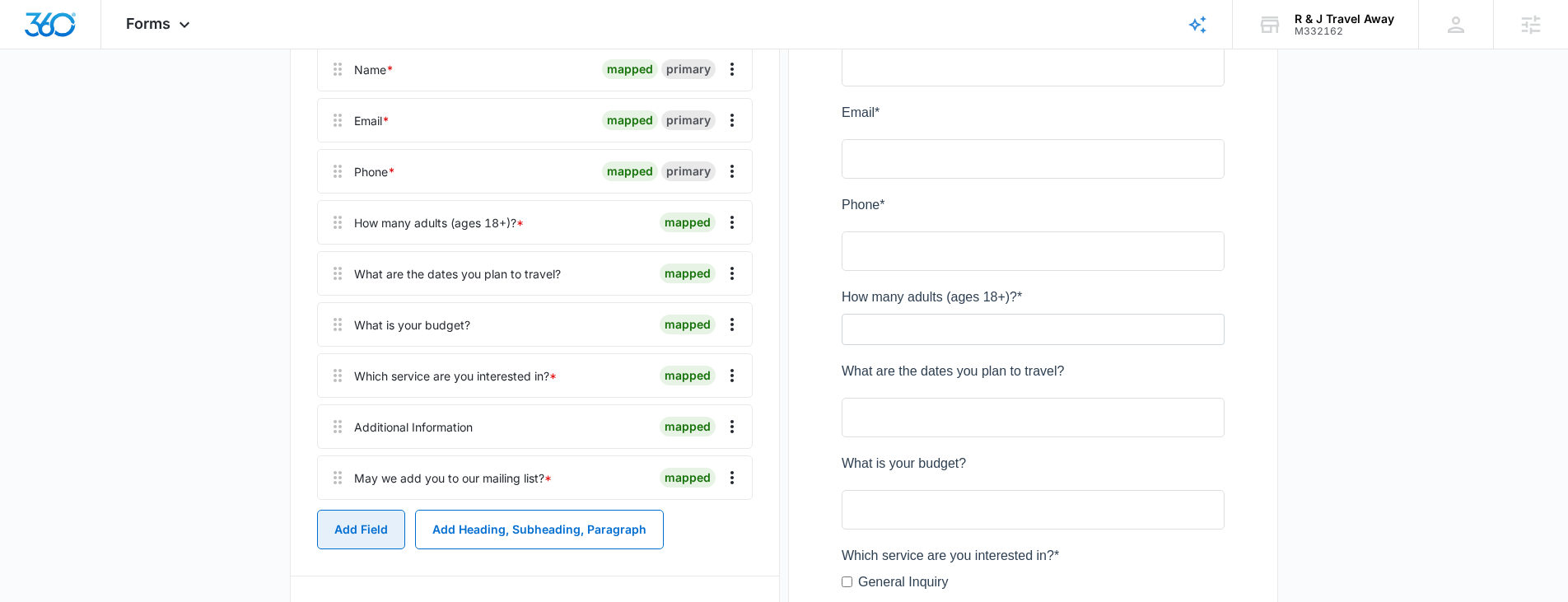scroll, scrollTop: 324, scrollLeft: 0, axis: vertical 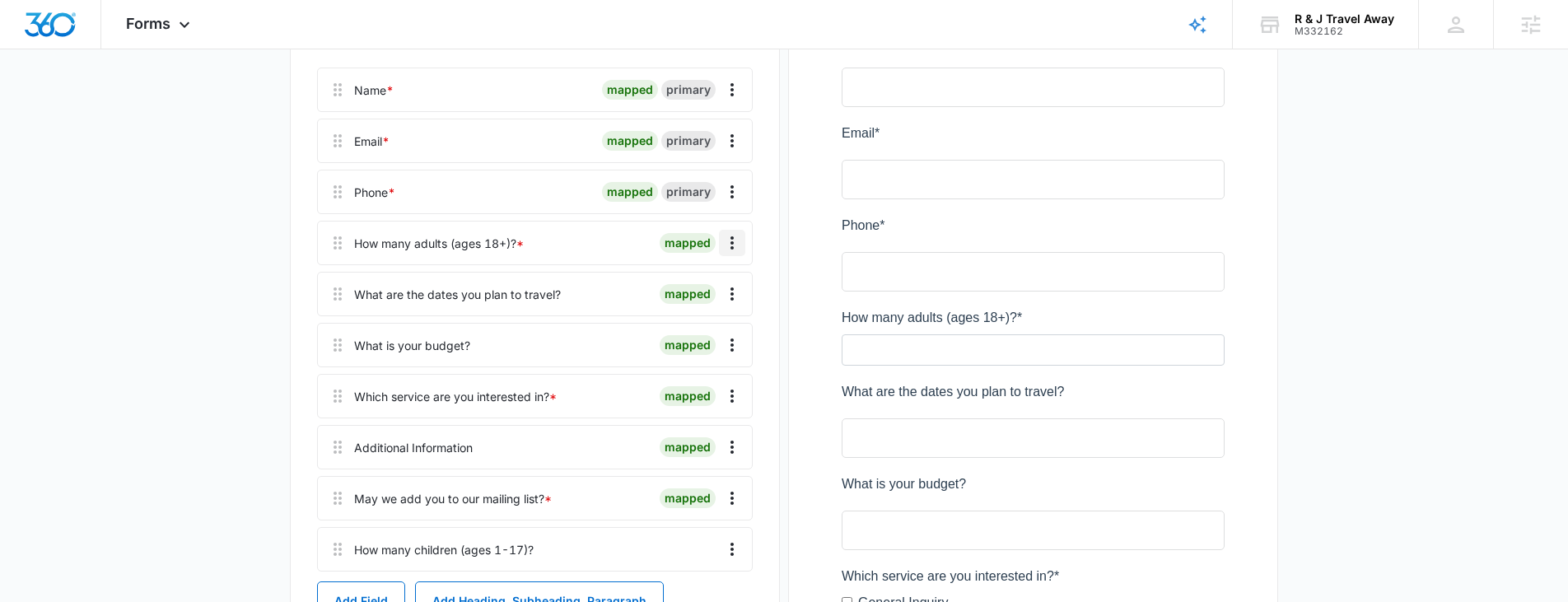 click 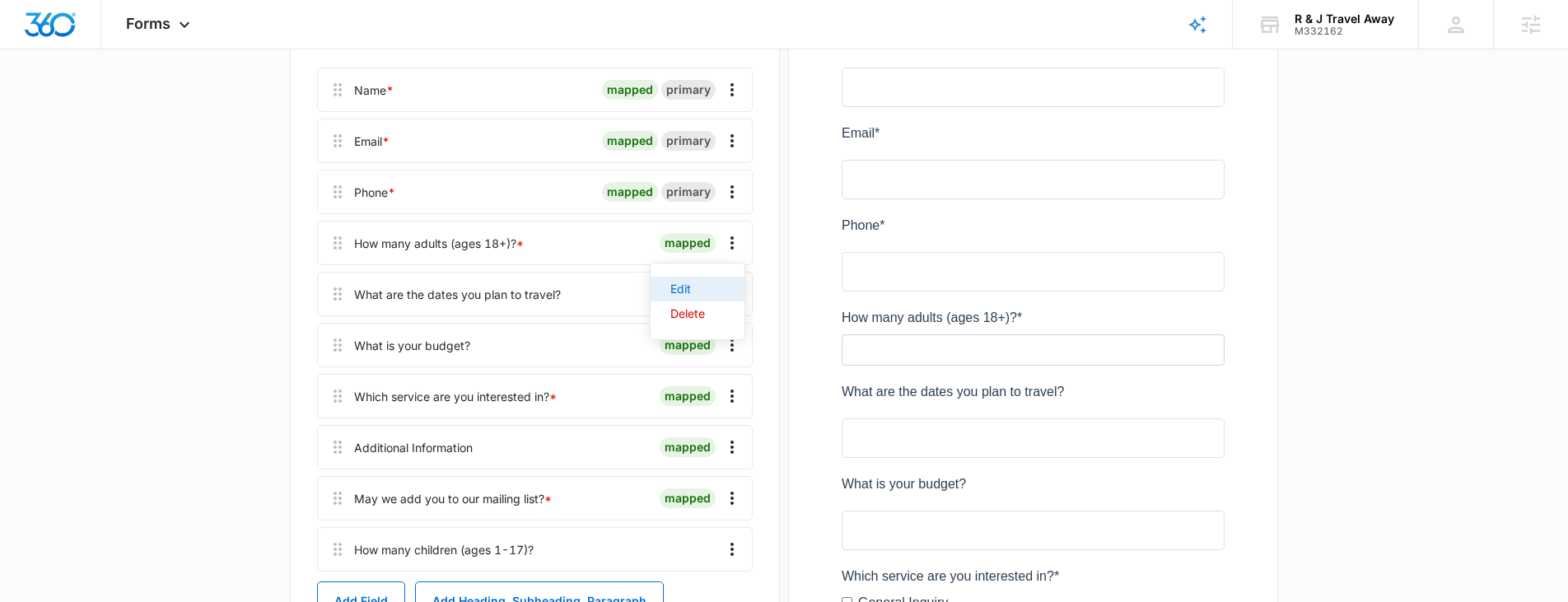 click on "Edit" at bounding box center (688, 289) 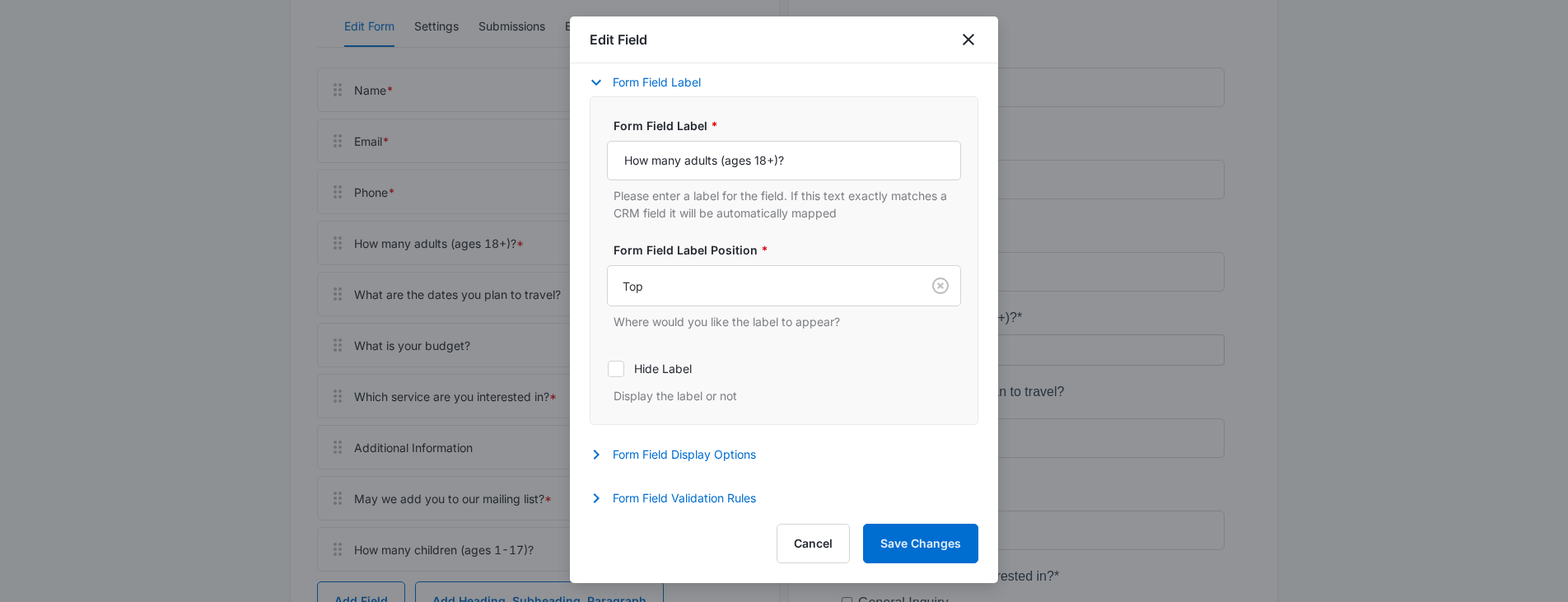 scroll, scrollTop: 170, scrollLeft: 0, axis: vertical 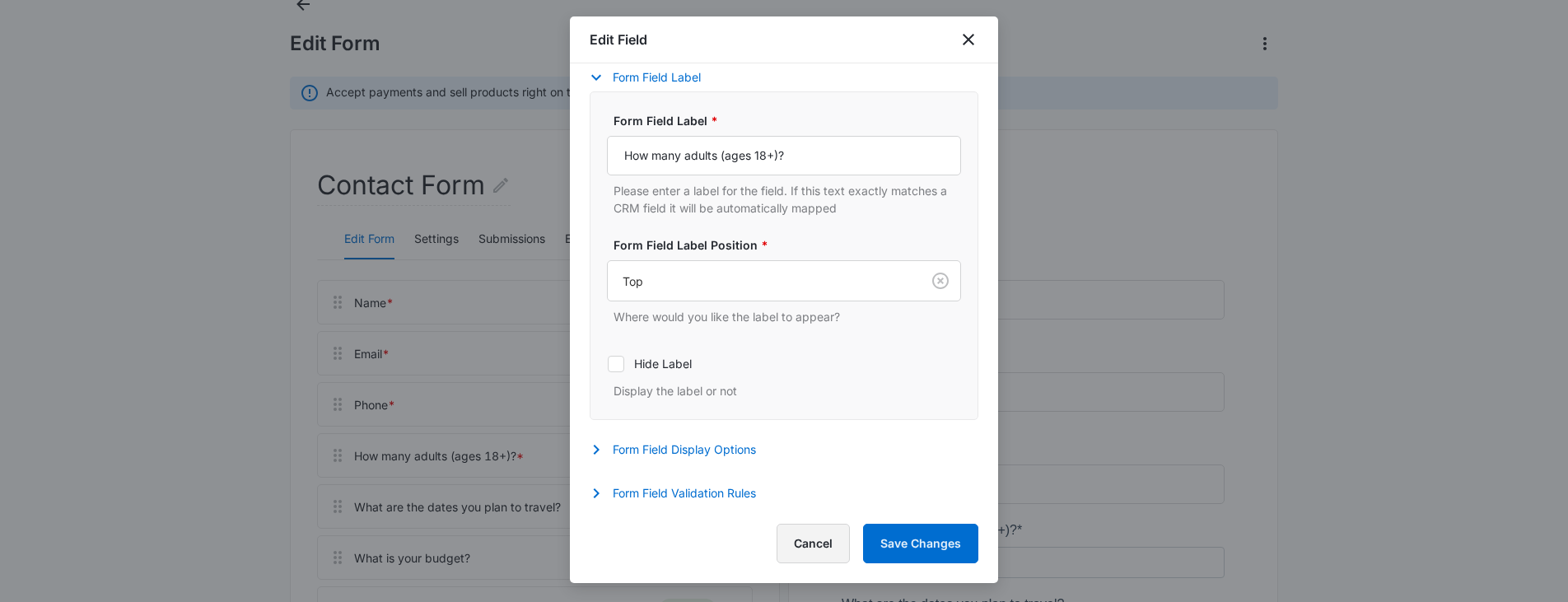 click on "Cancel" at bounding box center [813, 544] 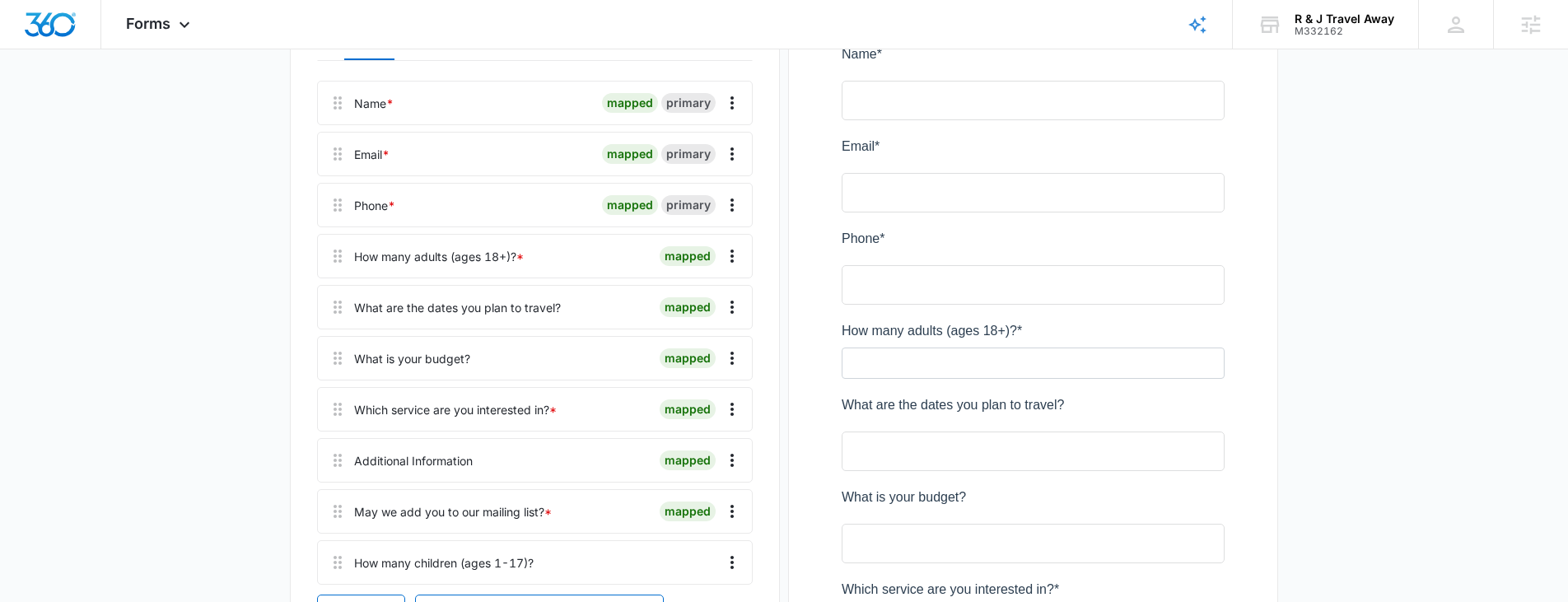 scroll, scrollTop: 312, scrollLeft: 0, axis: vertical 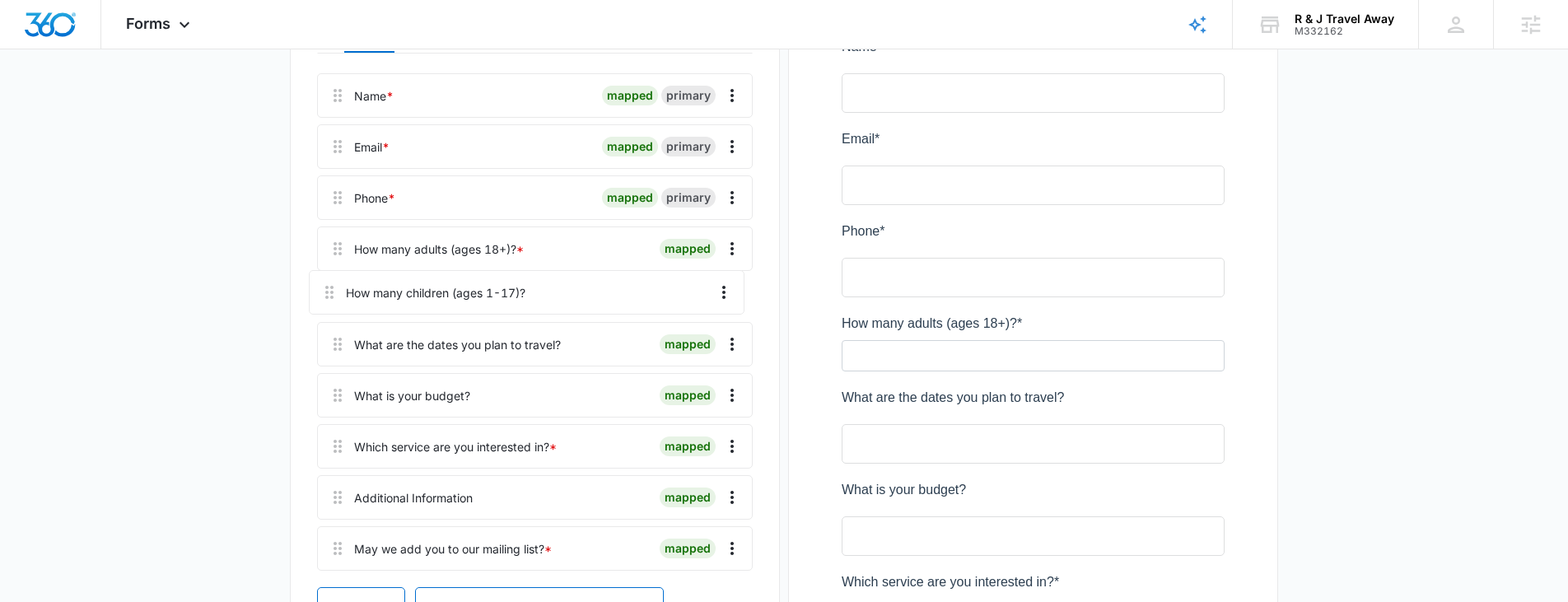 drag, startPoint x: 338, startPoint y: 566, endPoint x: 330, endPoint y: 286, distance: 280.11426 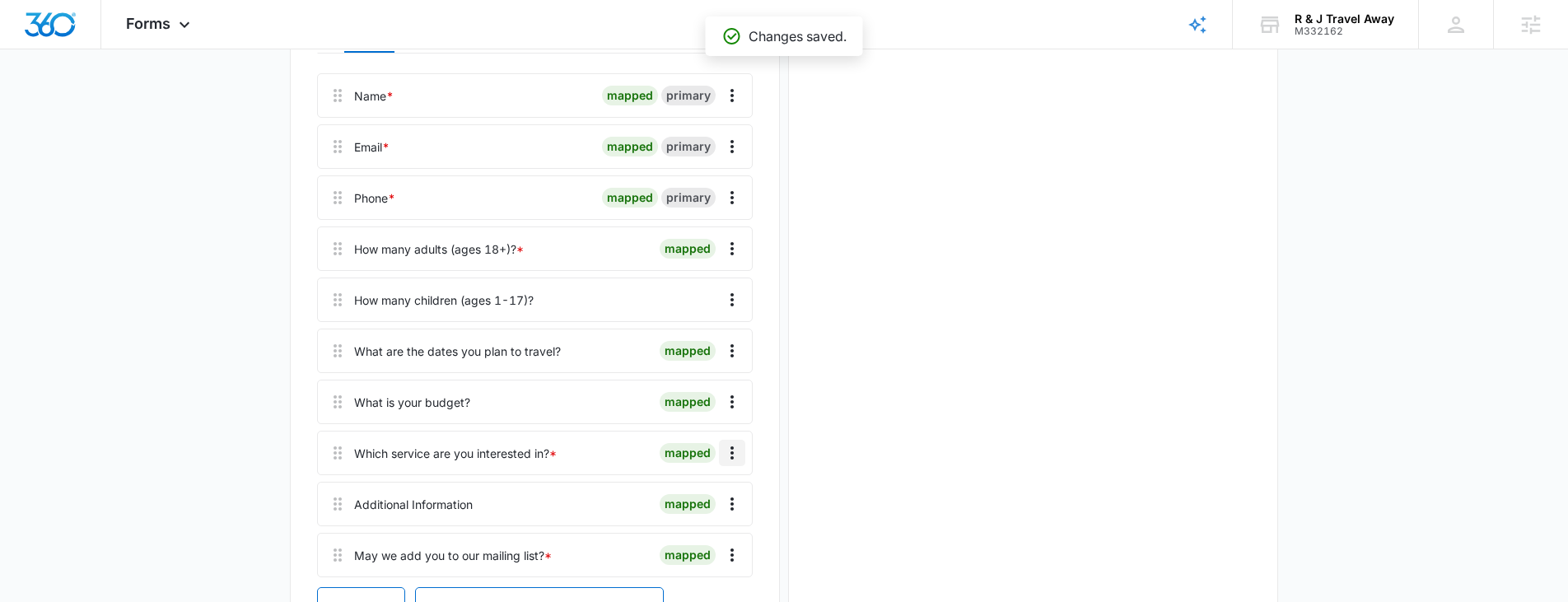 scroll, scrollTop: 0, scrollLeft: 0, axis: both 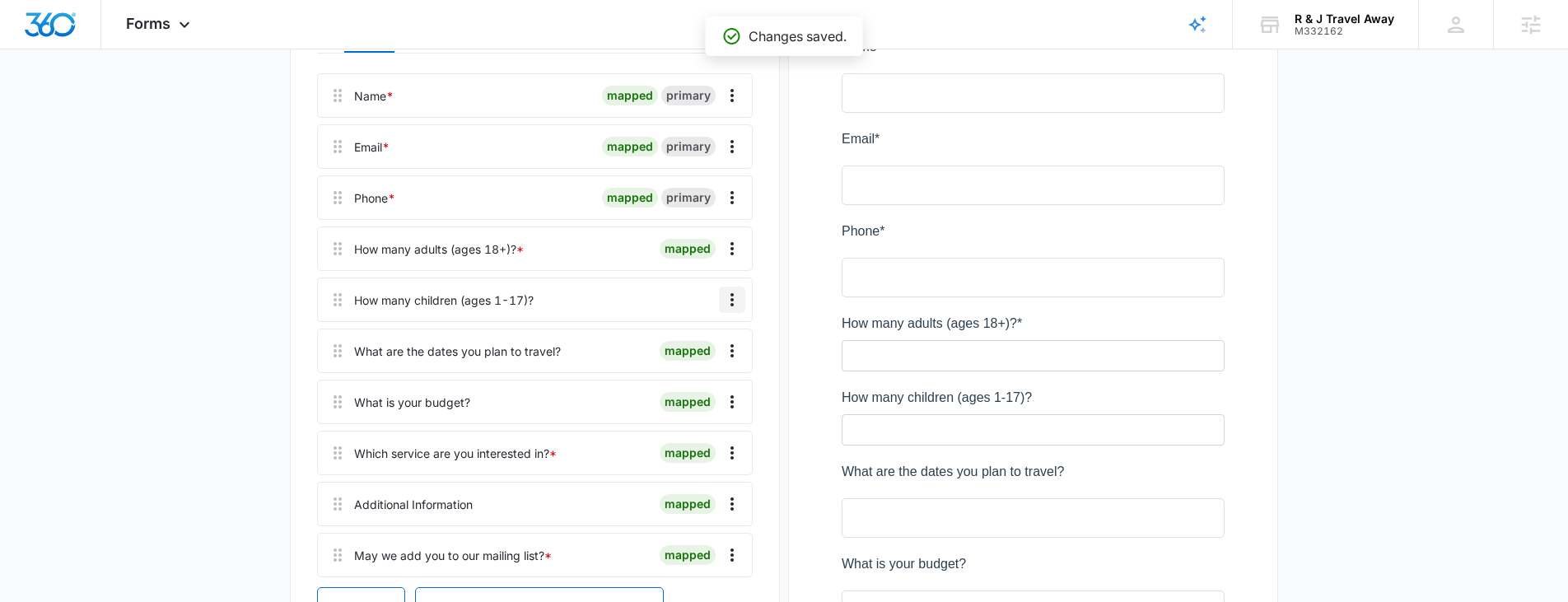click 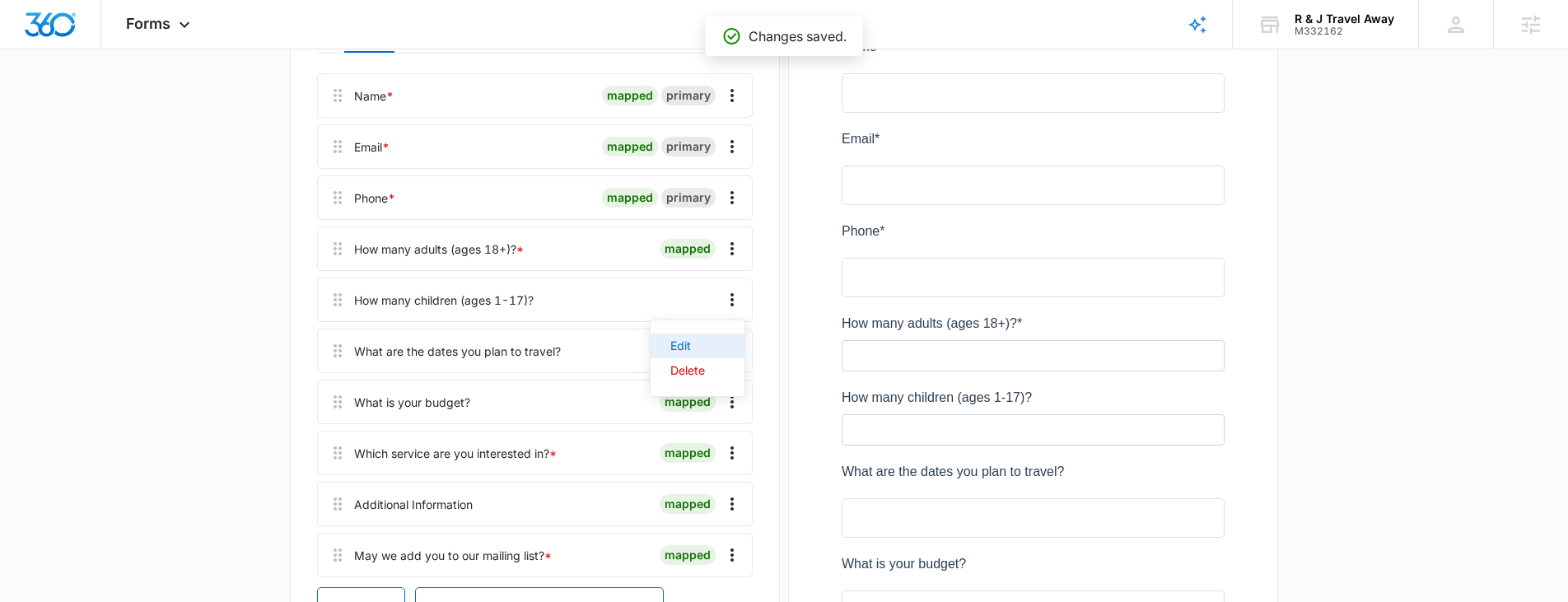 click on "Edit" at bounding box center (688, 346) 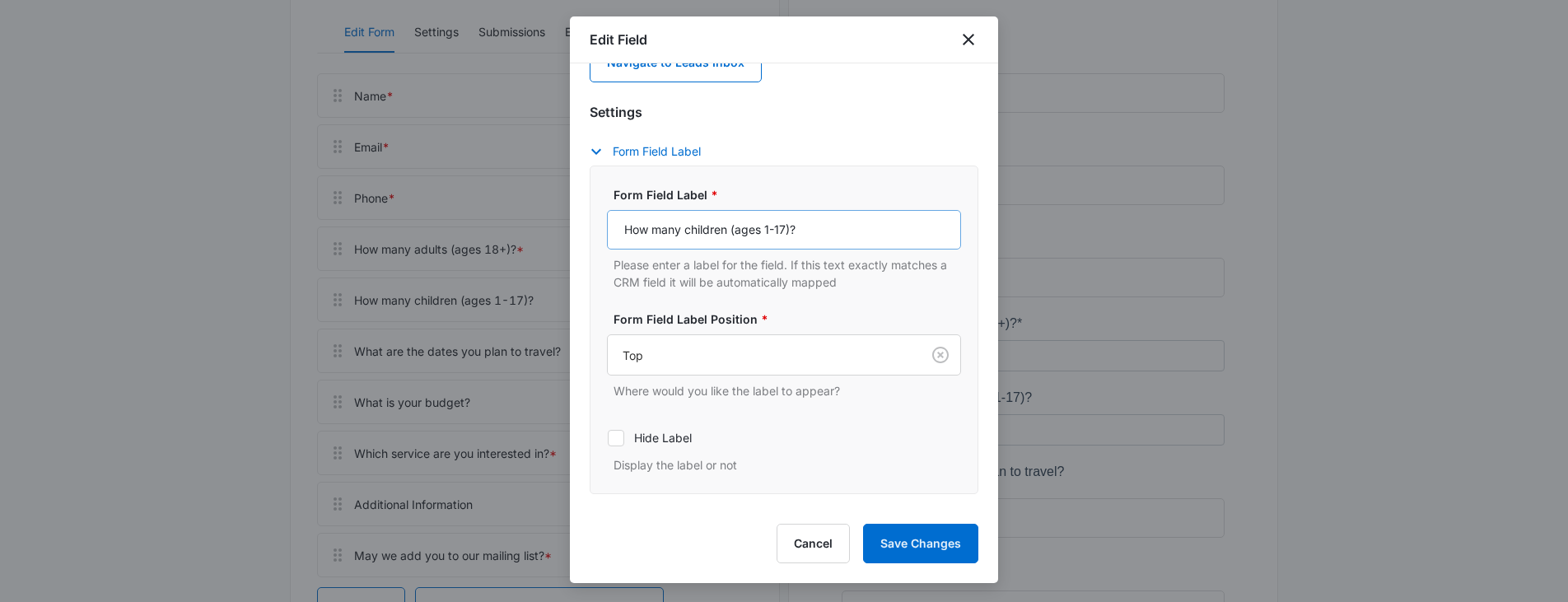 scroll, scrollTop: 170, scrollLeft: 0, axis: vertical 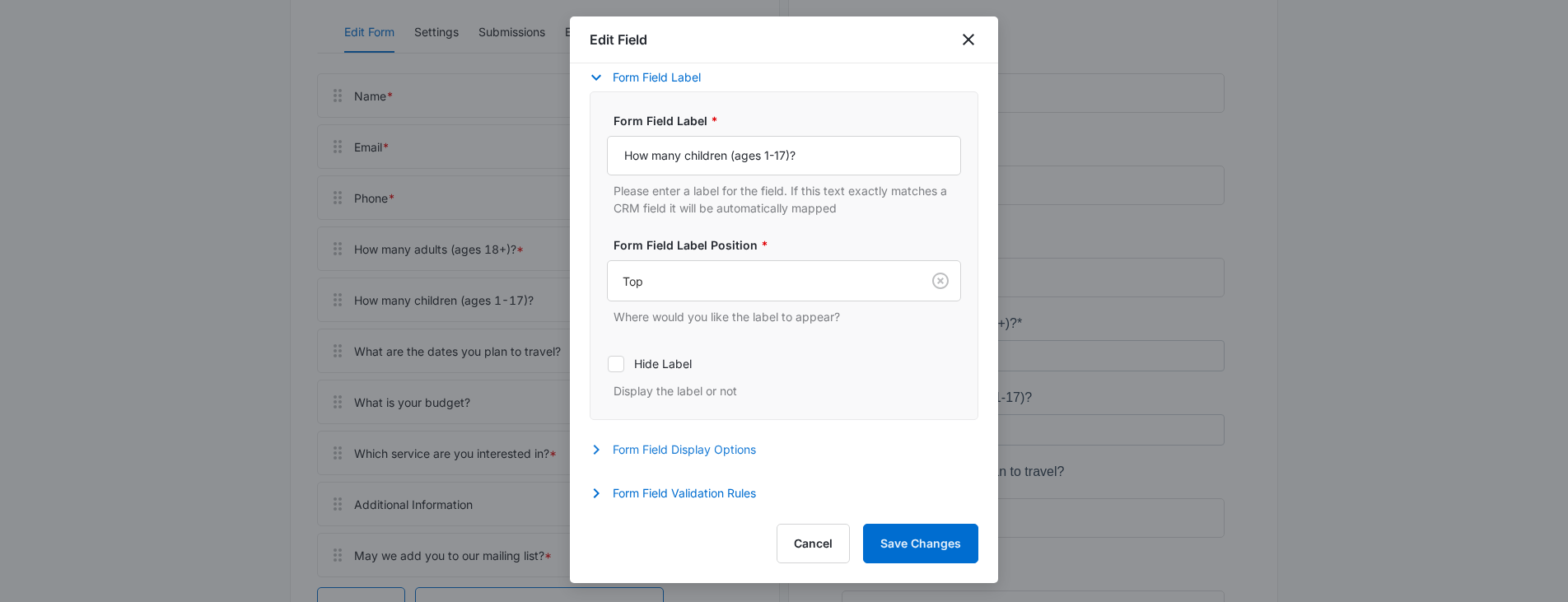 click on "Form Field Display Options" at bounding box center (681, 450) 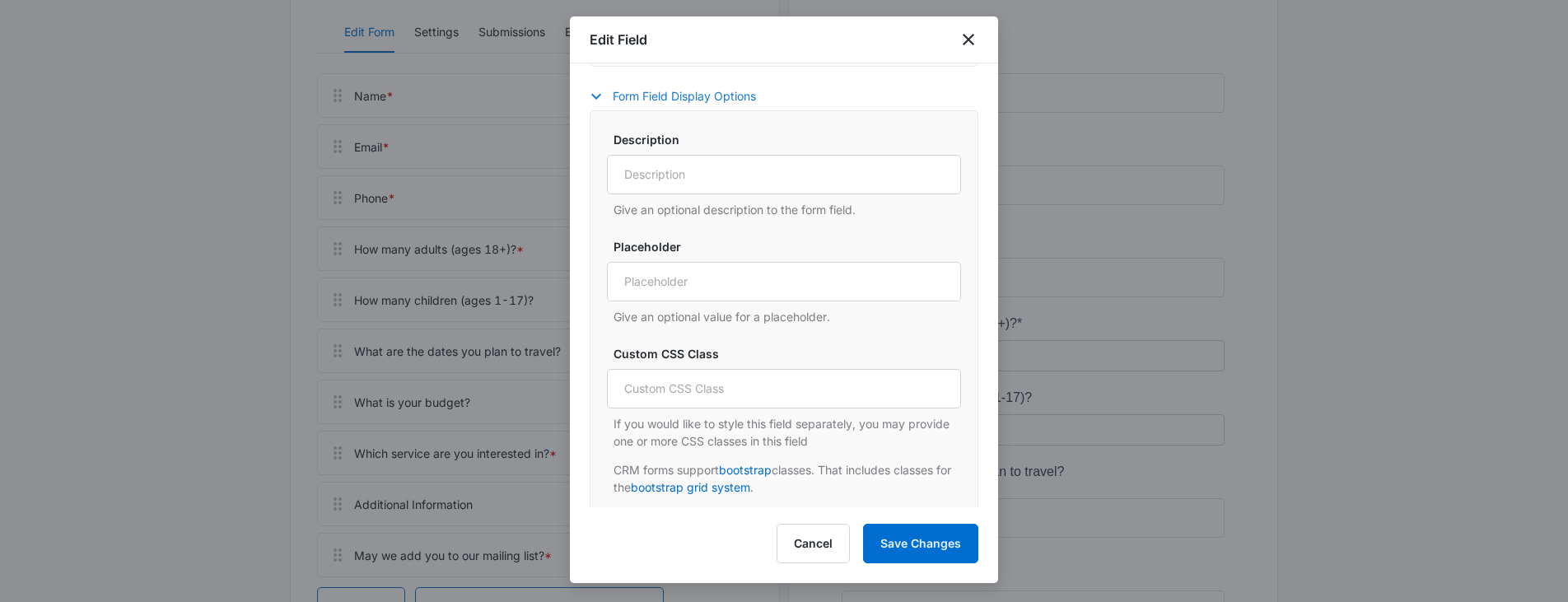 scroll, scrollTop: 576, scrollLeft: 0, axis: vertical 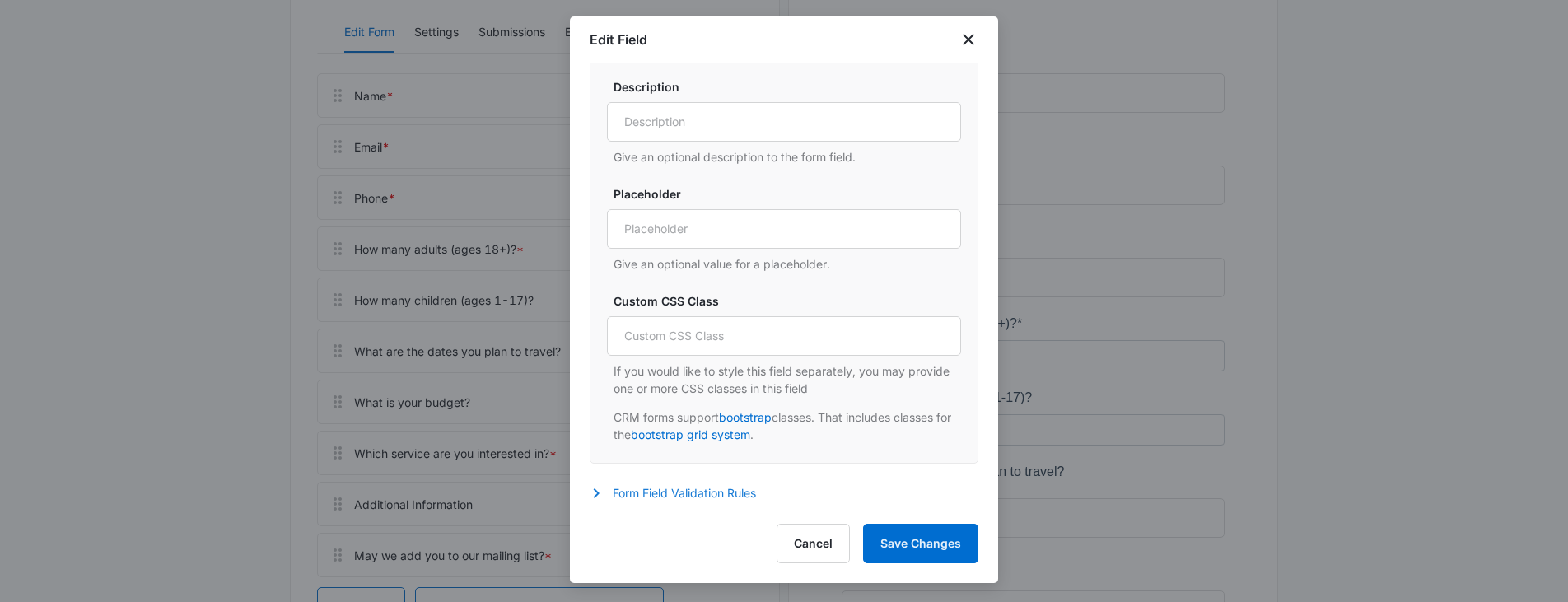 click on "Form Field Validation Rules" at bounding box center (681, 493) 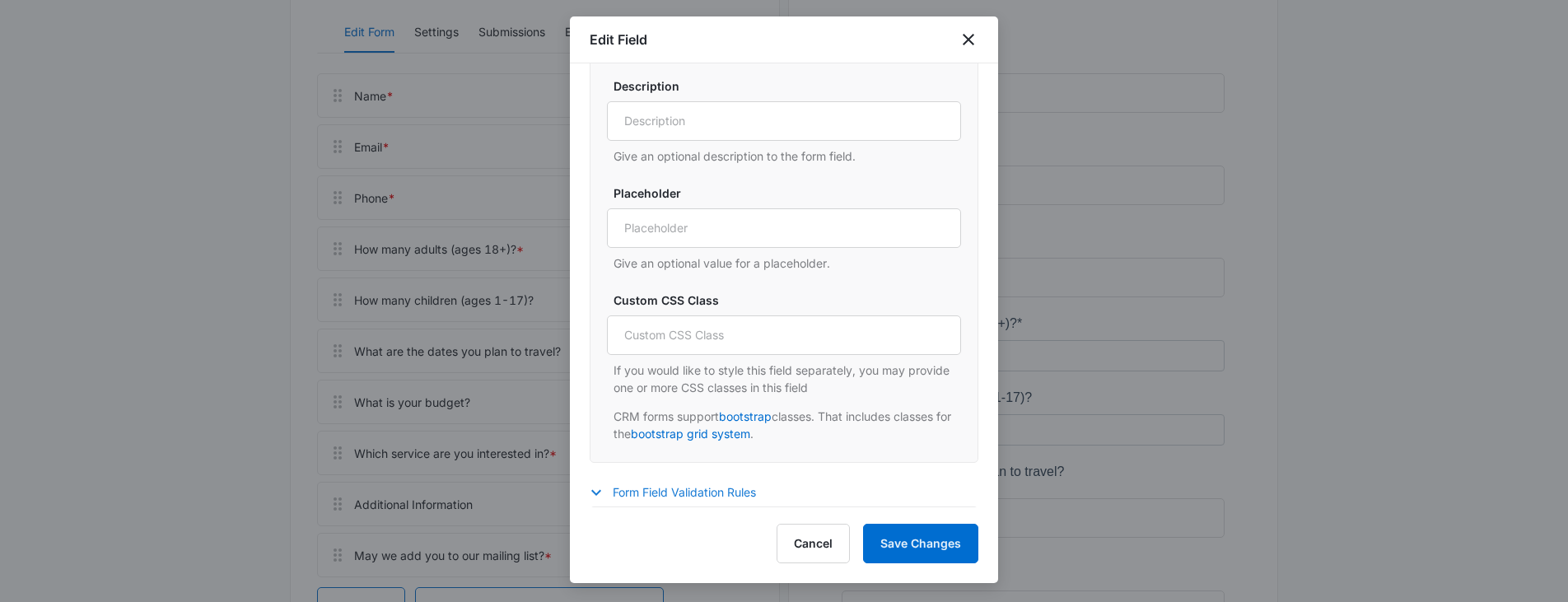 click on "Form Field Validation Rules" at bounding box center [681, 492] 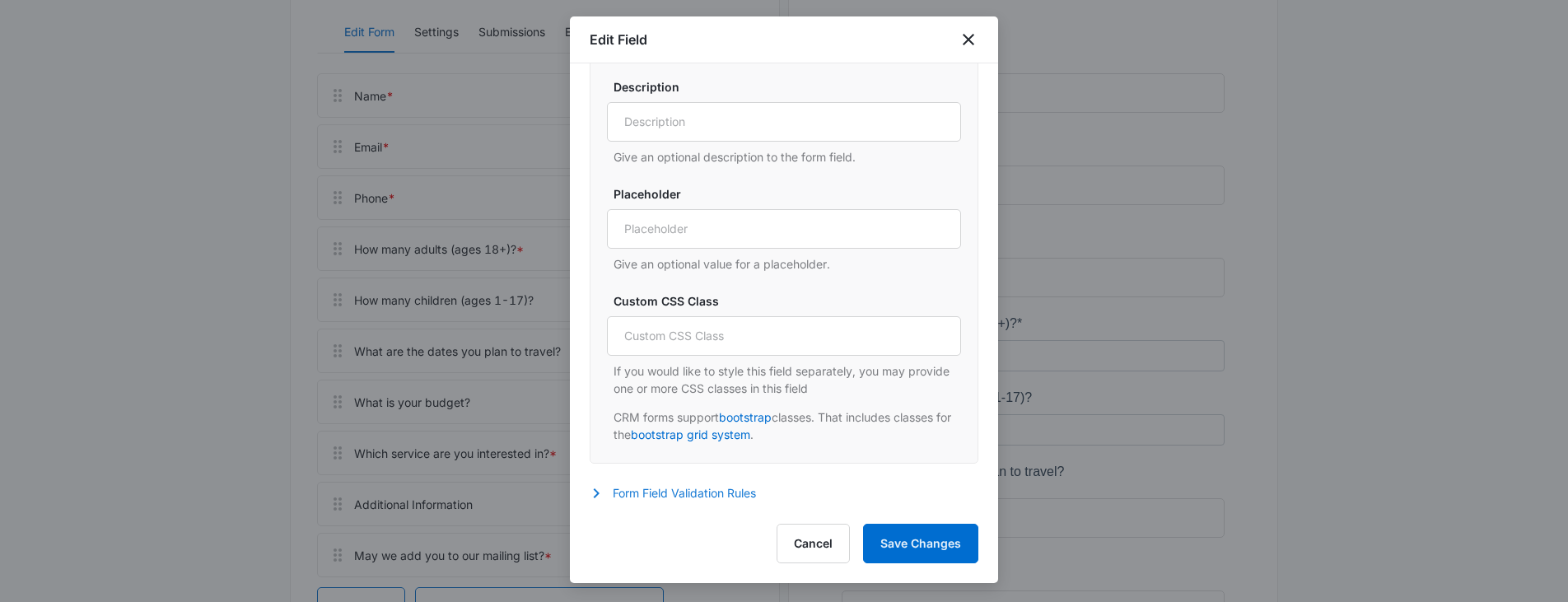 click on "Form Field Validation Rules" at bounding box center [681, 493] 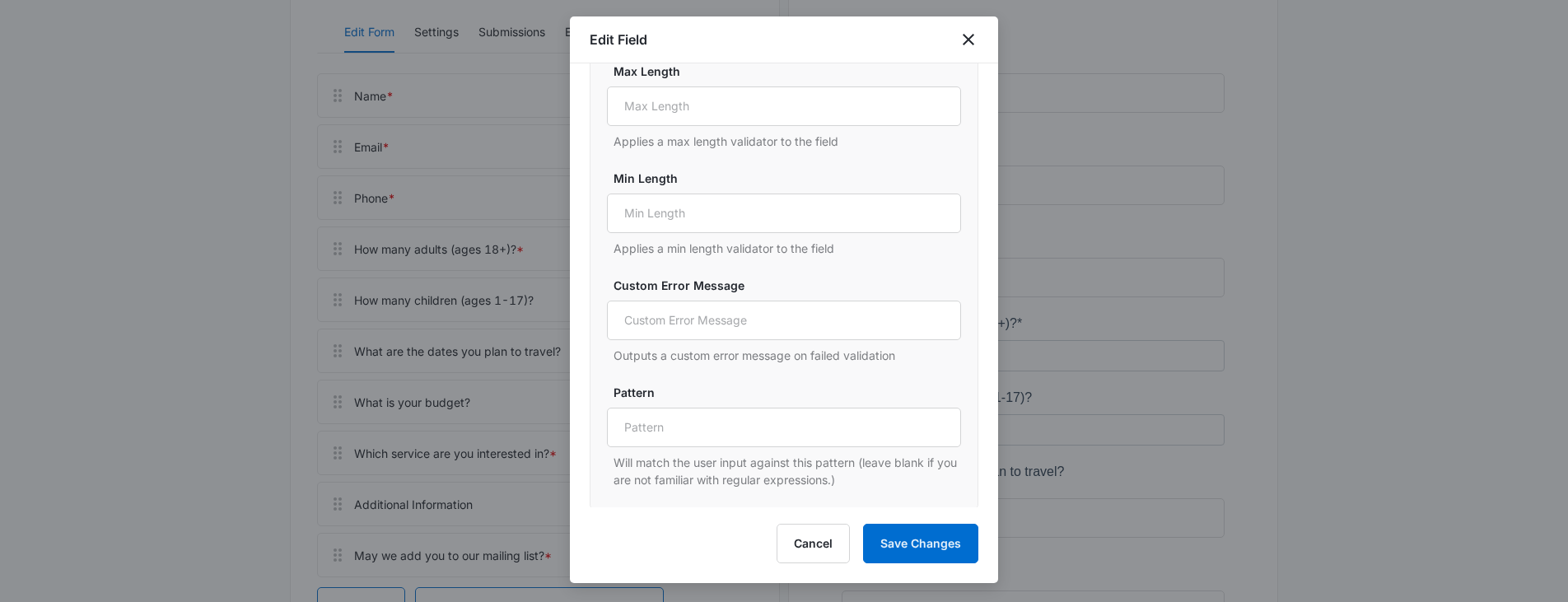scroll, scrollTop: 1118, scrollLeft: 0, axis: vertical 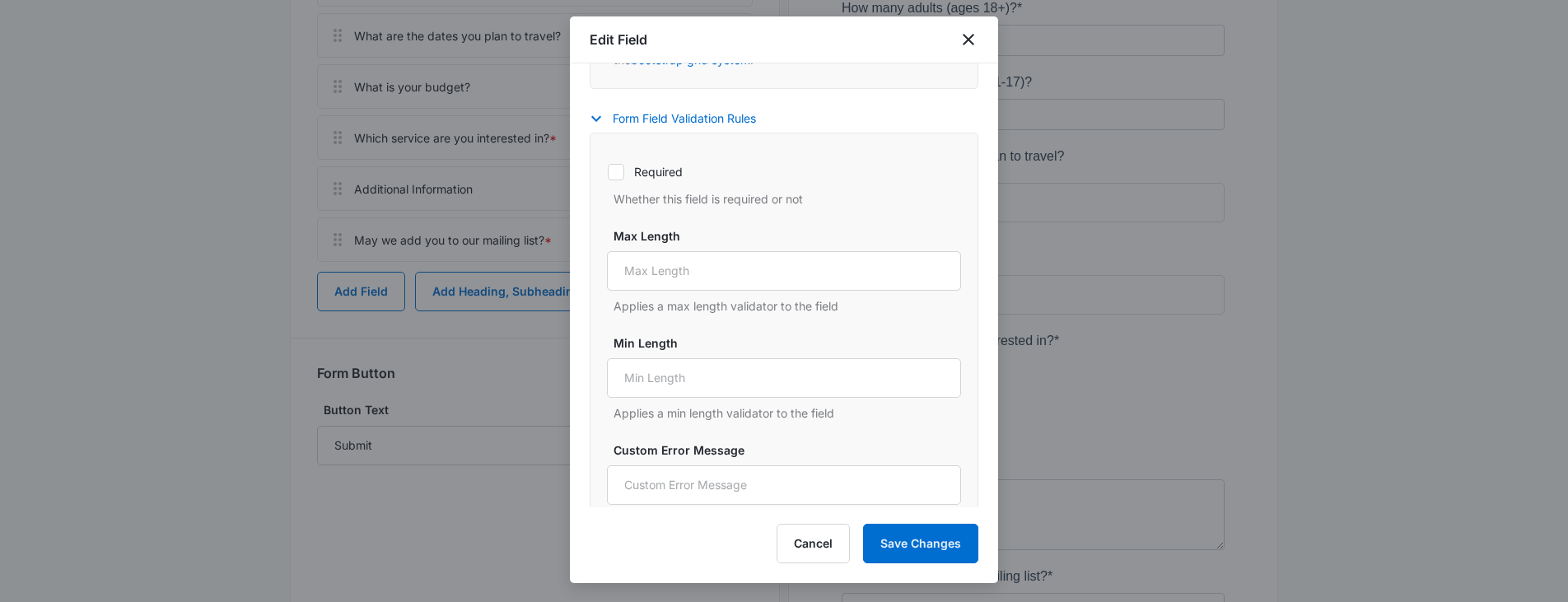 click 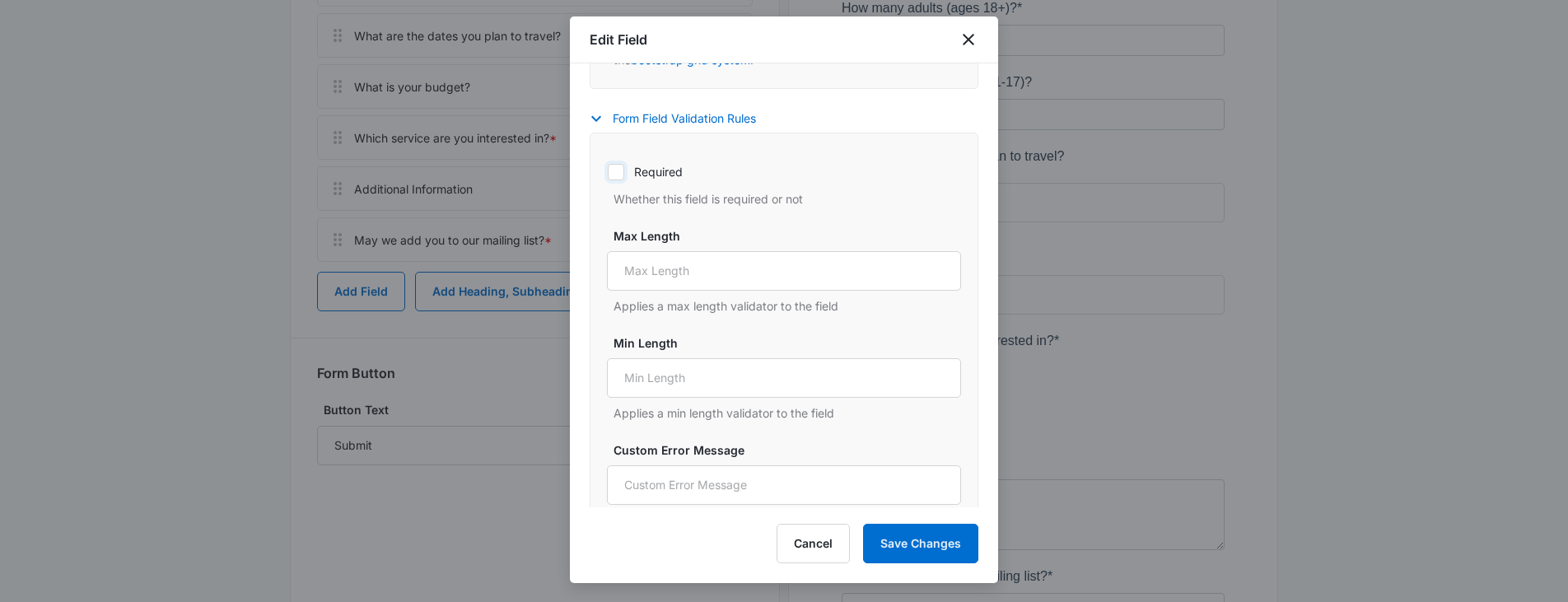 click on "Required" at bounding box center (607, 171) 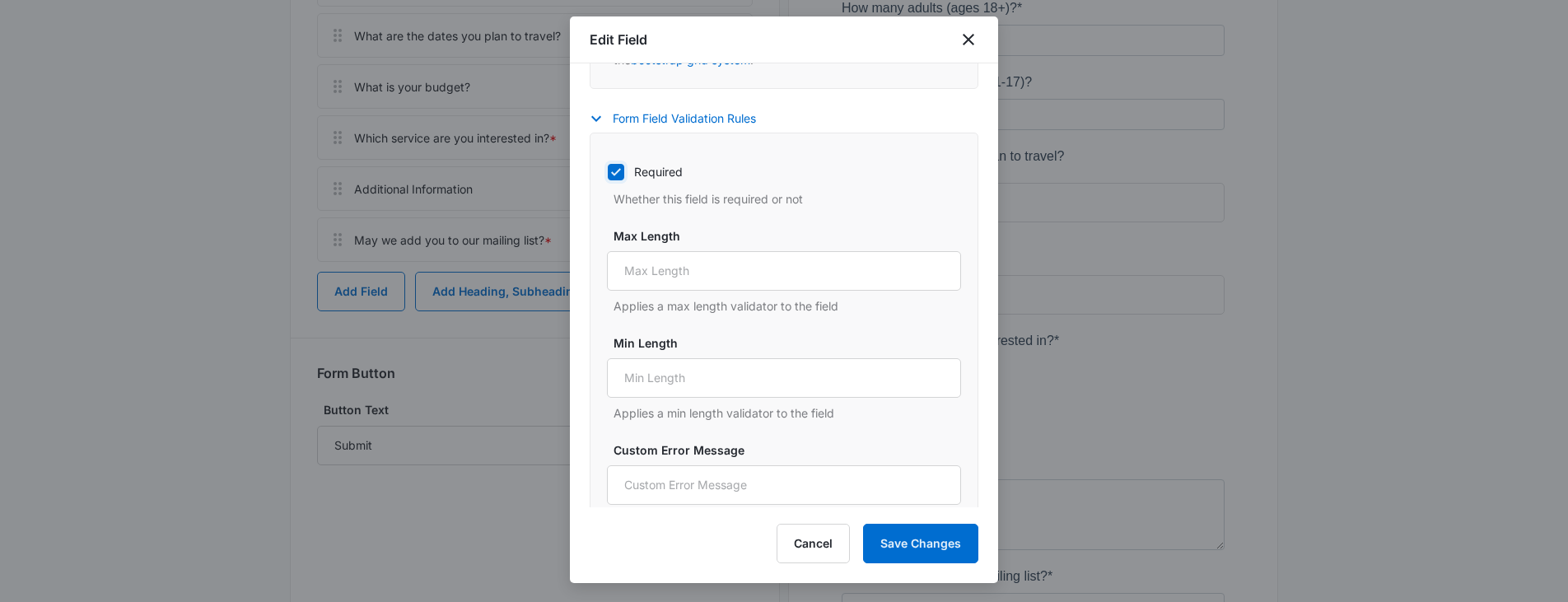 checkbox on "true" 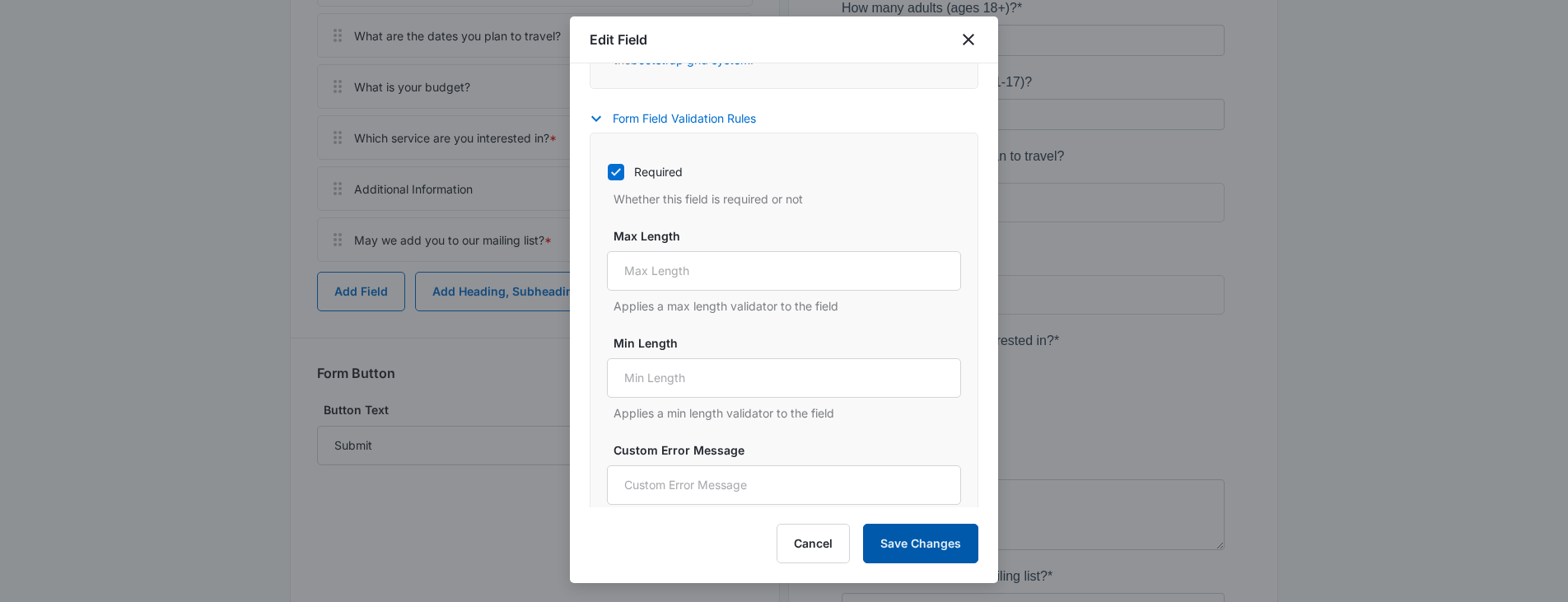 click on "Save Changes" at bounding box center (921, 544) 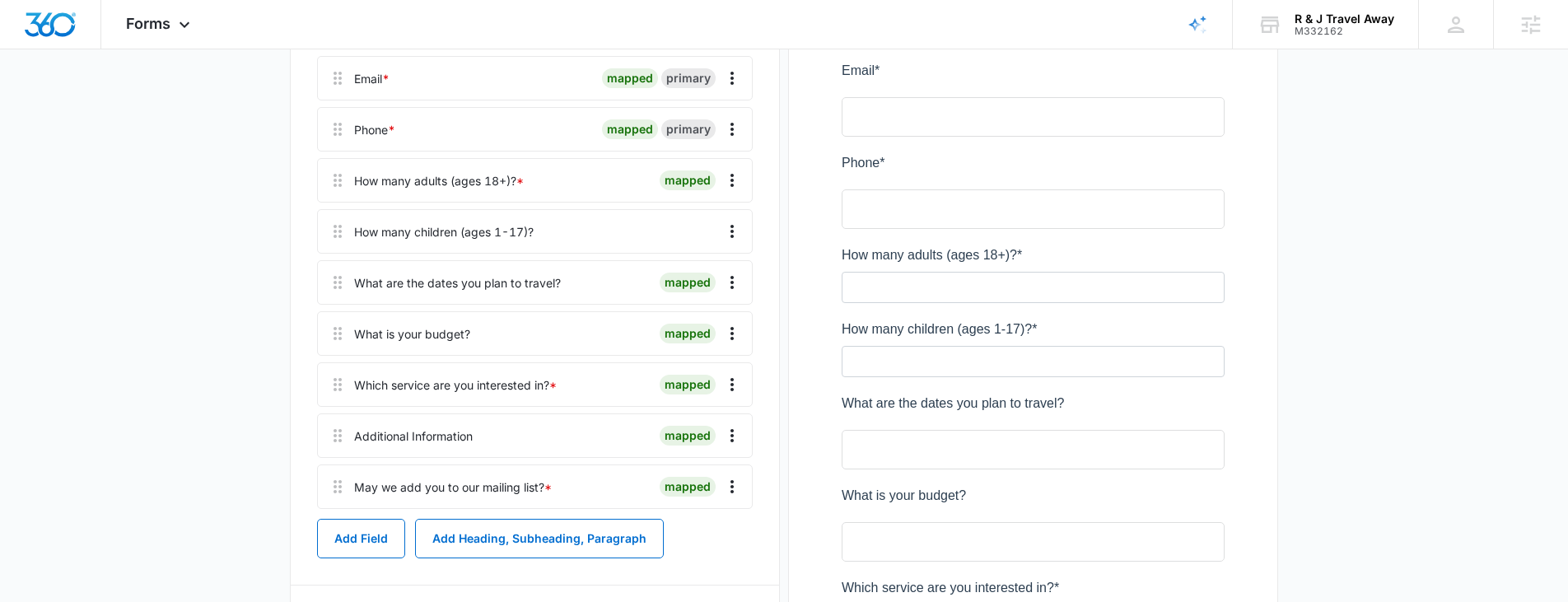 scroll, scrollTop: 385, scrollLeft: 0, axis: vertical 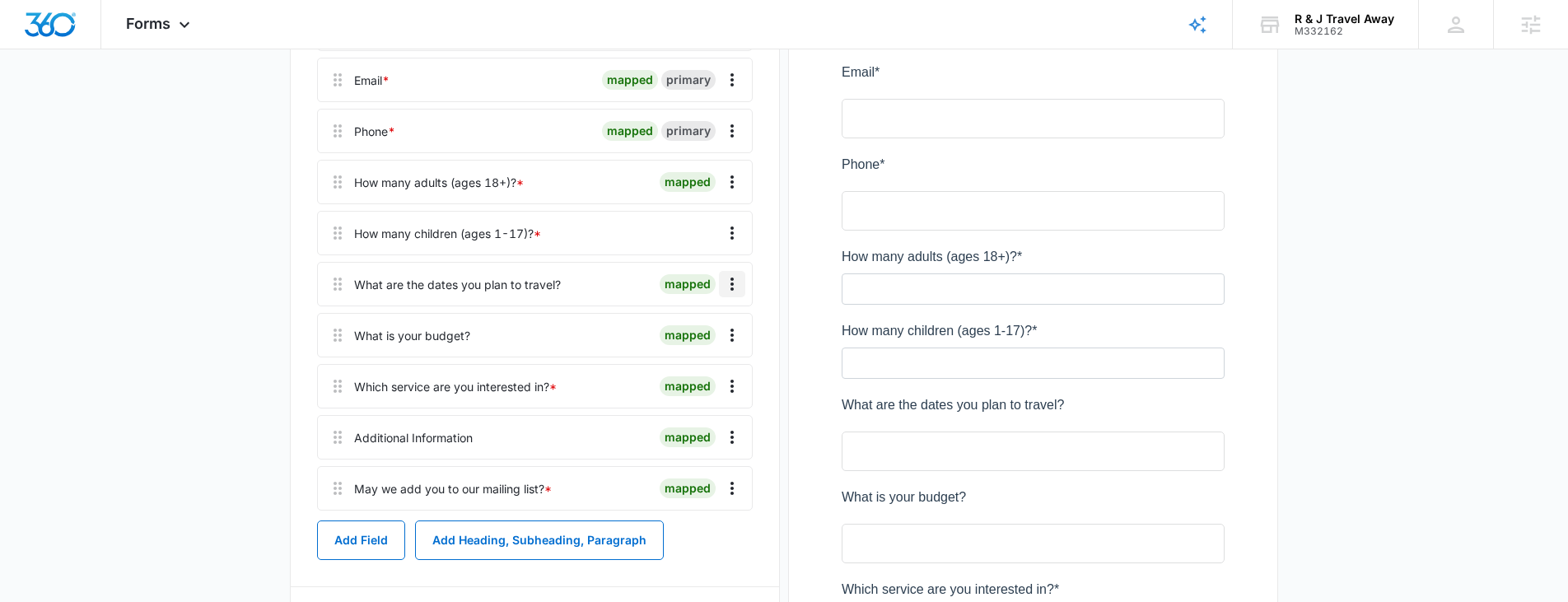 click 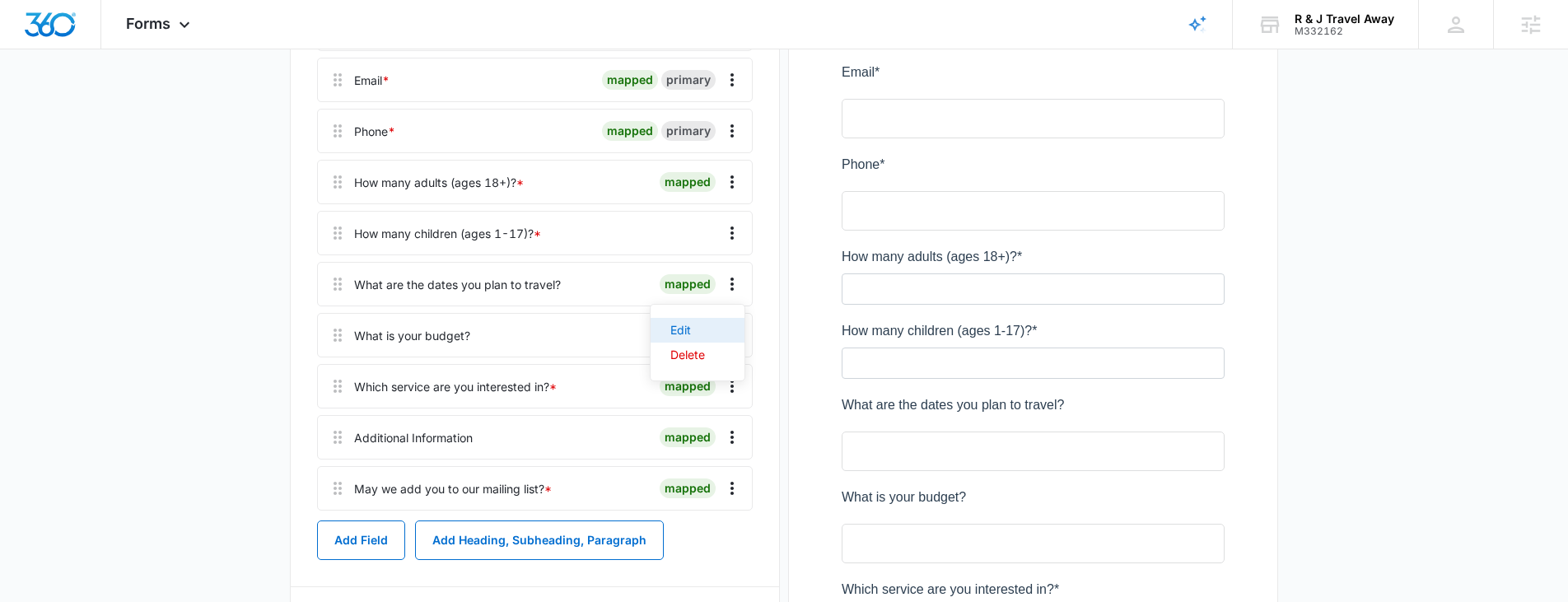 click on "Edit" at bounding box center (688, 330) 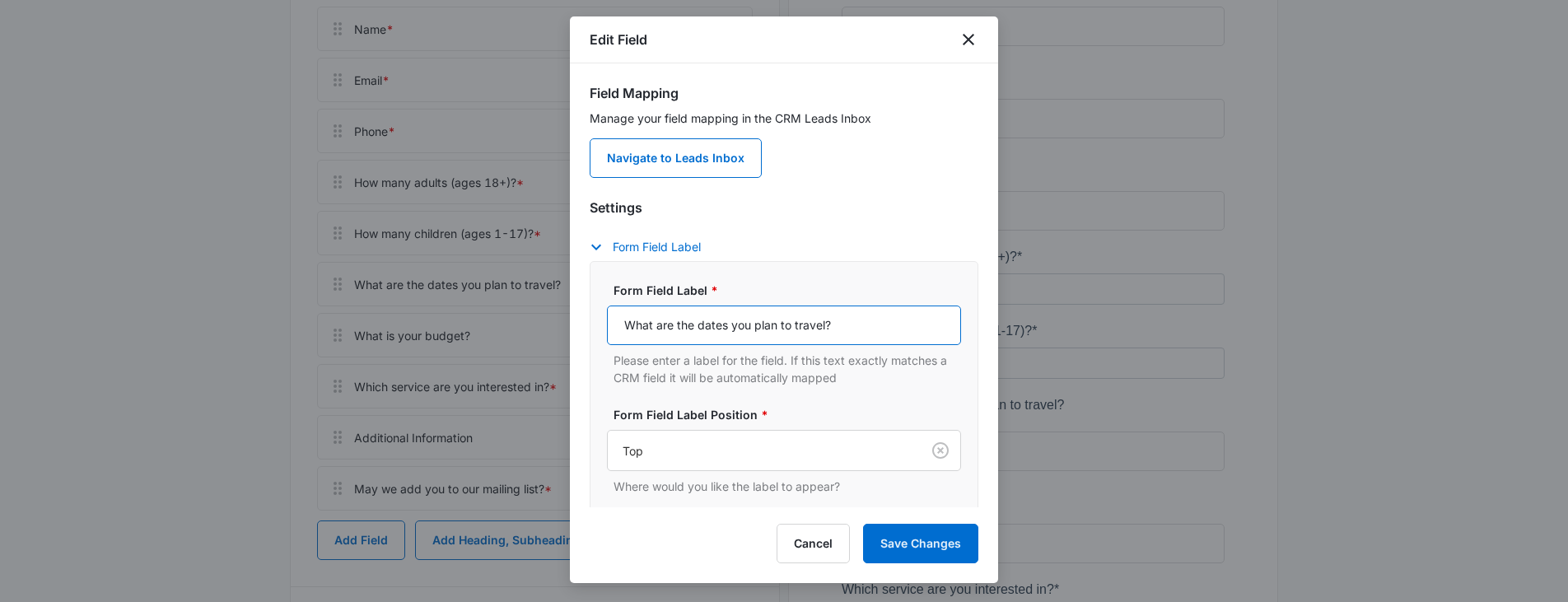 drag, startPoint x: 832, startPoint y: 328, endPoint x: 678, endPoint y: 332, distance: 154.05194 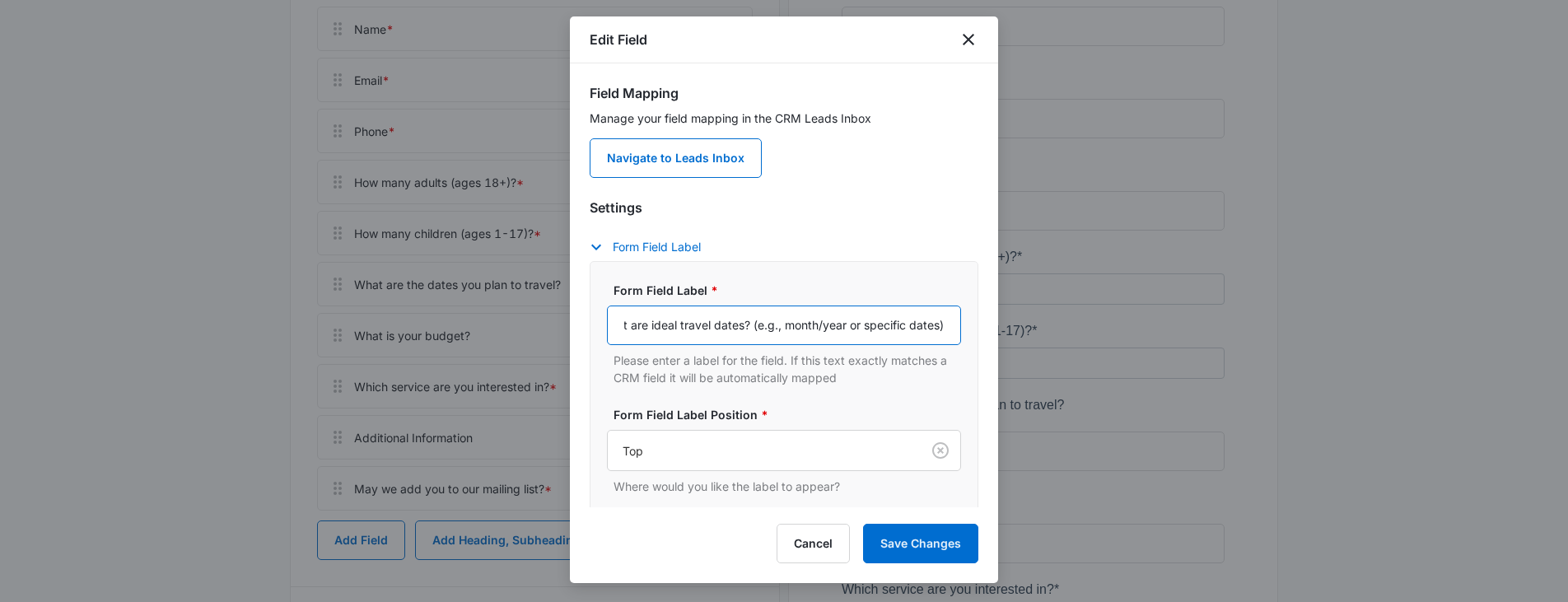 scroll, scrollTop: 0, scrollLeft: 0, axis: both 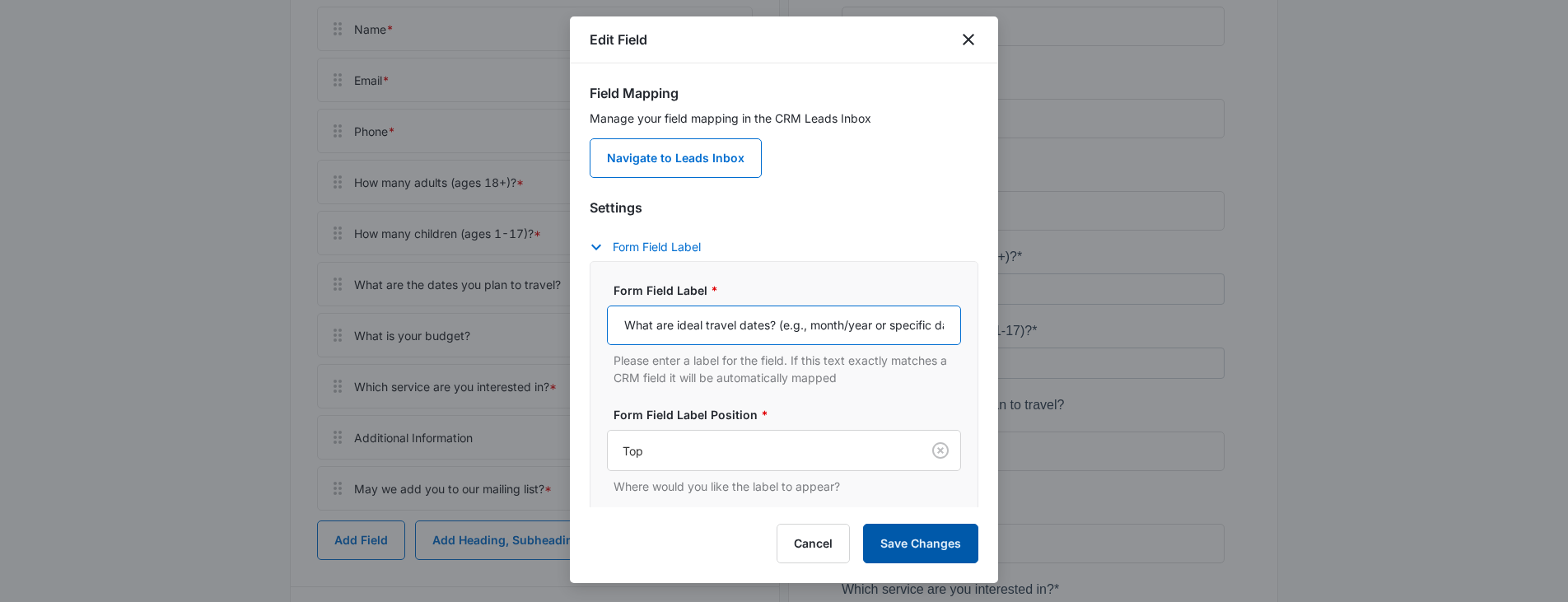 type on "What are ideal travel dates? (e.g., month/year or specific dates)" 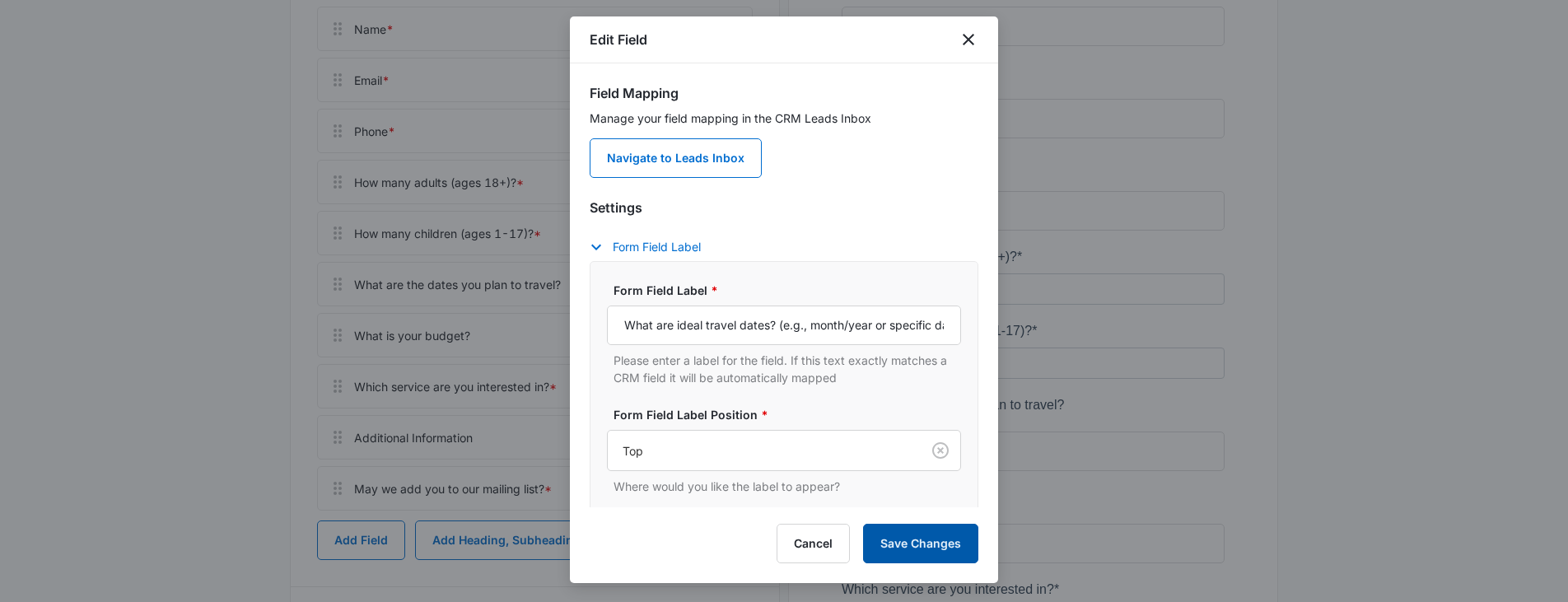 click on "Save Changes" at bounding box center (921, 544) 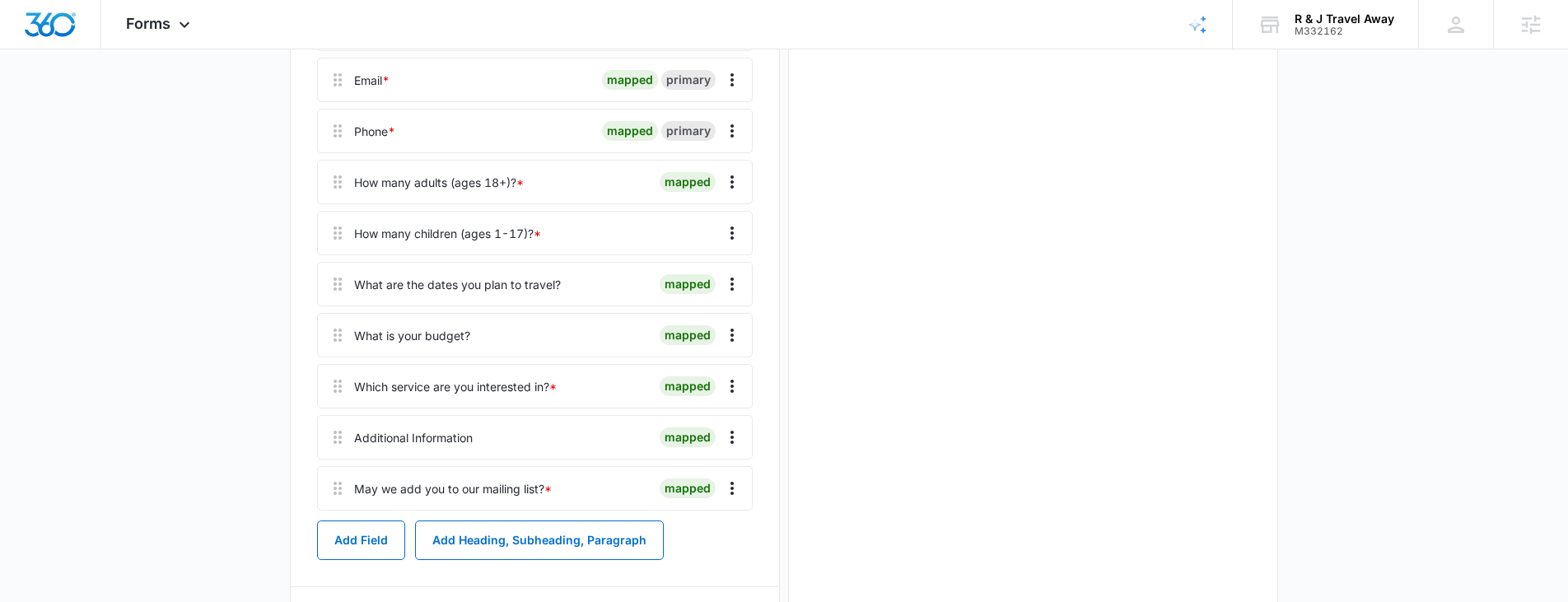 scroll, scrollTop: 0, scrollLeft: 0, axis: both 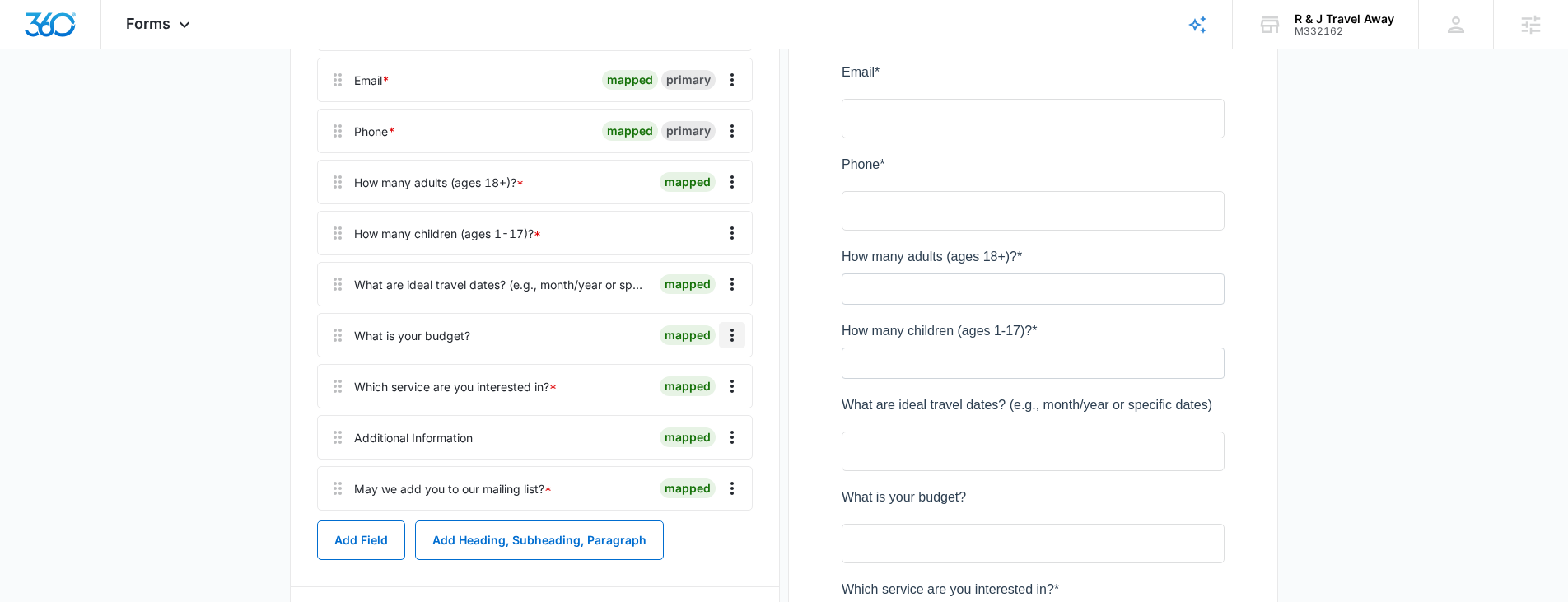 click 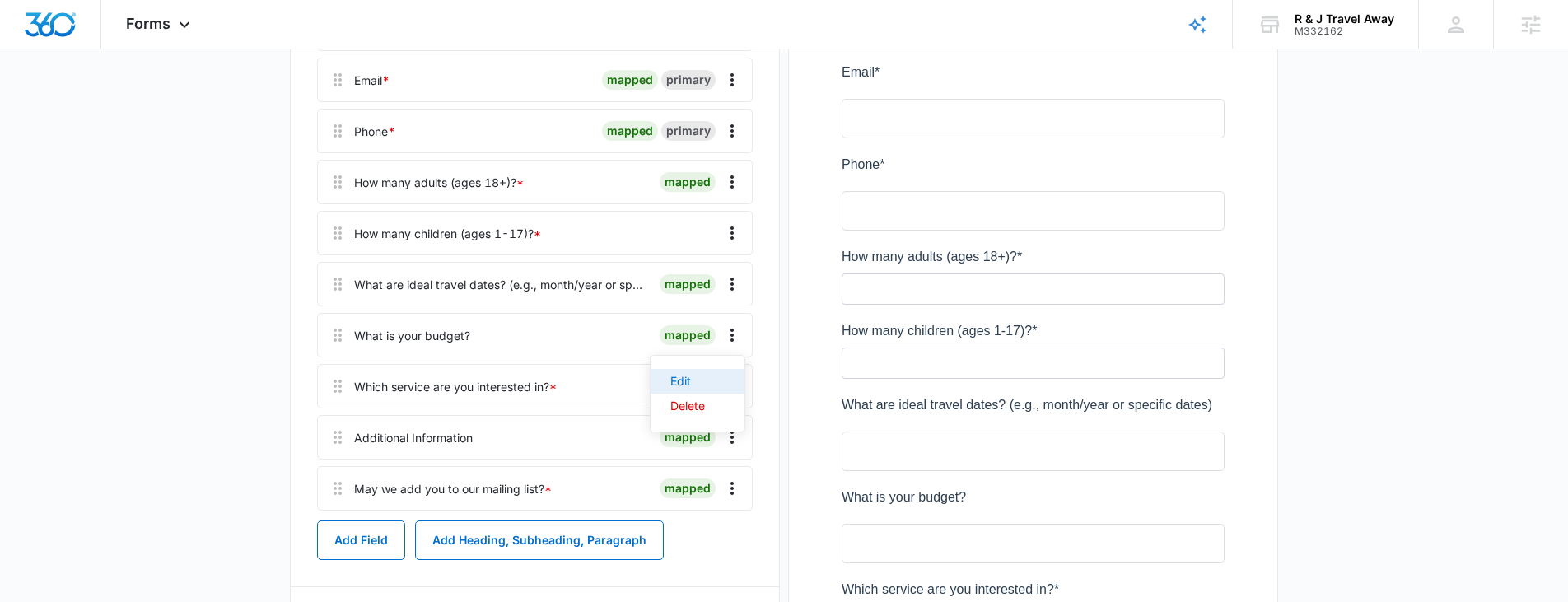 click on "Edit" at bounding box center (688, 381) 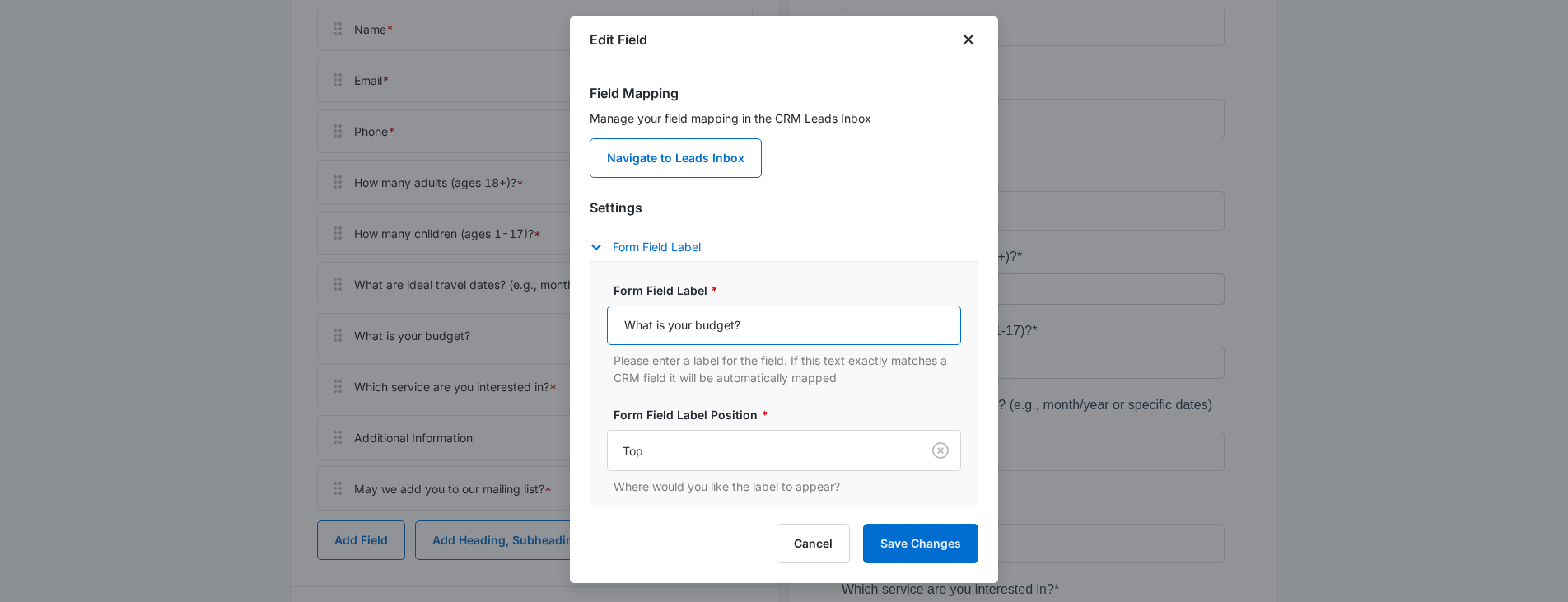 drag, startPoint x: 696, startPoint y: 329, endPoint x: 796, endPoint y: 324, distance: 100.124922 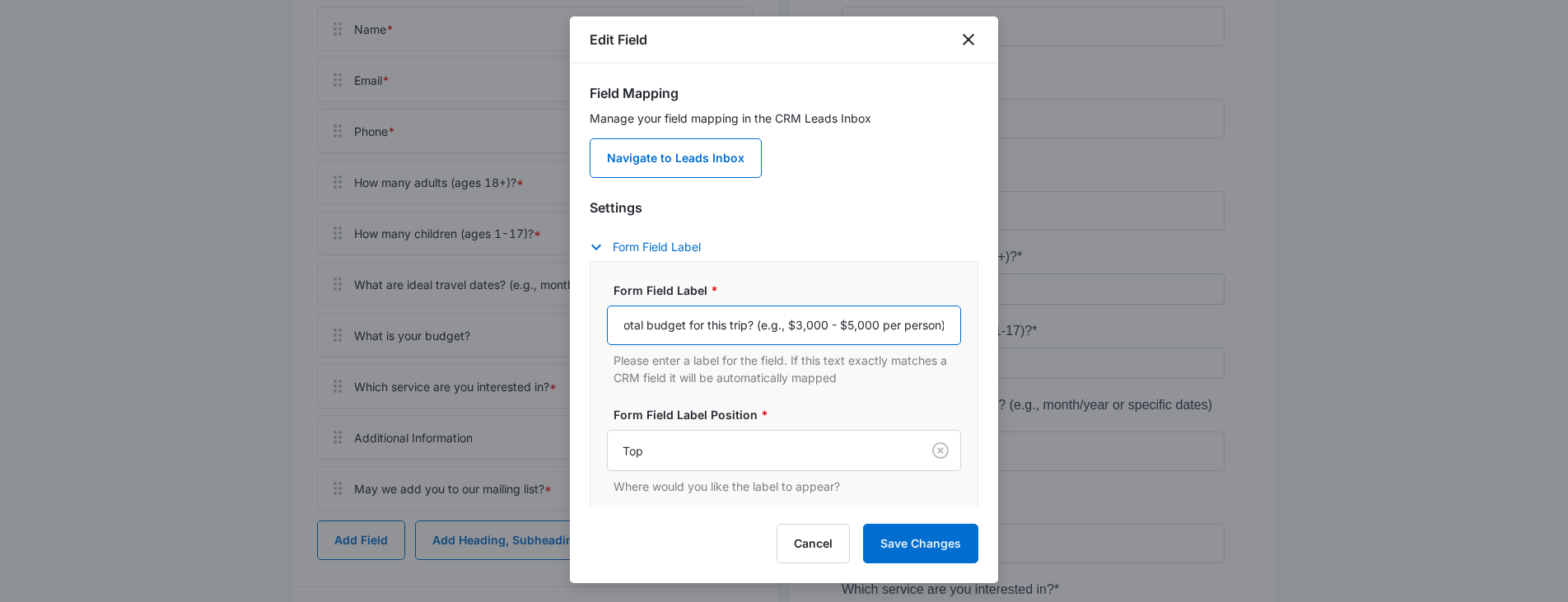 scroll, scrollTop: 0, scrollLeft: 0, axis: both 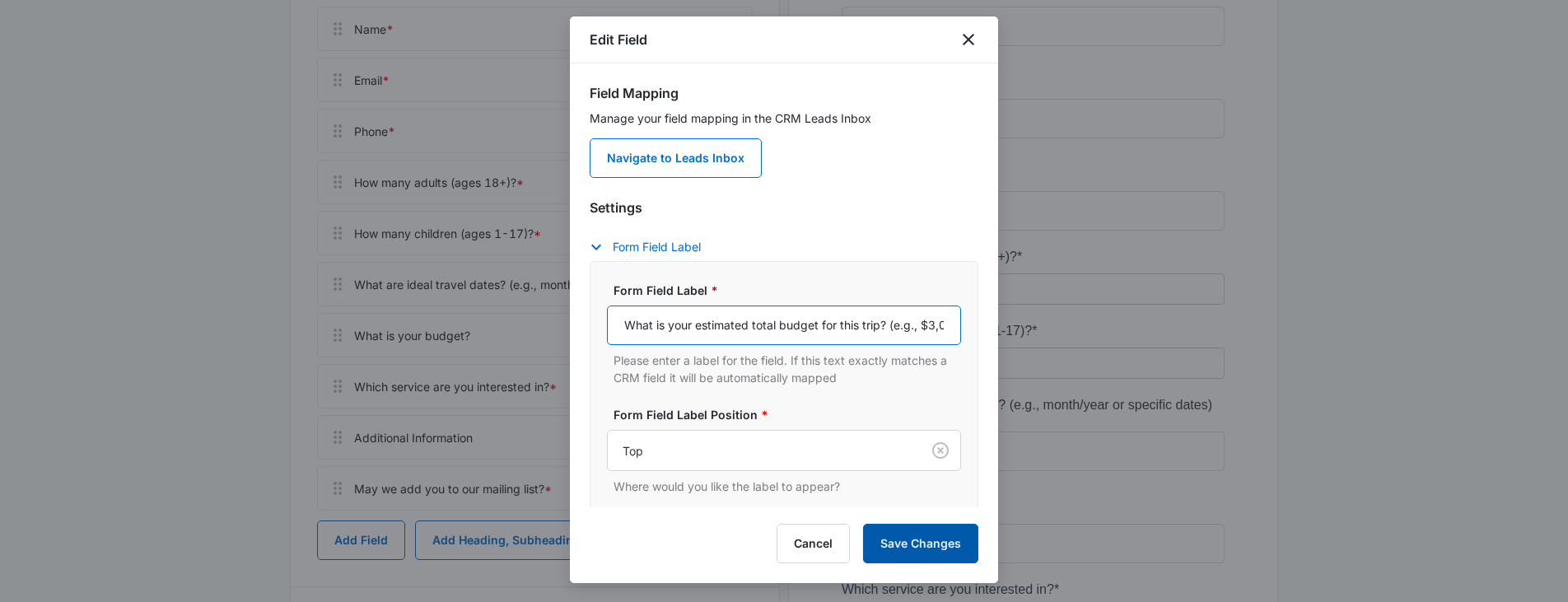 type on "What is your estimated total budget for this trip? (e.g., $3,000 - $5,000 per person)" 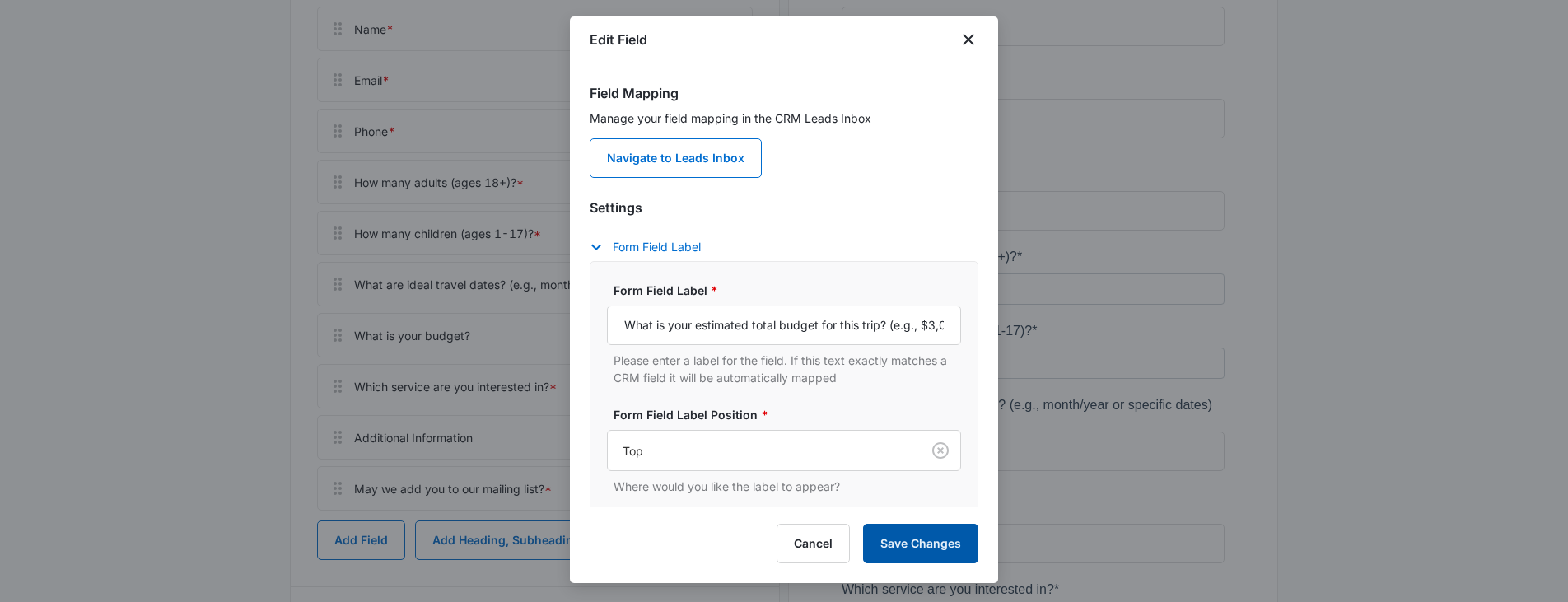 click on "Save Changes" at bounding box center (921, 544) 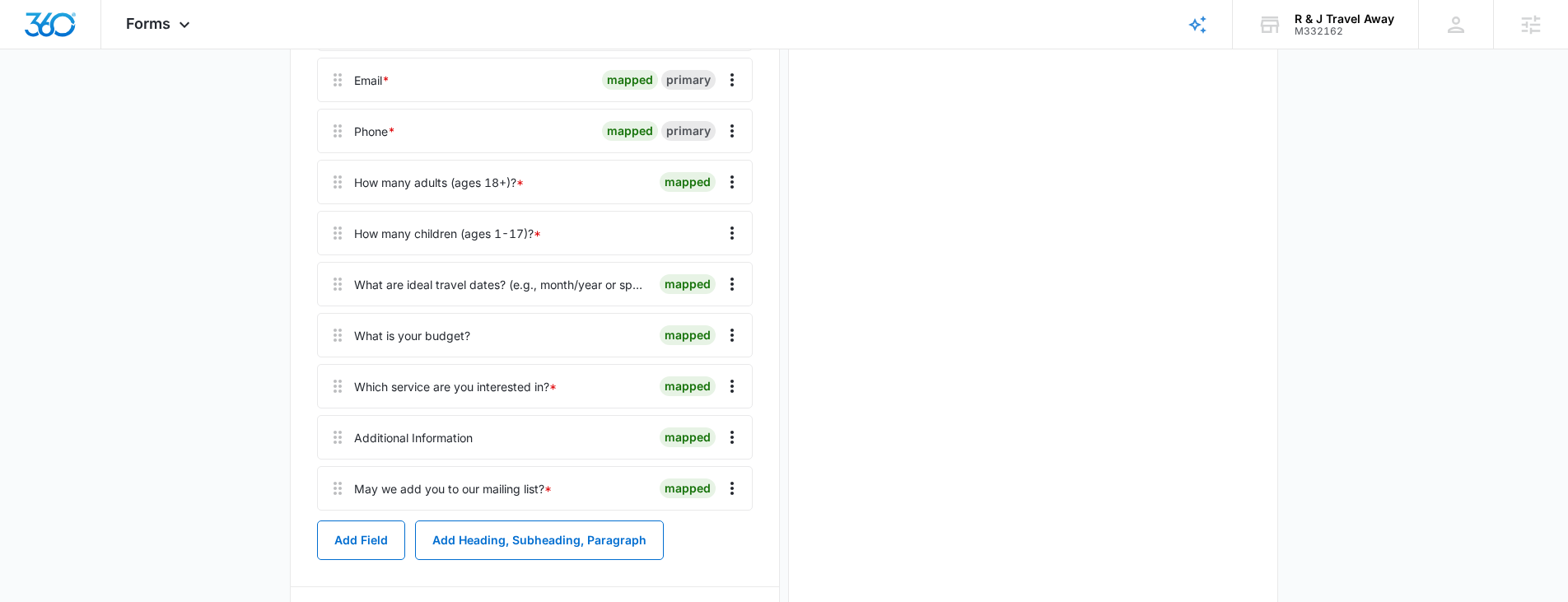 scroll, scrollTop: 0, scrollLeft: 0, axis: both 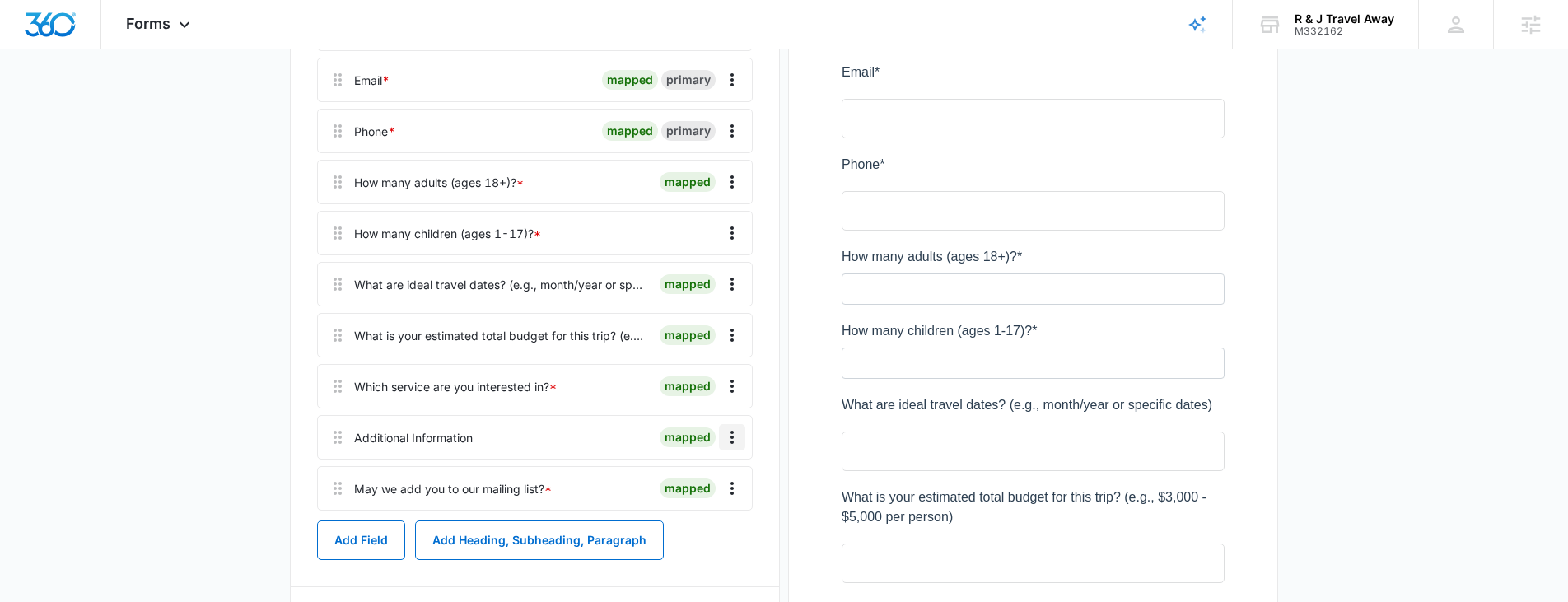 click at bounding box center (732, 437) 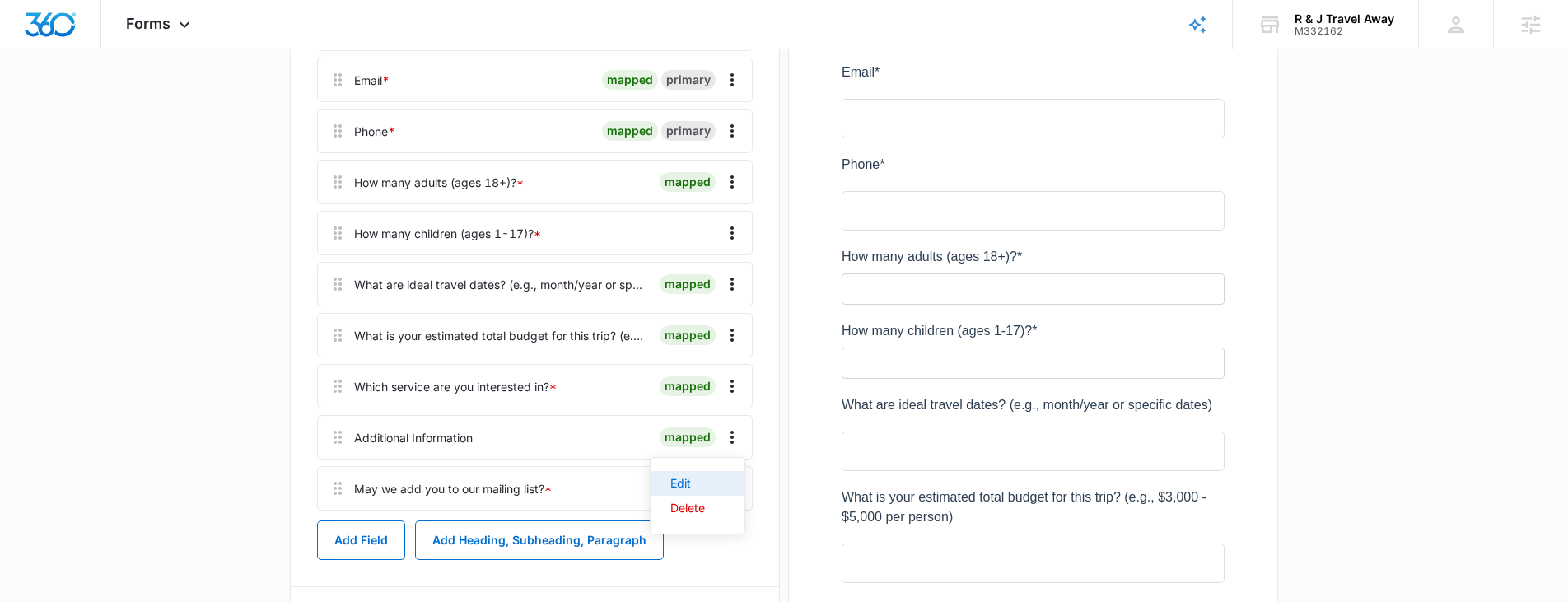 click on "Edit" at bounding box center [688, 483] 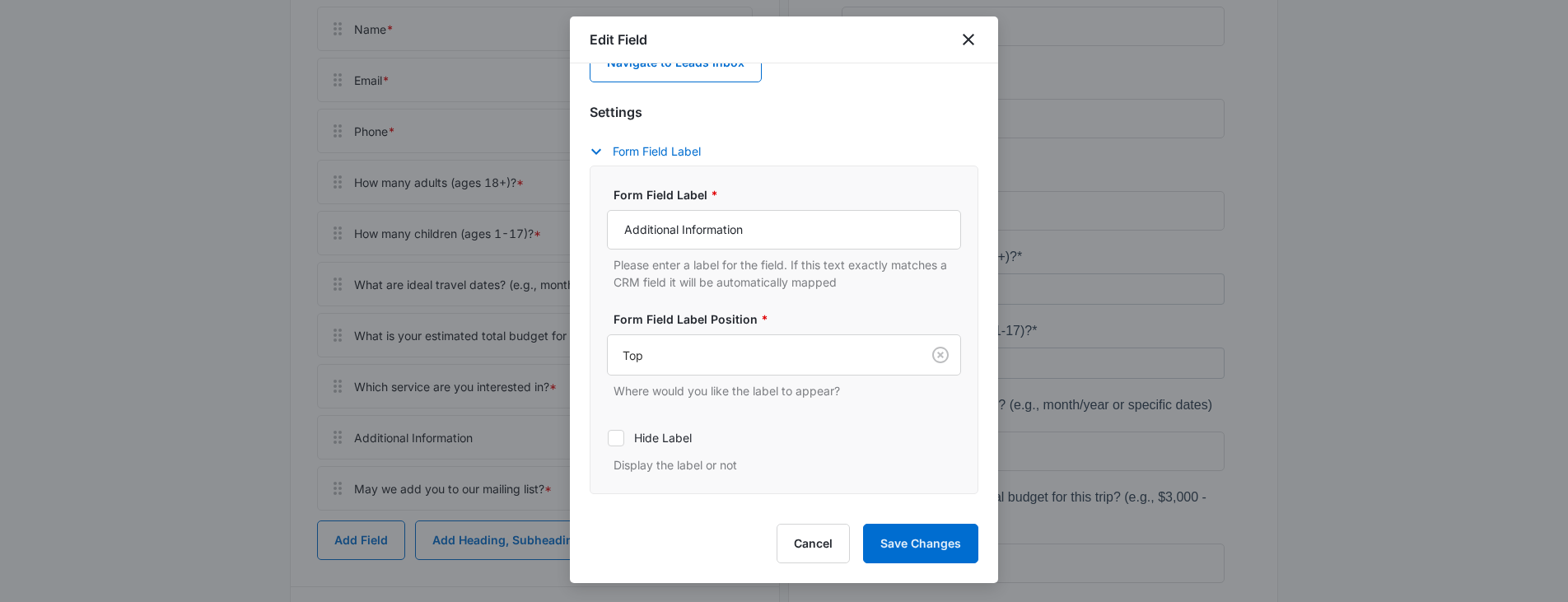 scroll, scrollTop: 21, scrollLeft: 0, axis: vertical 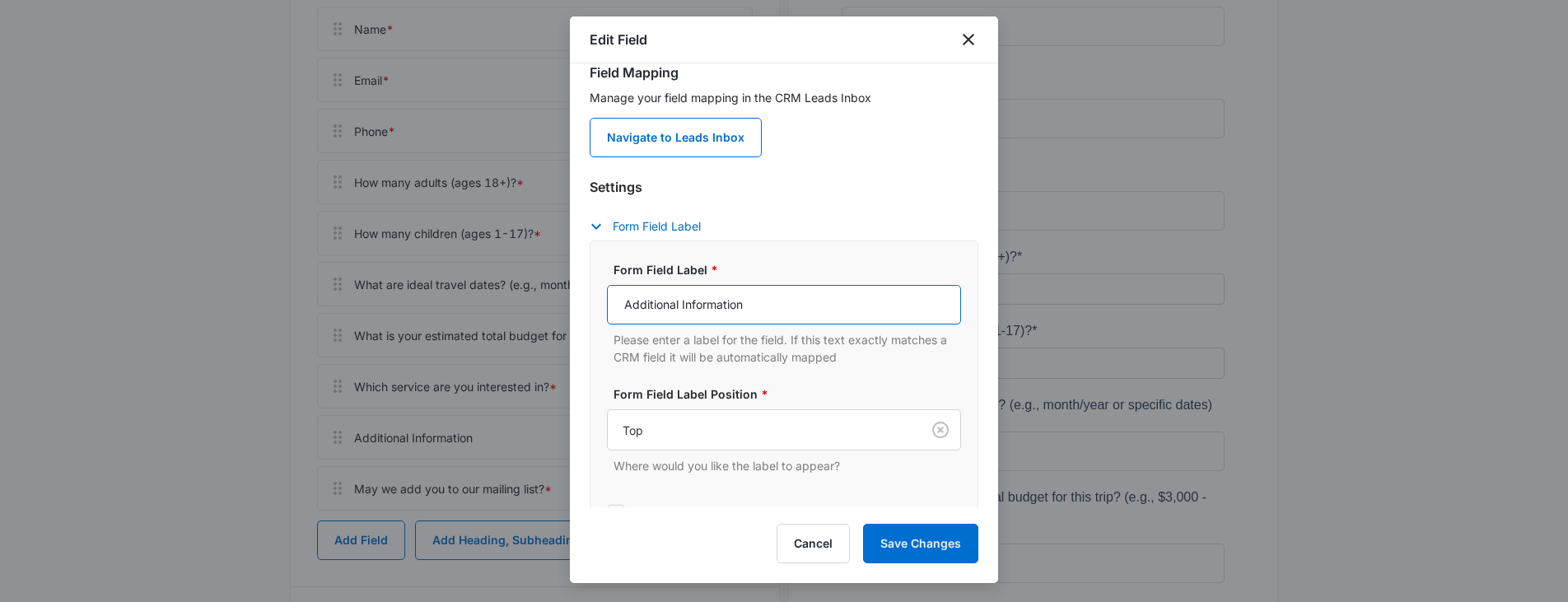 click on "Additional Information" at bounding box center [784, 305] 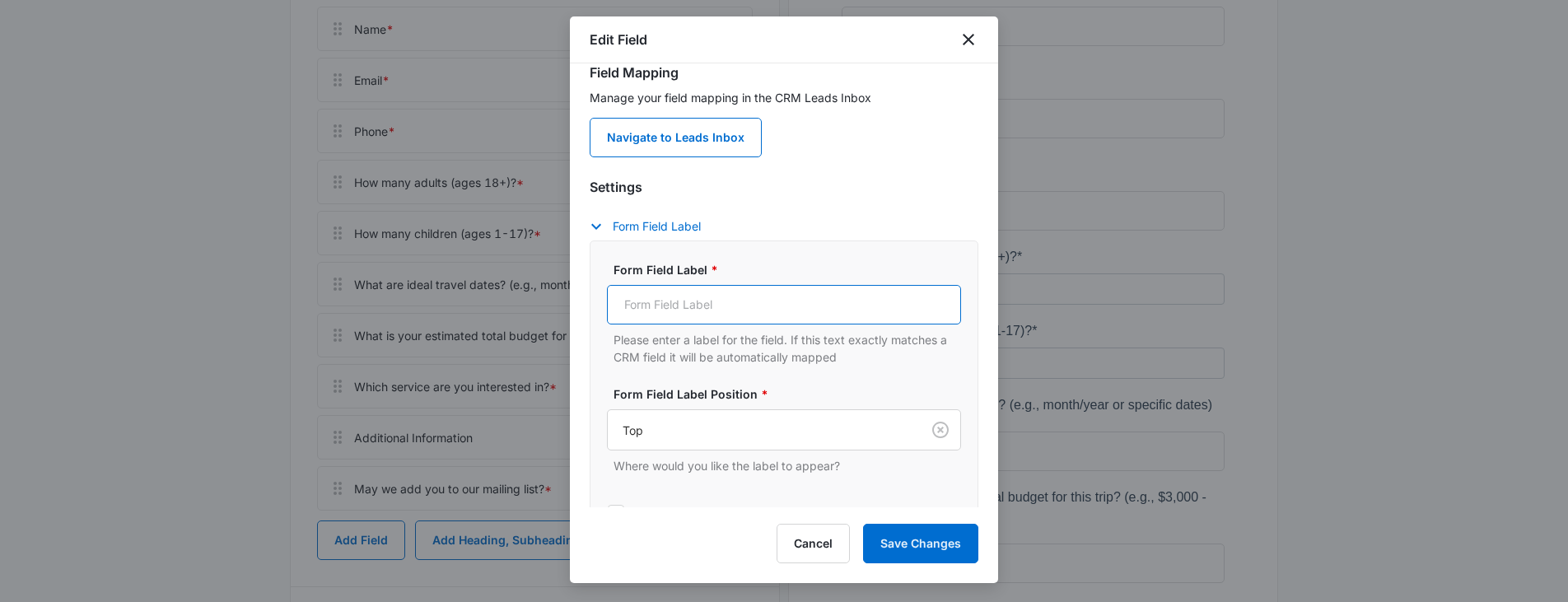 paste on "Tell us a little more about what you're looking for: (This is a free-text field where they can add any other details, like "looking for an all-inclusive resort" or "interested in hiking and local food tours.")" 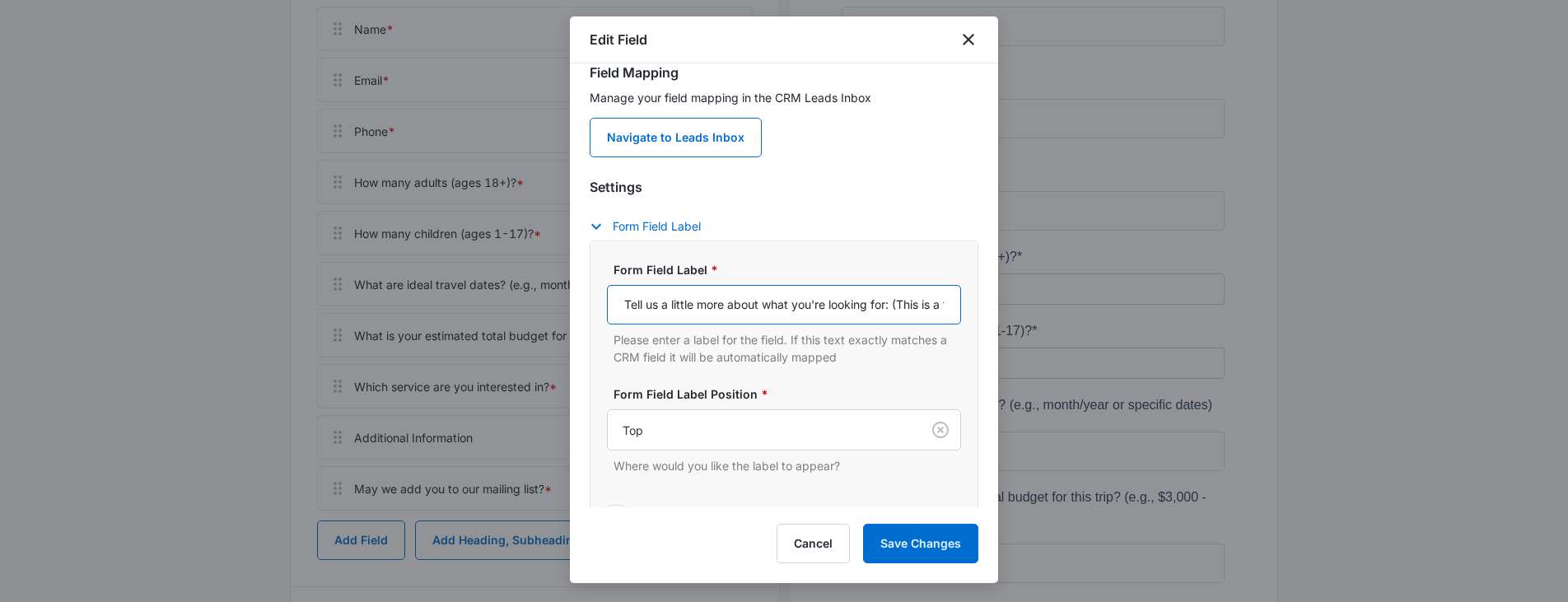 scroll, scrollTop: 0, scrollLeft: 749, axis: horizontal 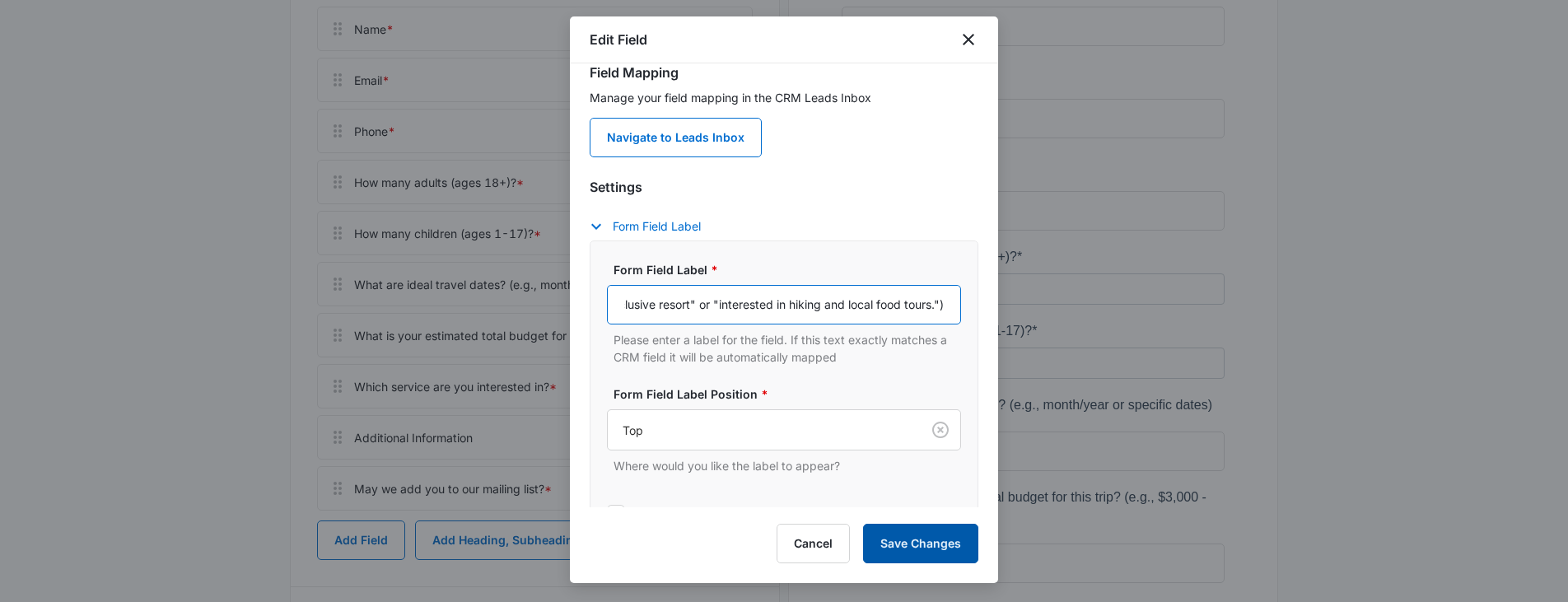 type on "Tell us a little more about what you're looking for: (This is a free-text field where they can add any other details, like "looking for an all-inclusive resort" or "interested in hiking and local food tours.")" 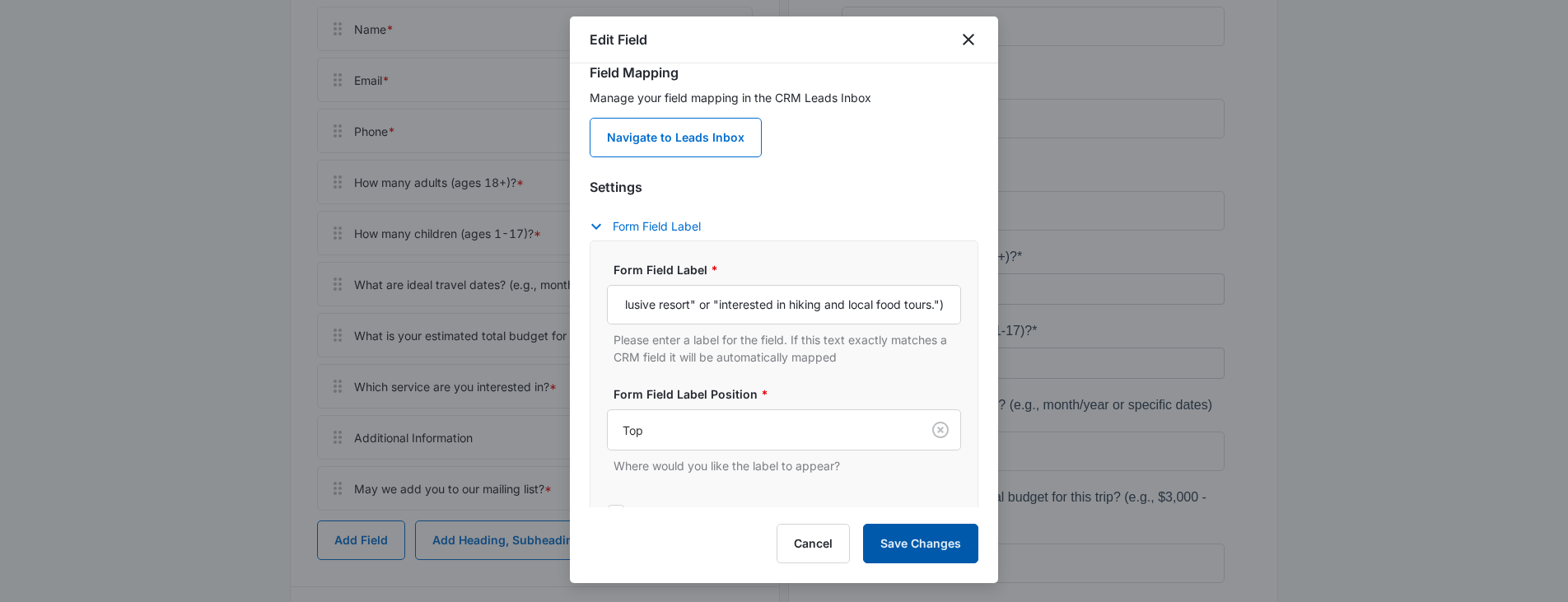 scroll, scrollTop: 0, scrollLeft: 0, axis: both 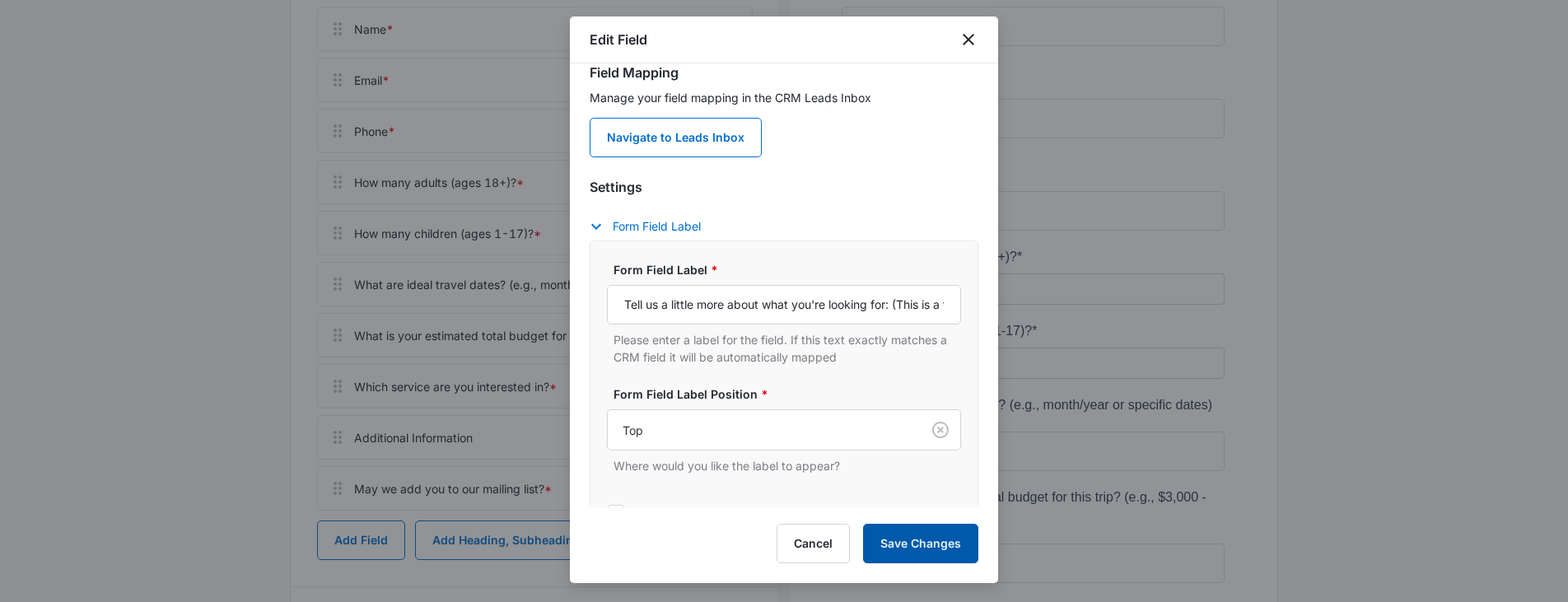 click on "Save Changes" at bounding box center (921, 544) 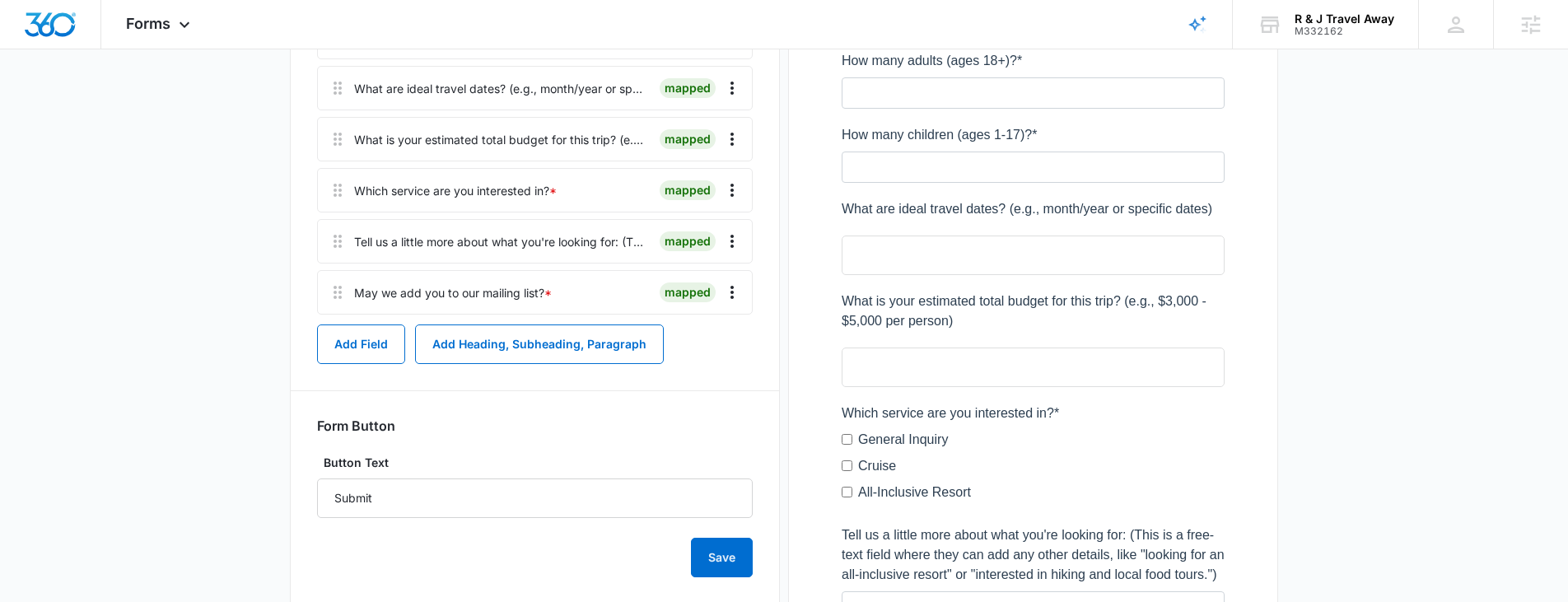 scroll, scrollTop: 575, scrollLeft: 0, axis: vertical 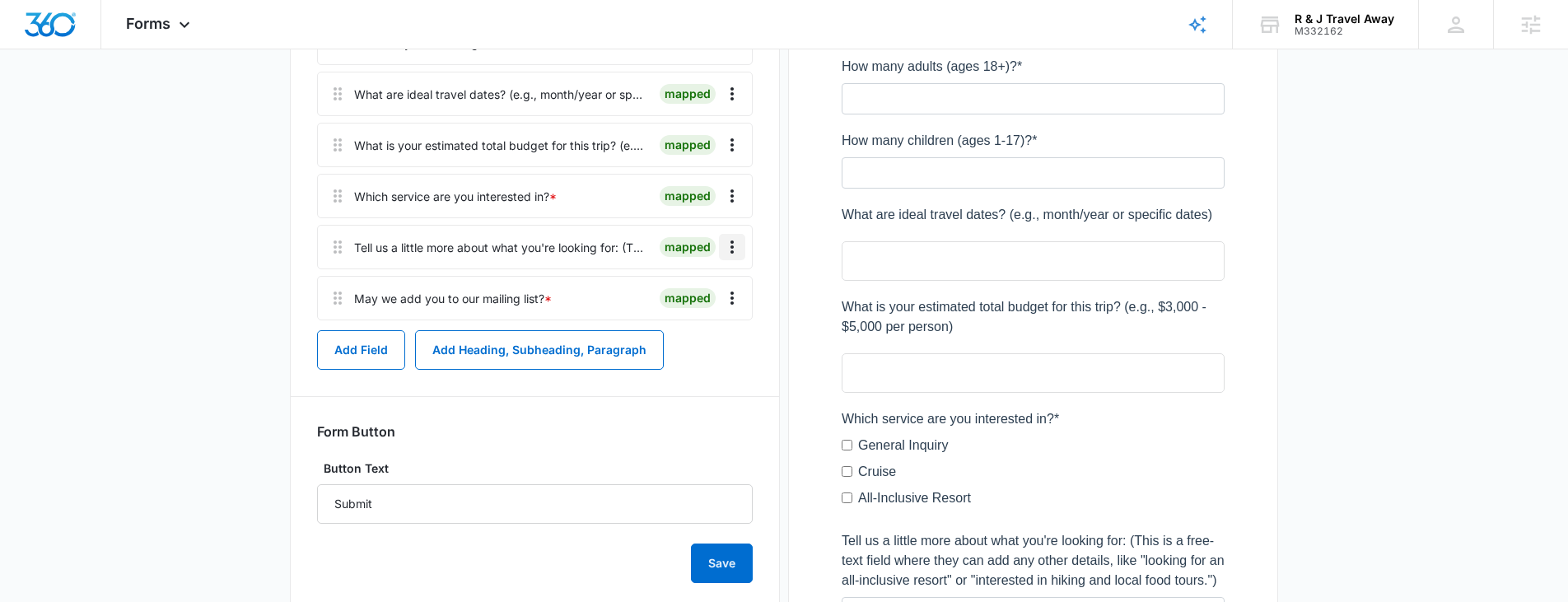 click 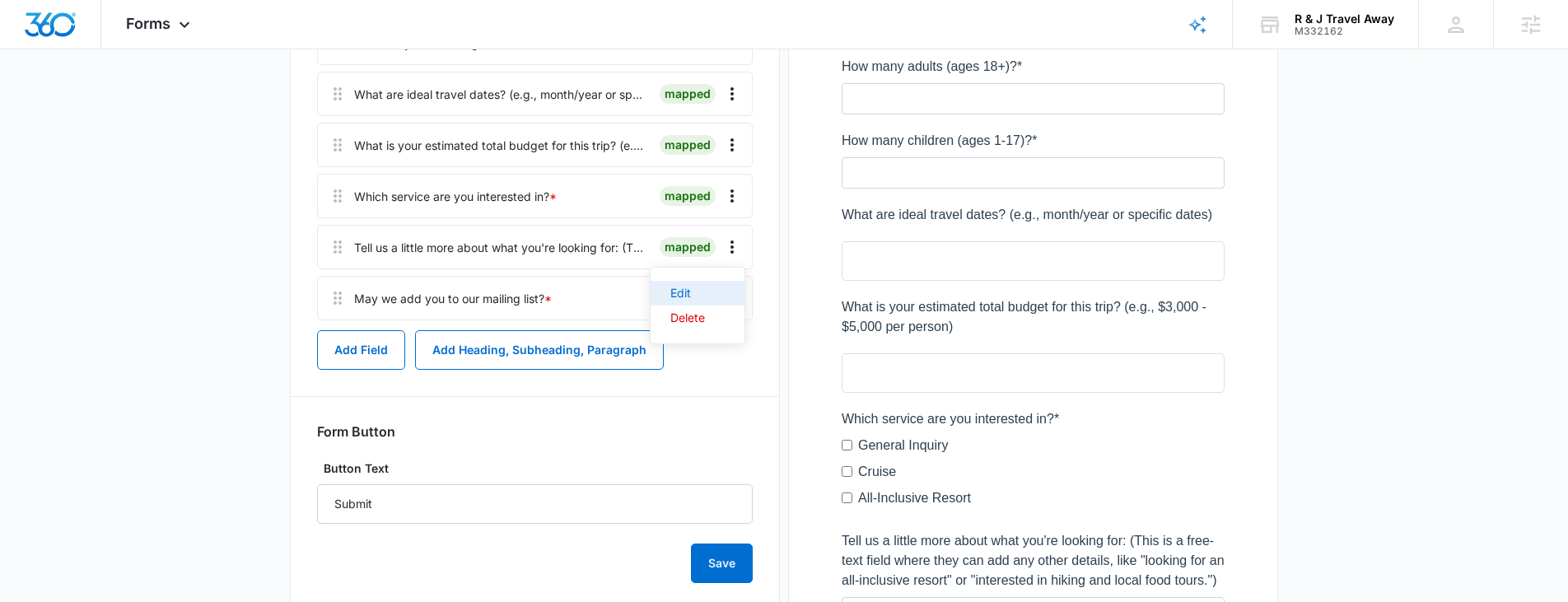 click on "Edit" at bounding box center [688, 293] 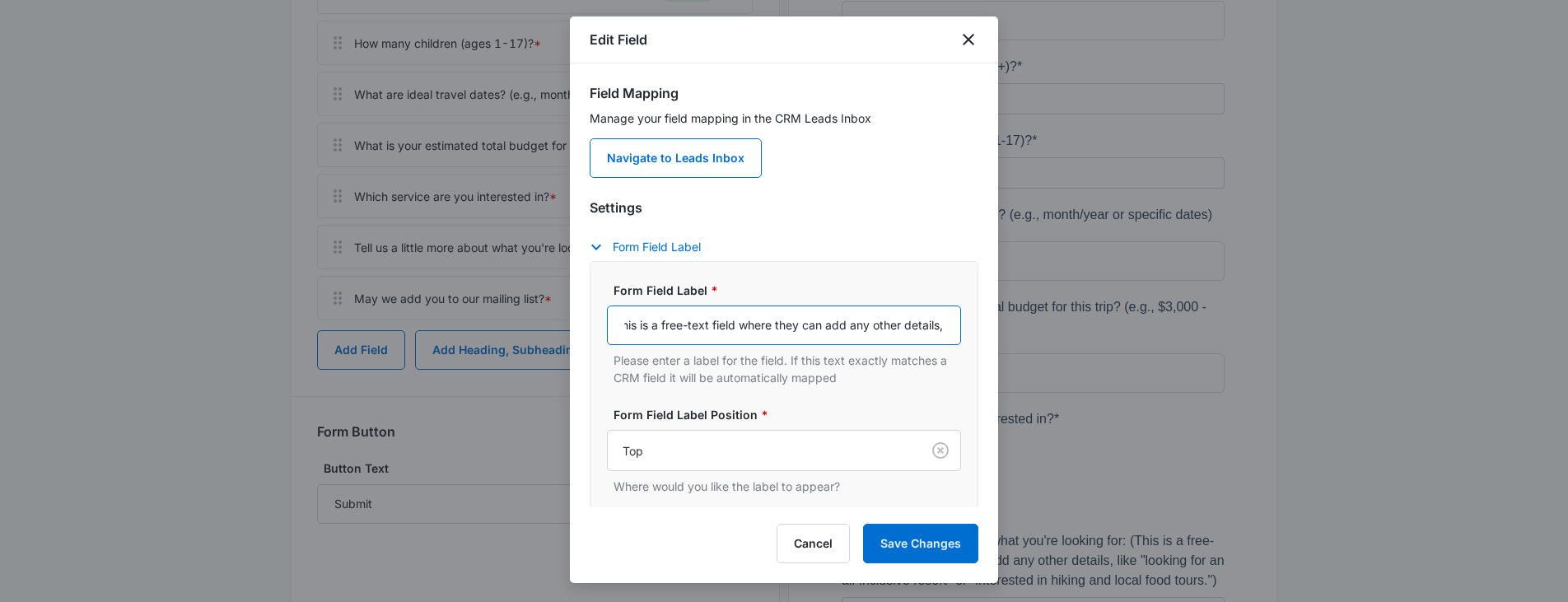 scroll, scrollTop: 0, scrollLeft: 350, axis: horizontal 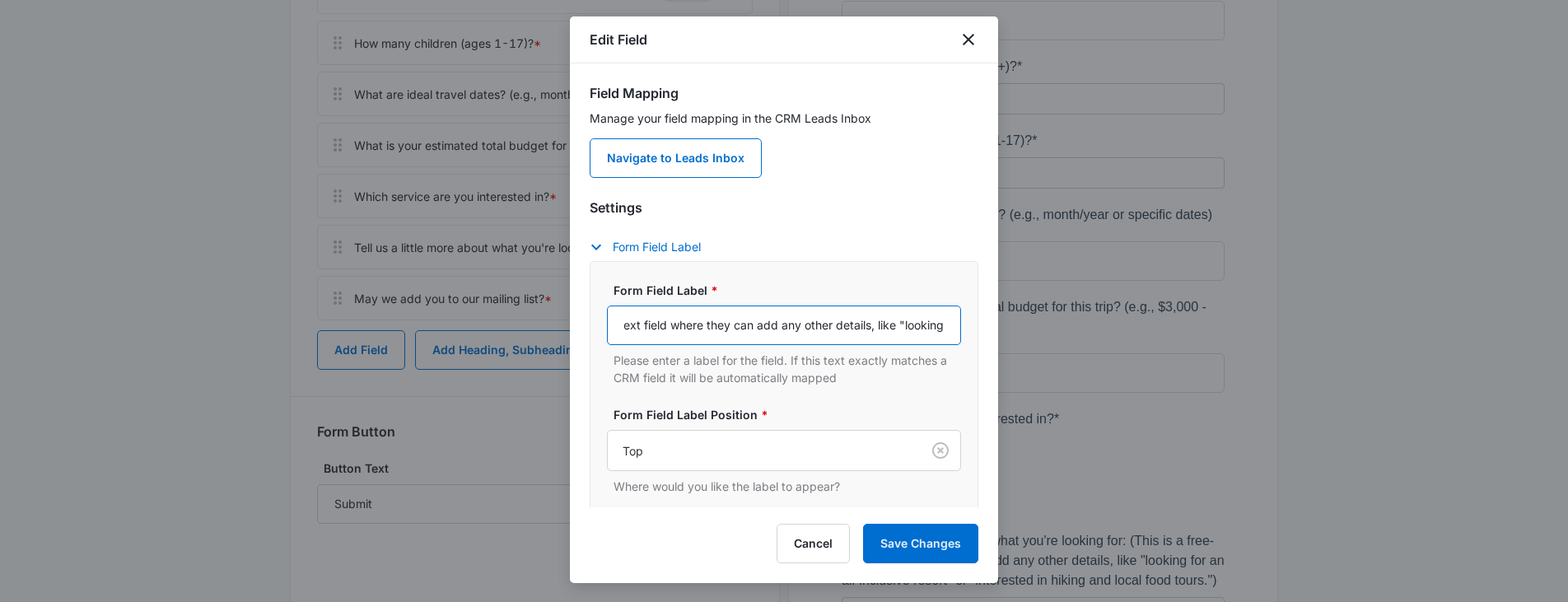 click on "Tell us a little more about what you're looking for: (This is a free-text field where they can add any other details, like "looking for an all-inclusive resort" or "interested in hiking and local food tours.")" at bounding box center (784, 325) 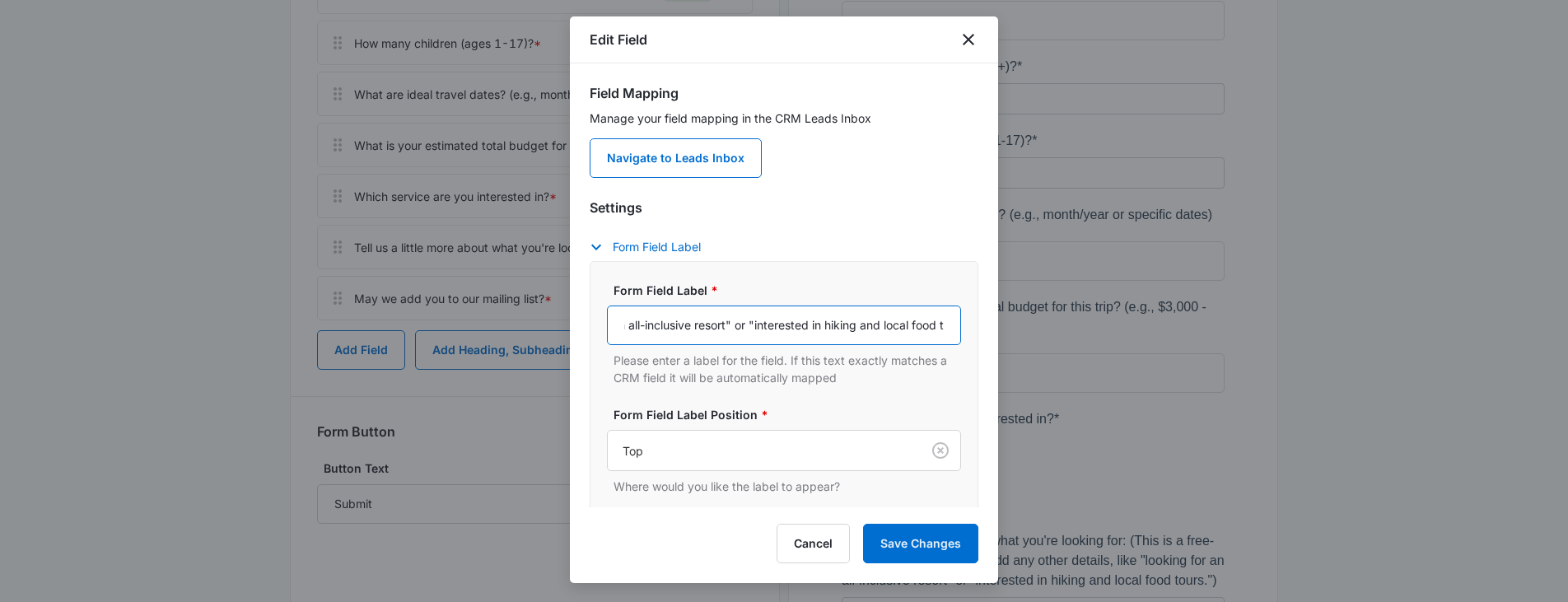 scroll, scrollTop: 0, scrollLeft: 275, axis: horizontal 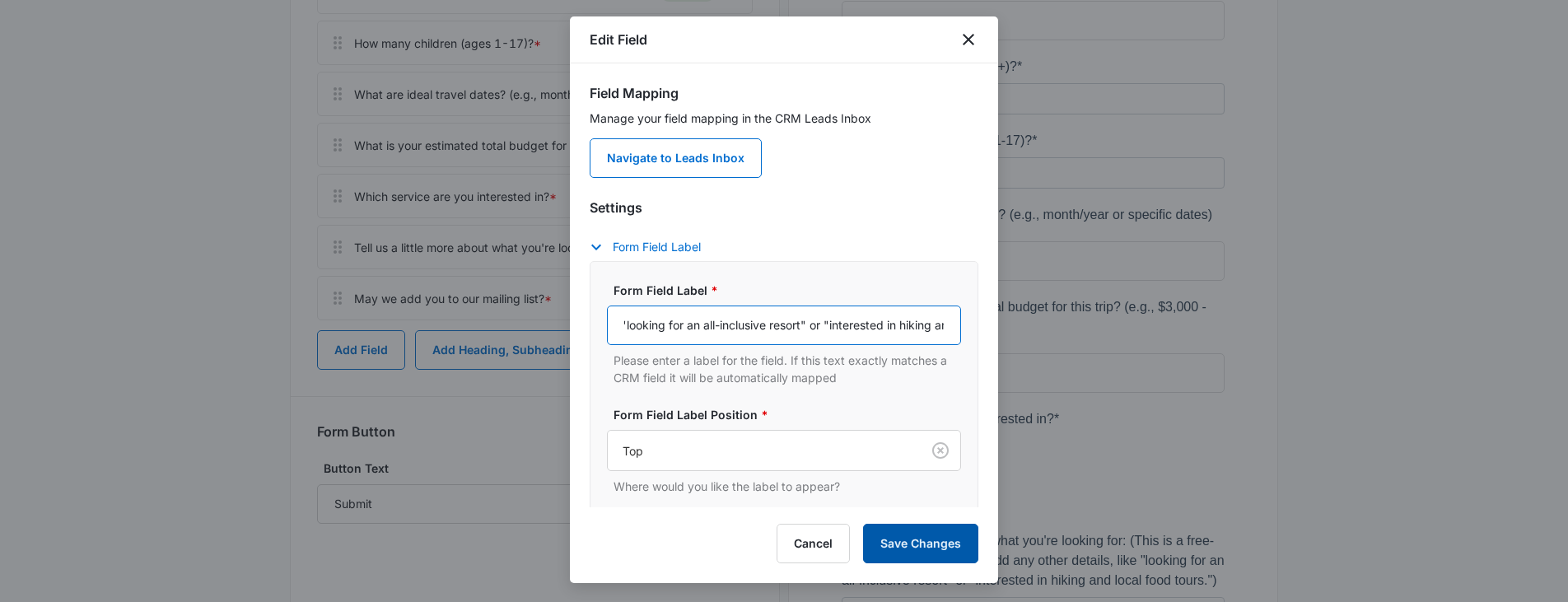 type on "Tell us a little more about what you're looking for: ("looking for an all-inclusive resort" or "interested in hiking and local food tours.")" 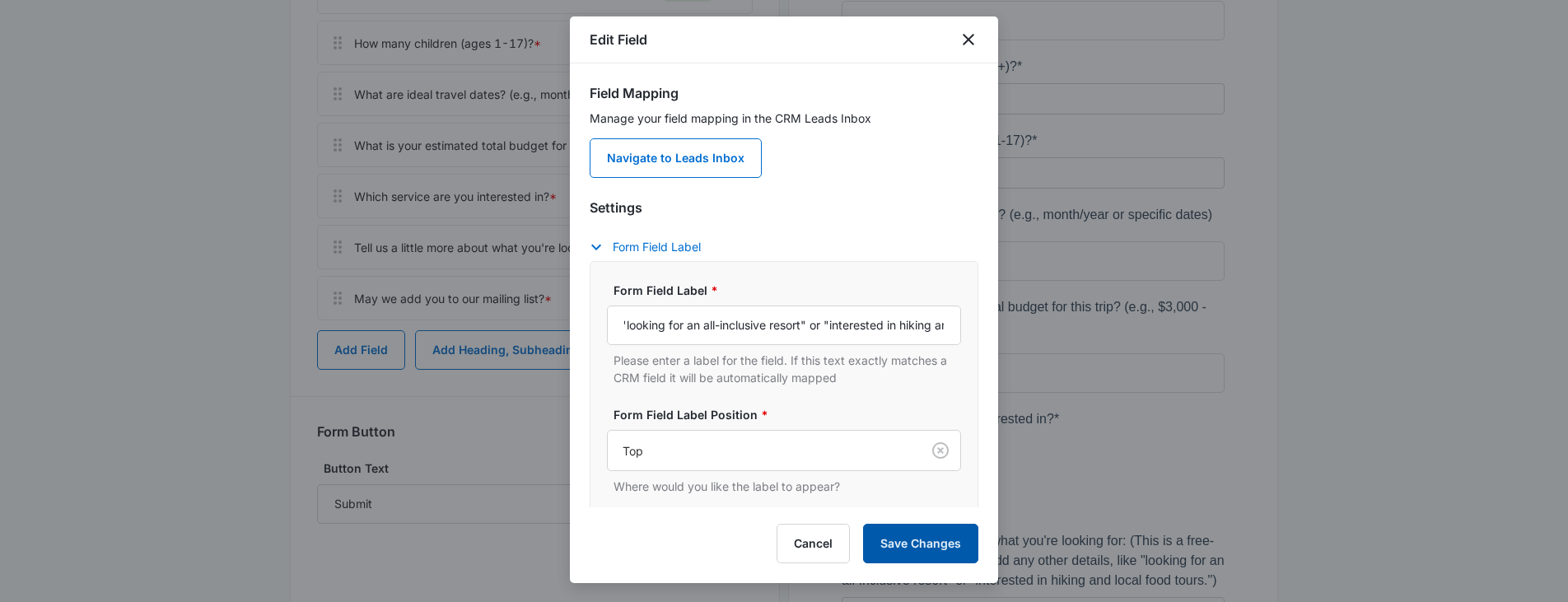 click on "Save Changes" at bounding box center [921, 544] 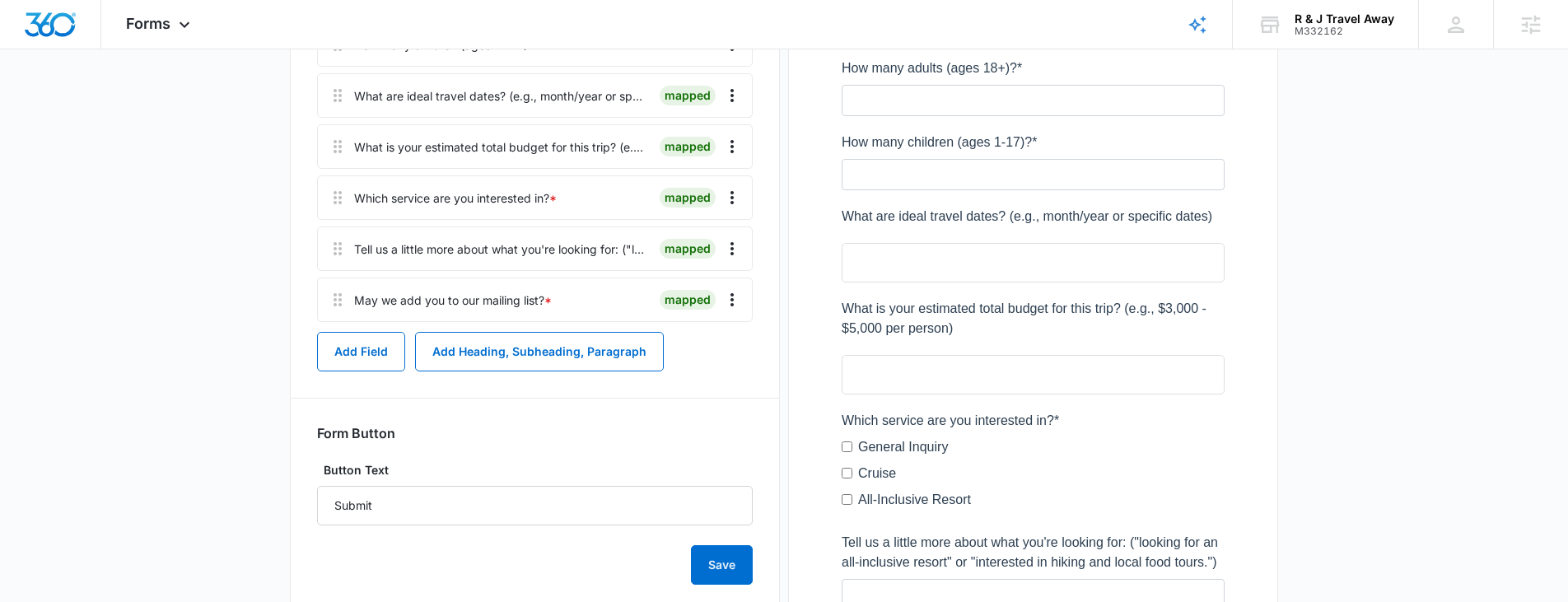 scroll, scrollTop: 574, scrollLeft: 0, axis: vertical 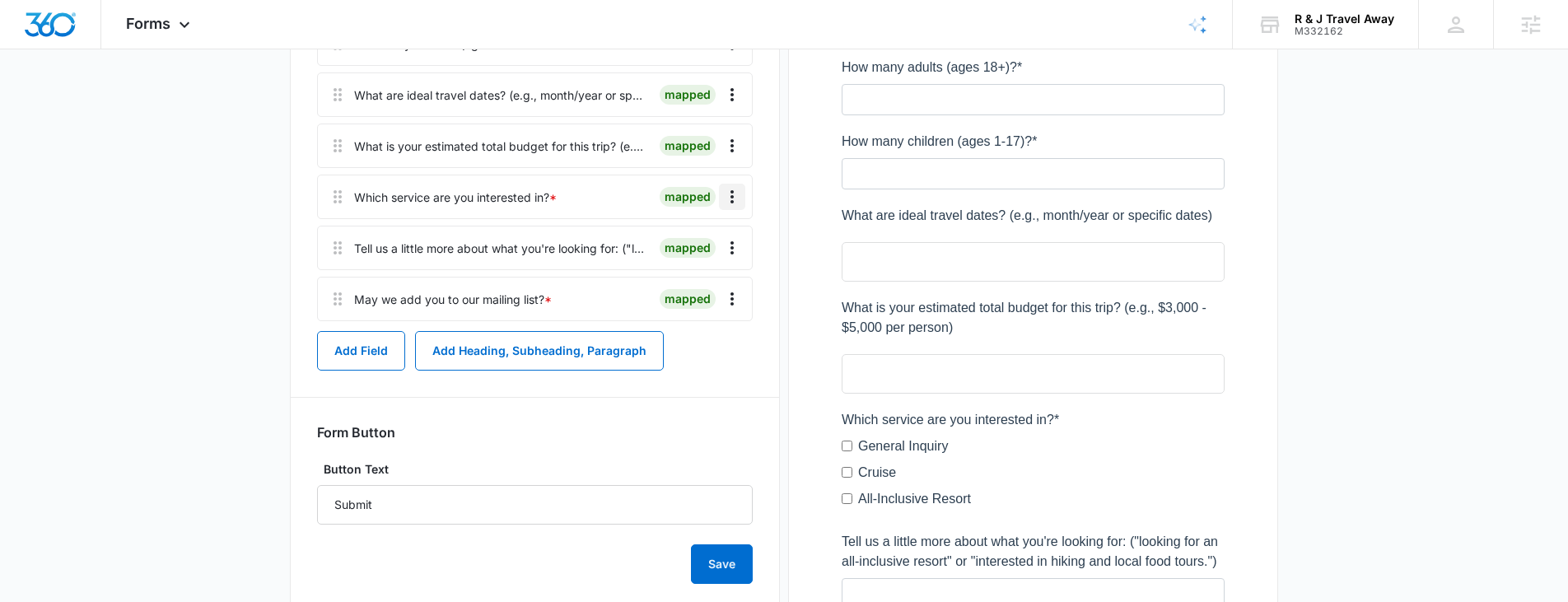 click 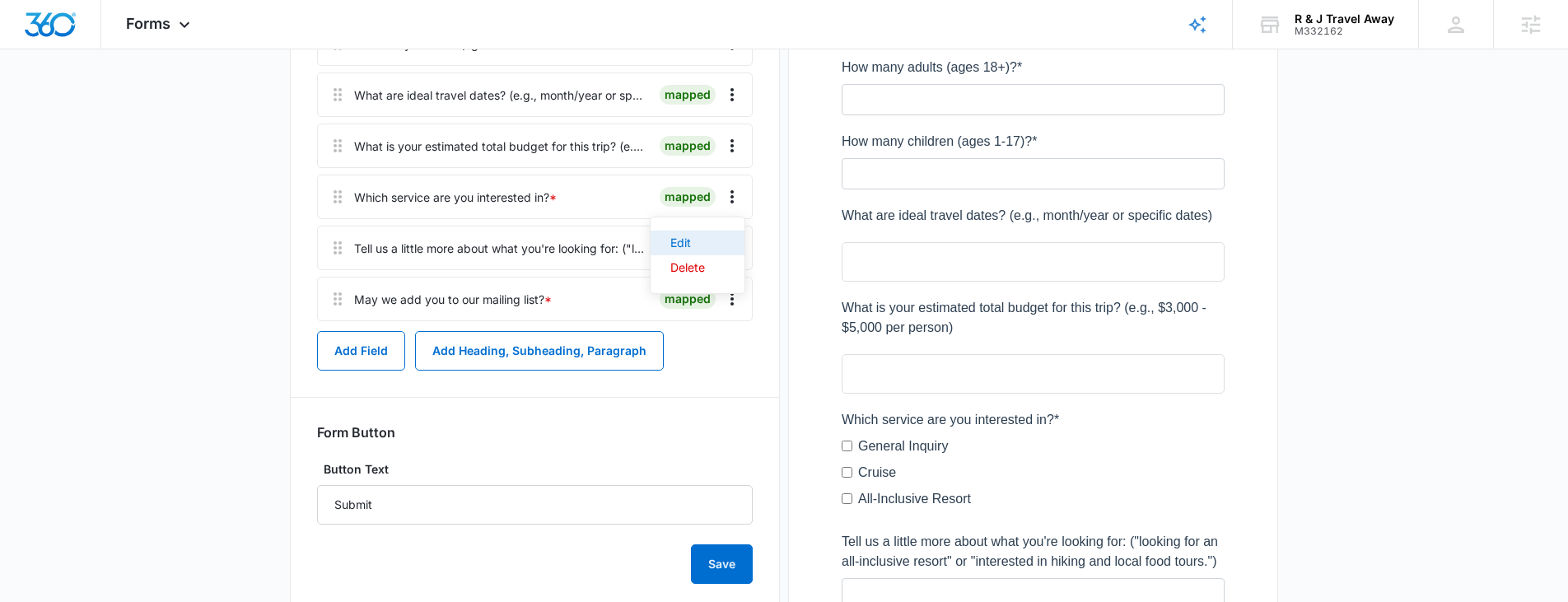 click on "Edit" at bounding box center [688, 243] 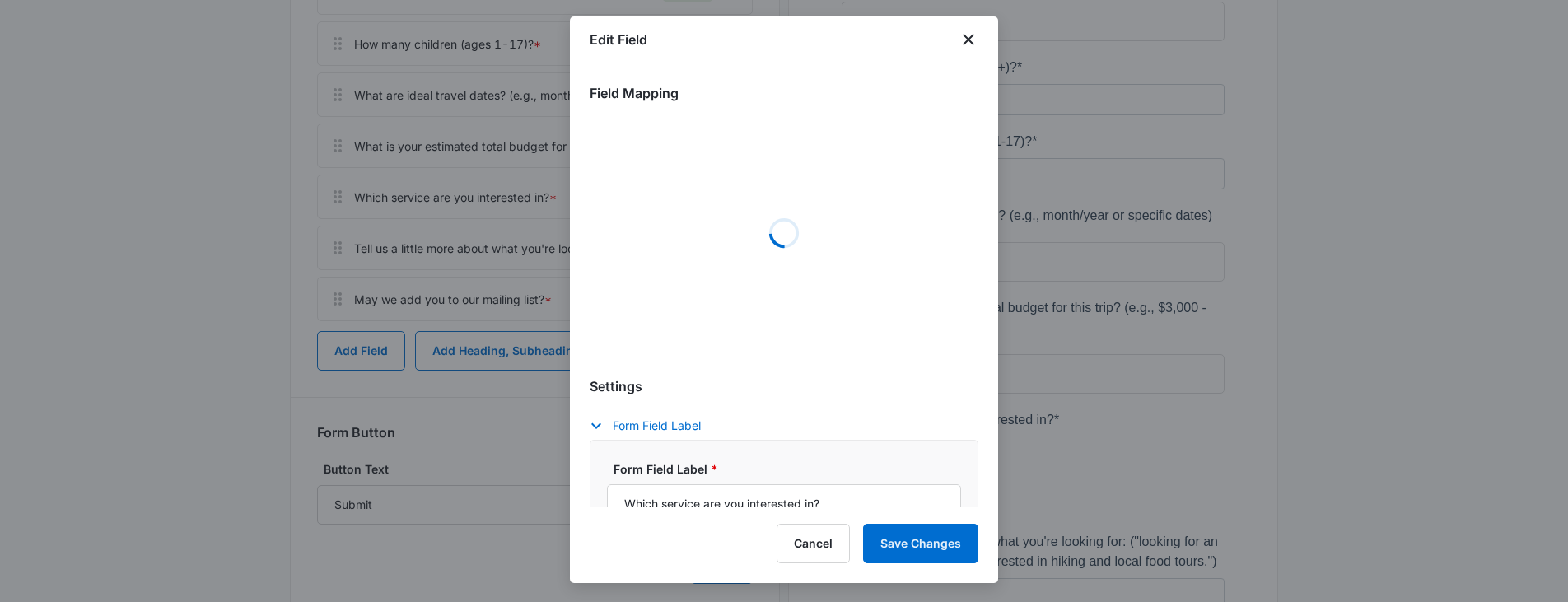 select on "350" 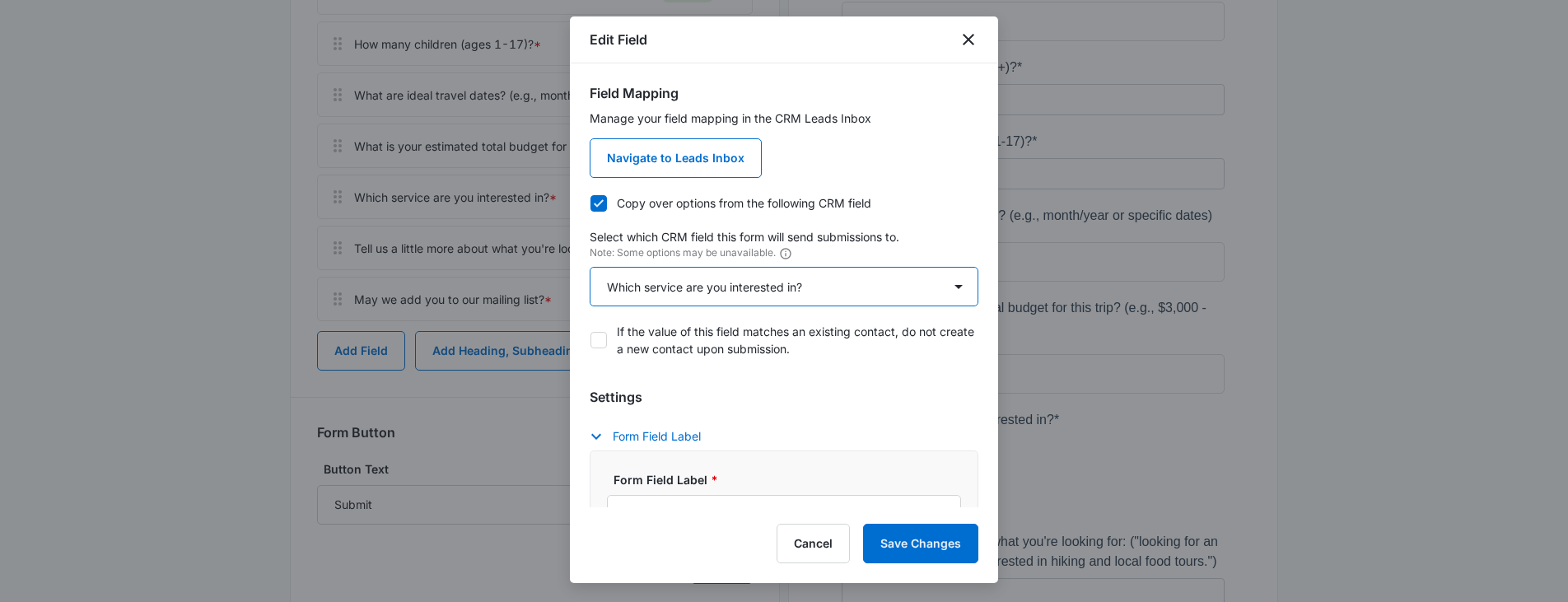 click on "Select An Option Select An Option Review Request Which service are you interested in?" at bounding box center [784, 287] 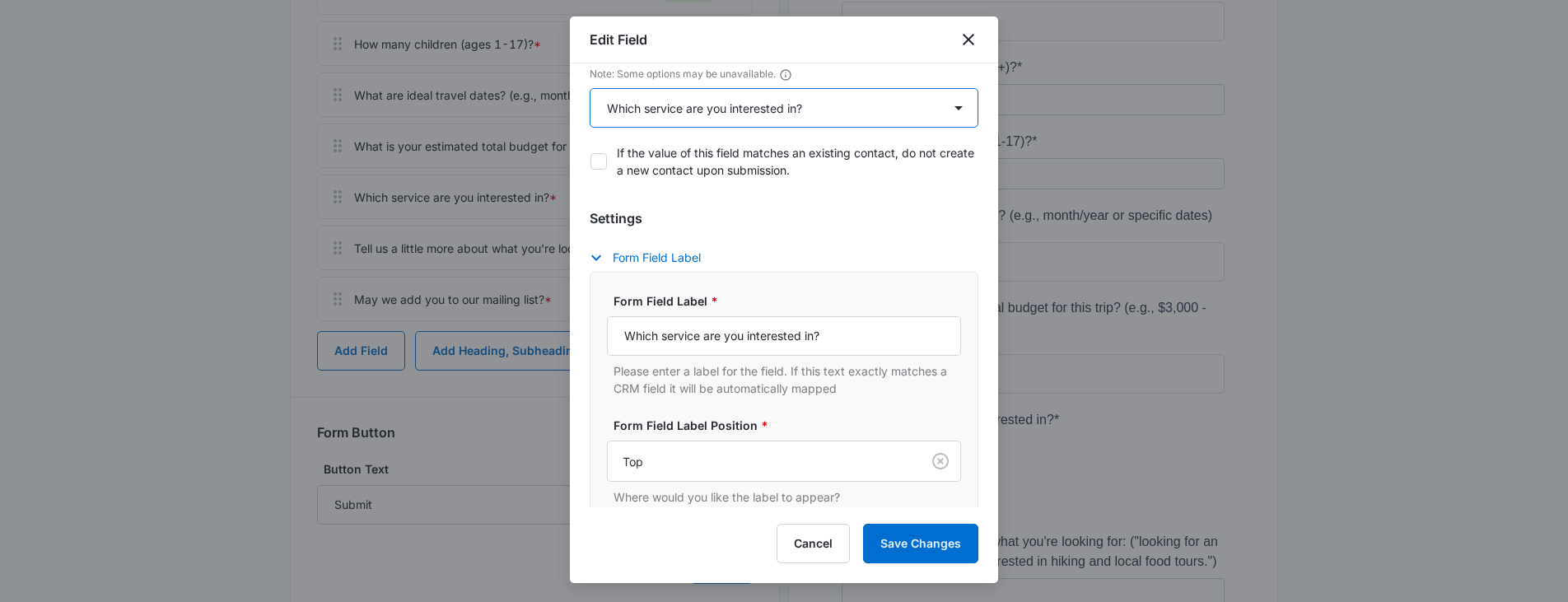scroll, scrollTop: 212, scrollLeft: 0, axis: vertical 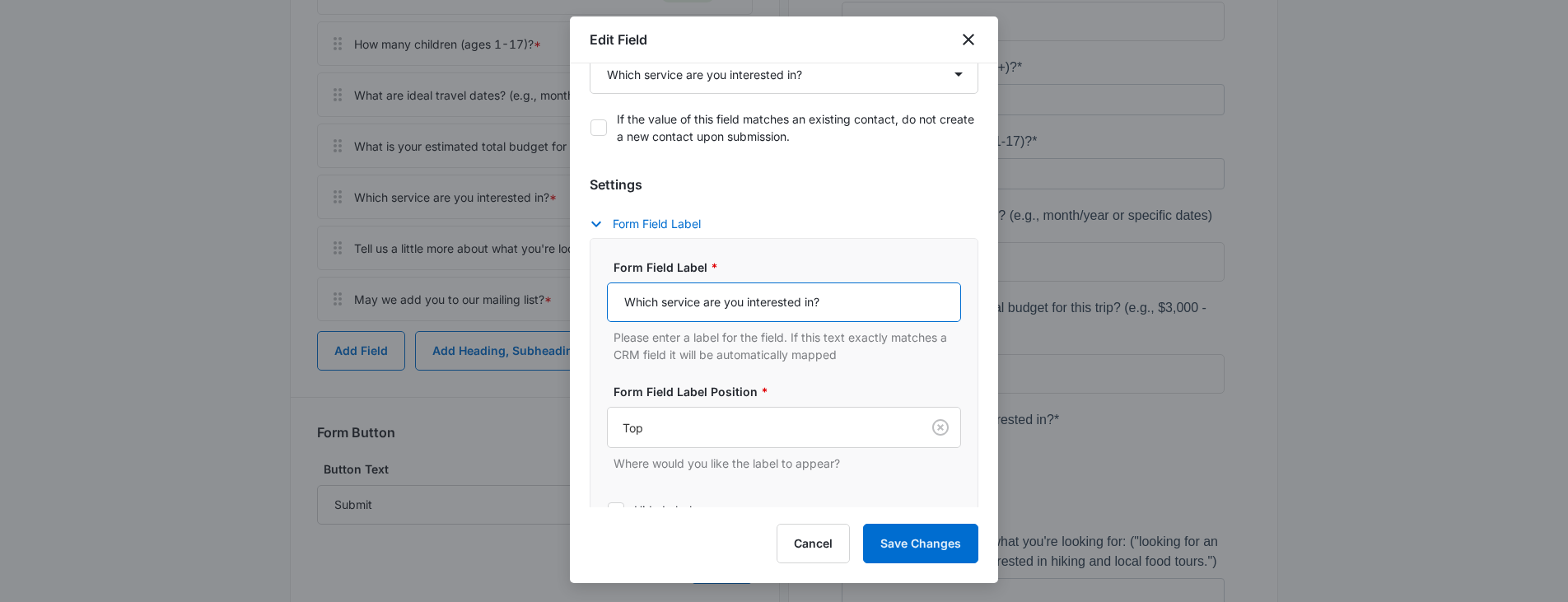drag, startPoint x: 803, startPoint y: 307, endPoint x: 705, endPoint y: 302, distance: 98.12747 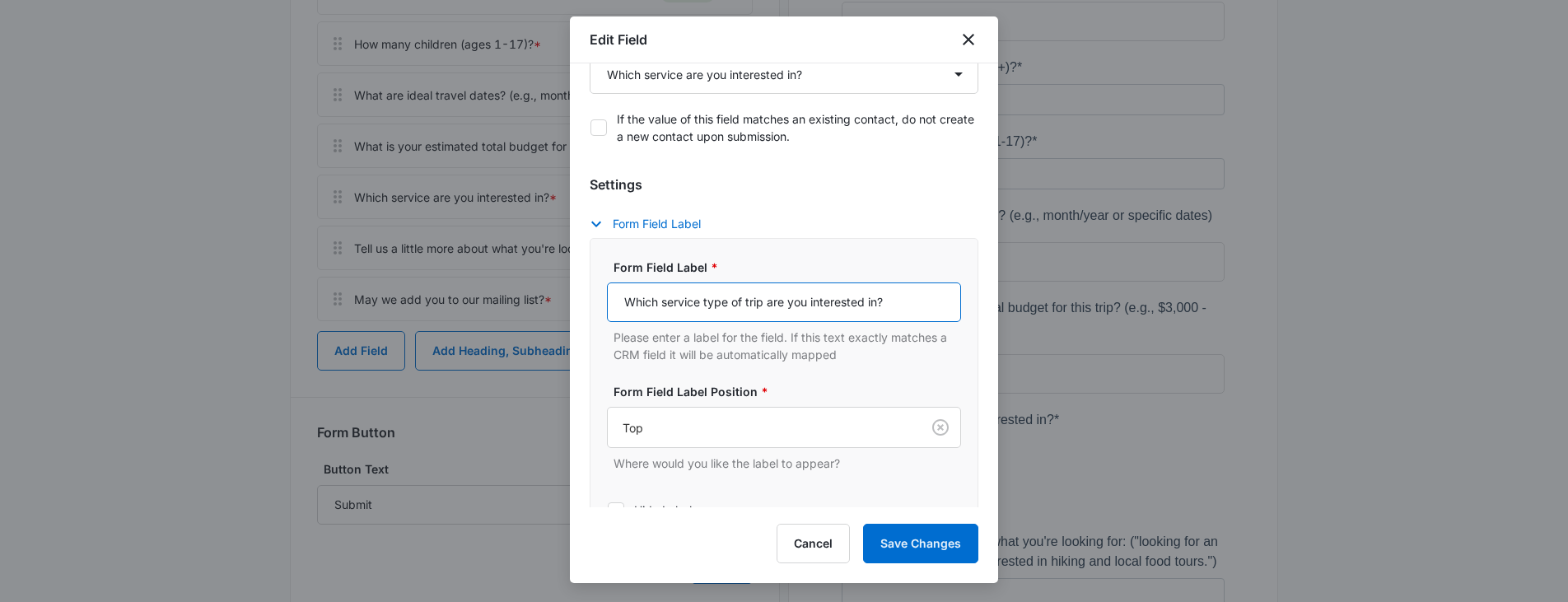 drag, startPoint x: 705, startPoint y: 301, endPoint x: 640, endPoint y: 296, distance: 65.19202 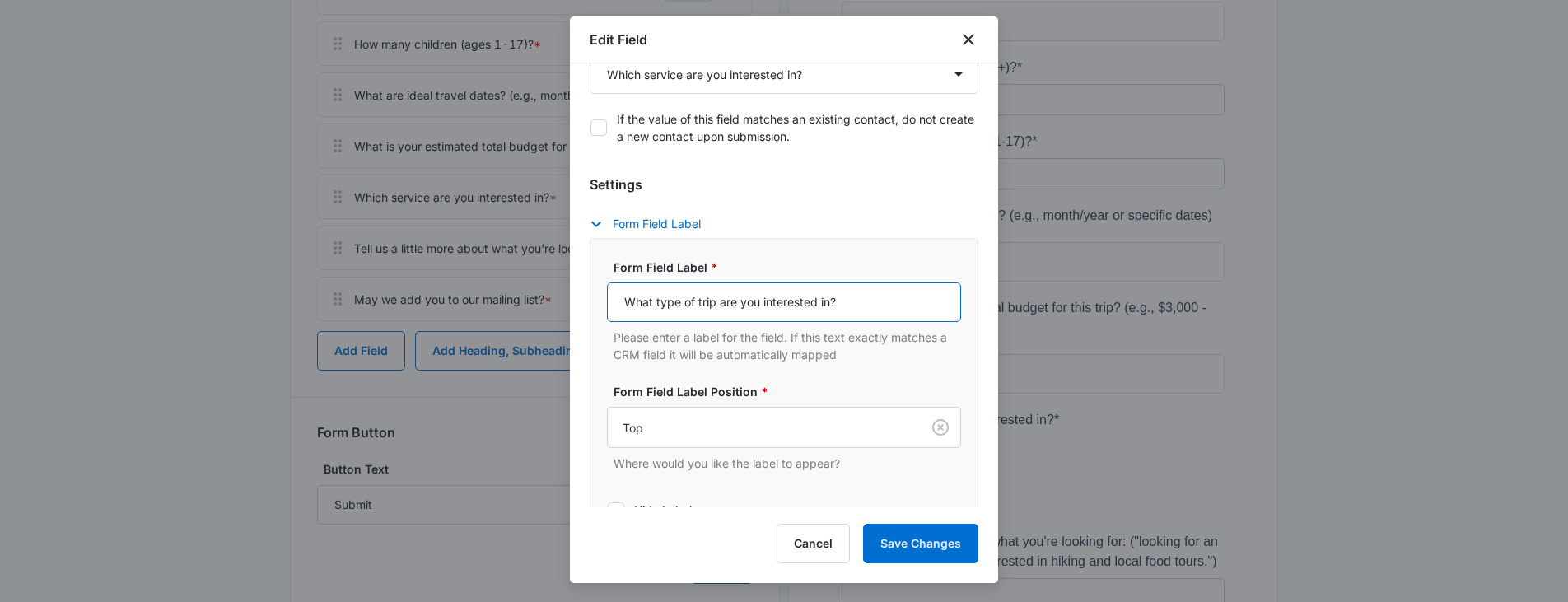 type on "What type of trip are you interested in?" 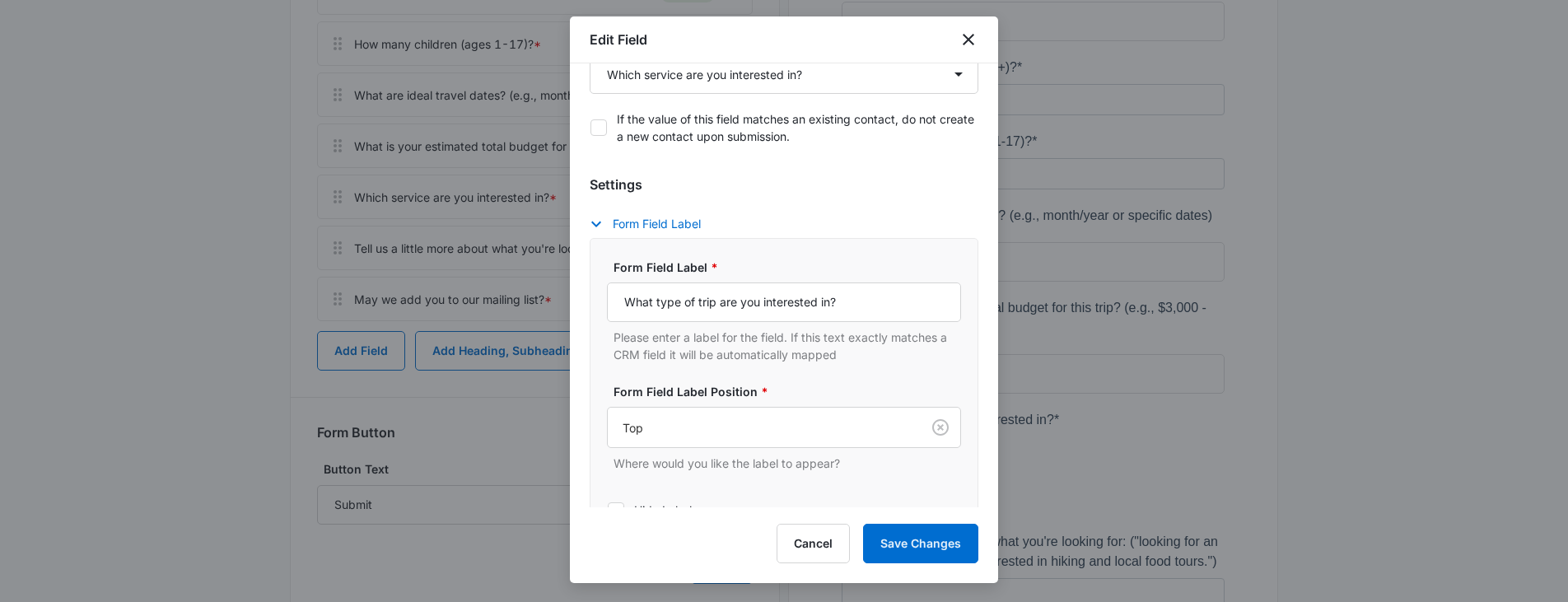 click on "Please enter a label for the field. If this text exactly matches a CRM field it will be automatically mapped" at bounding box center (787, 346) 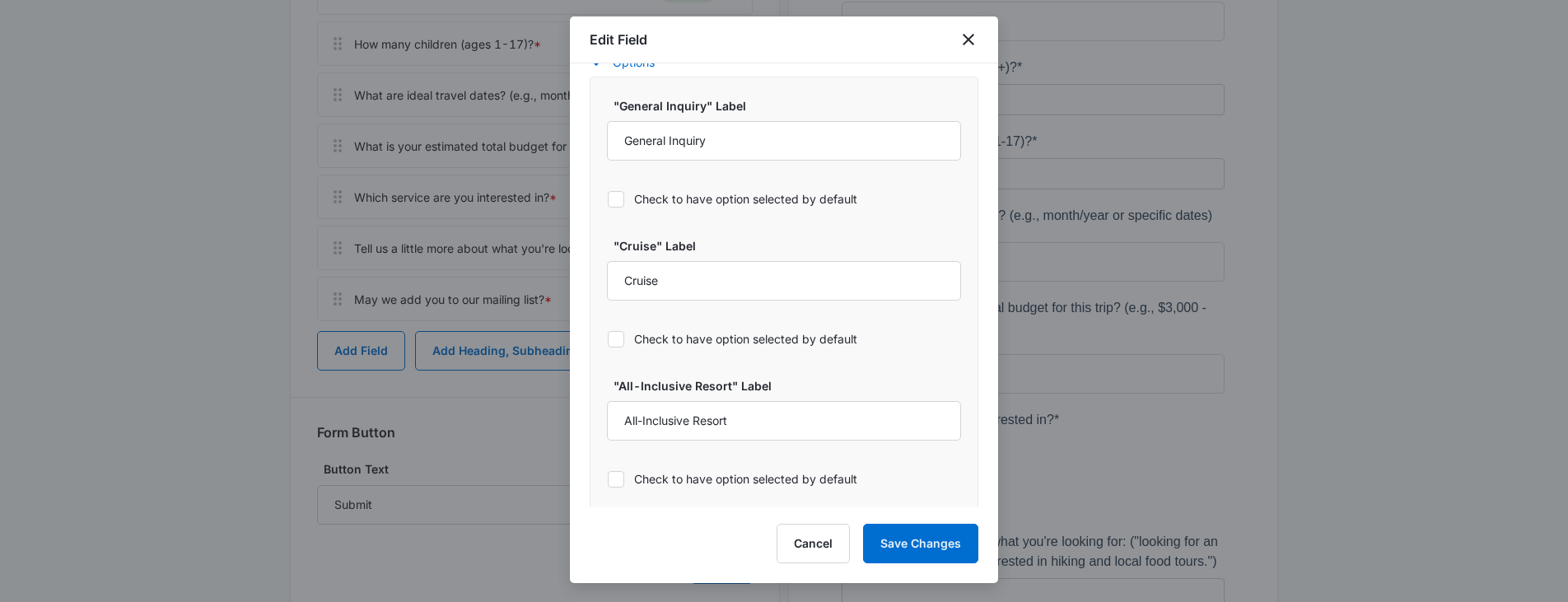 scroll, scrollTop: 846, scrollLeft: 0, axis: vertical 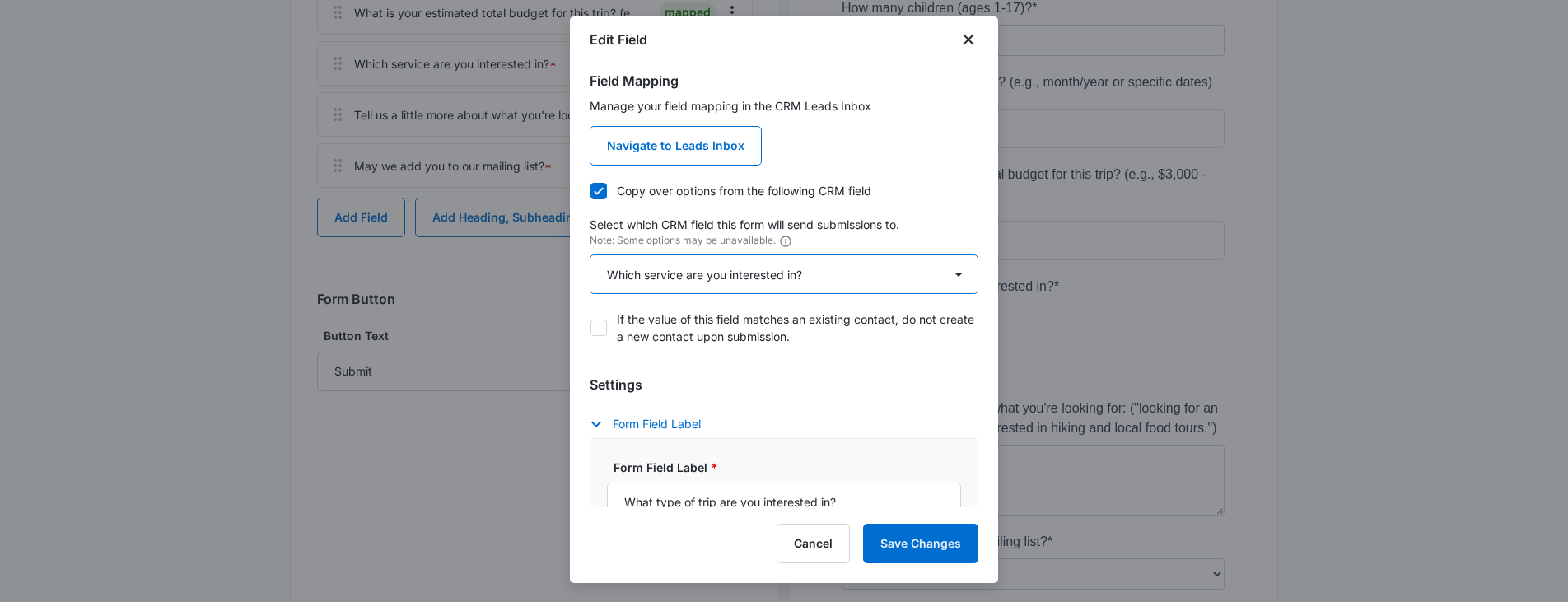 click on "Select An Option Select An Option Review Request Which service are you interested in?" at bounding box center (784, 274) 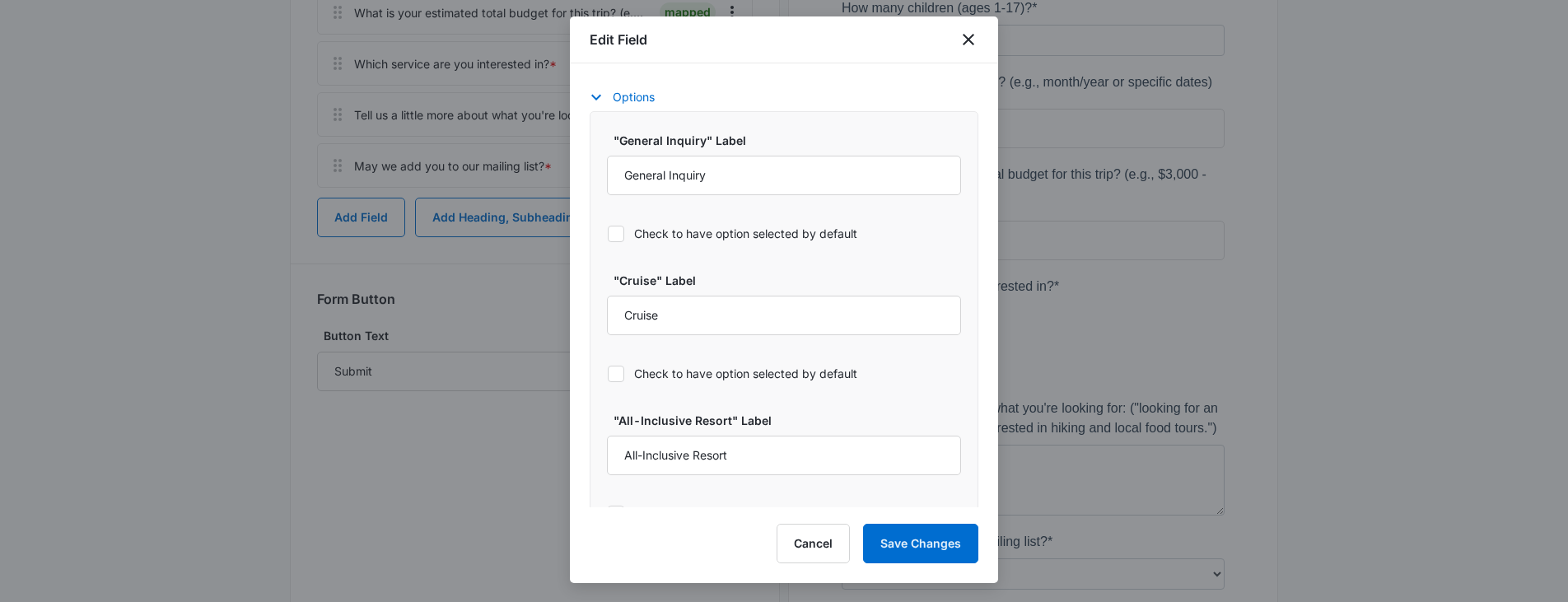 scroll, scrollTop: 846, scrollLeft: 0, axis: vertical 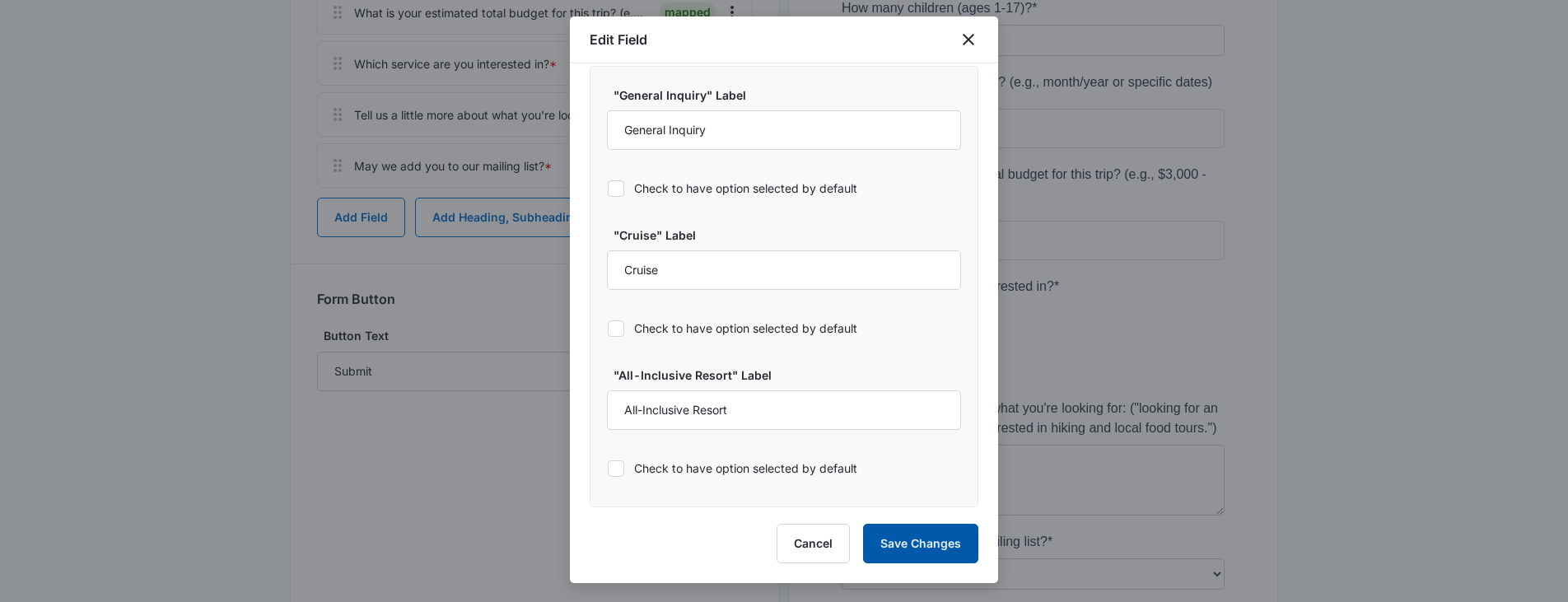 click on "Save Changes" at bounding box center (921, 544) 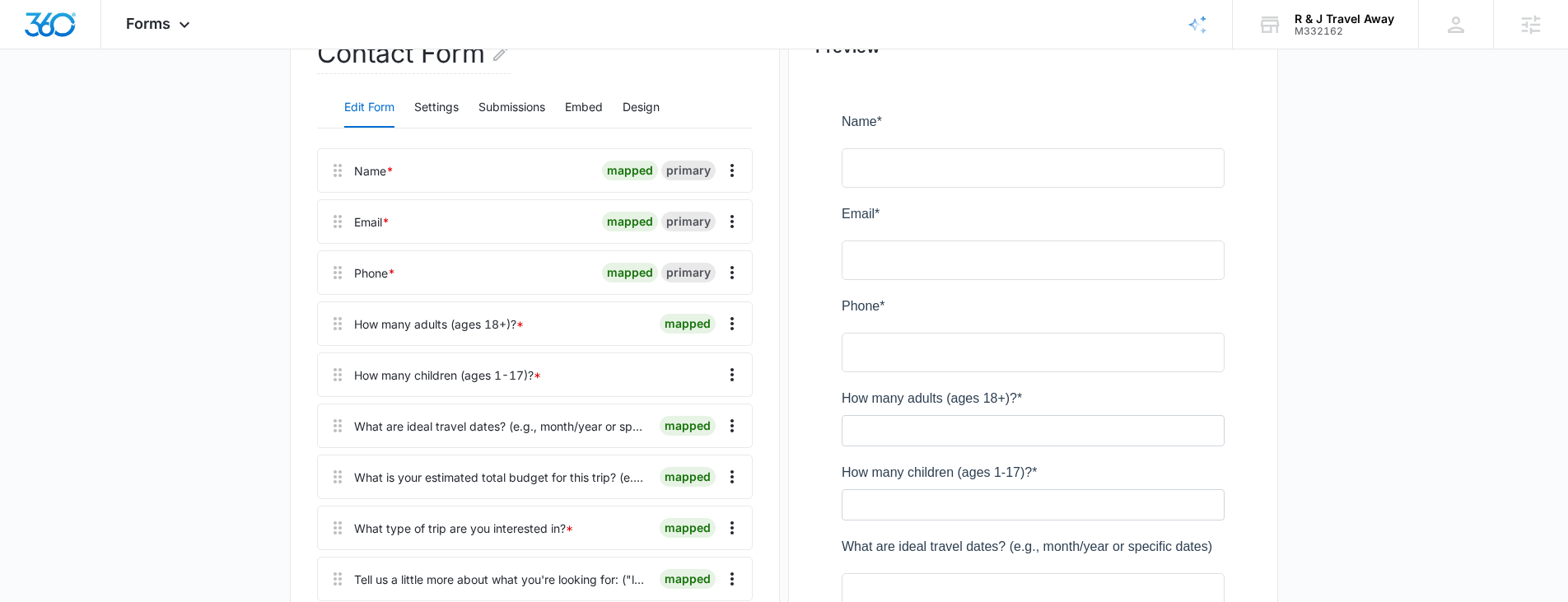 scroll, scrollTop: 242, scrollLeft: 0, axis: vertical 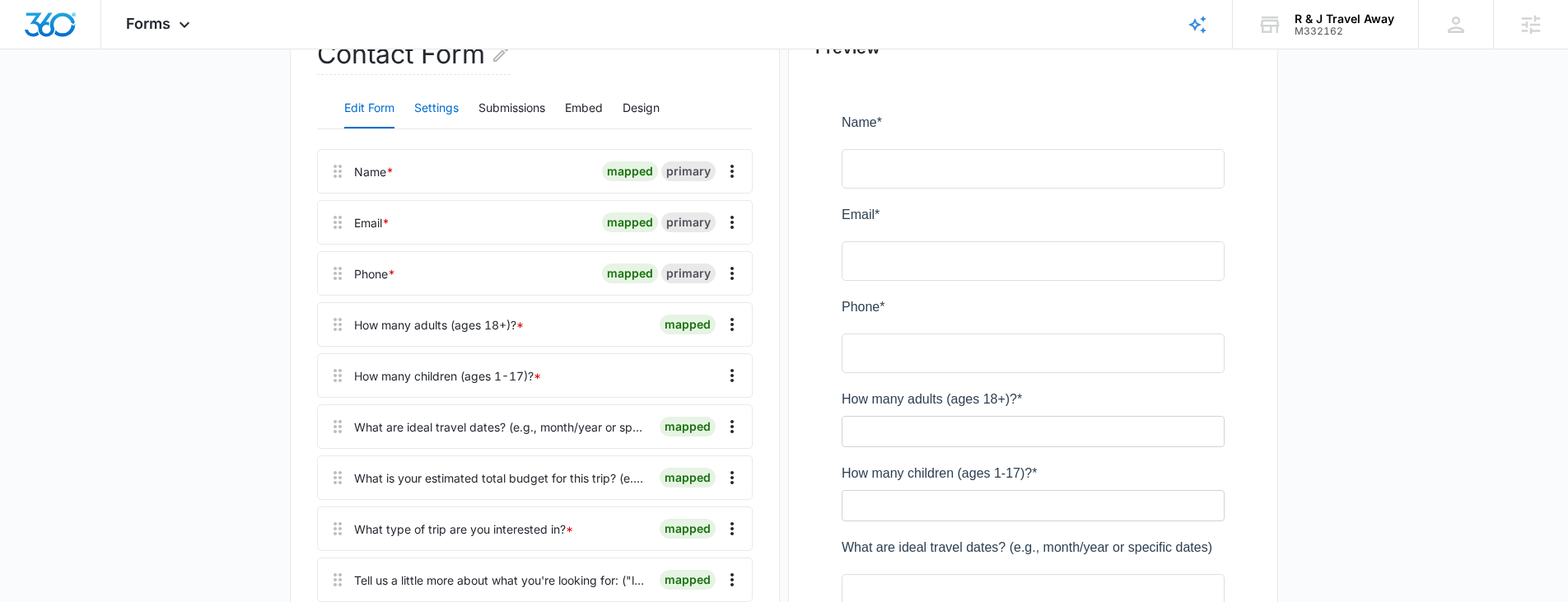 click on "Settings" at bounding box center [436, 109] 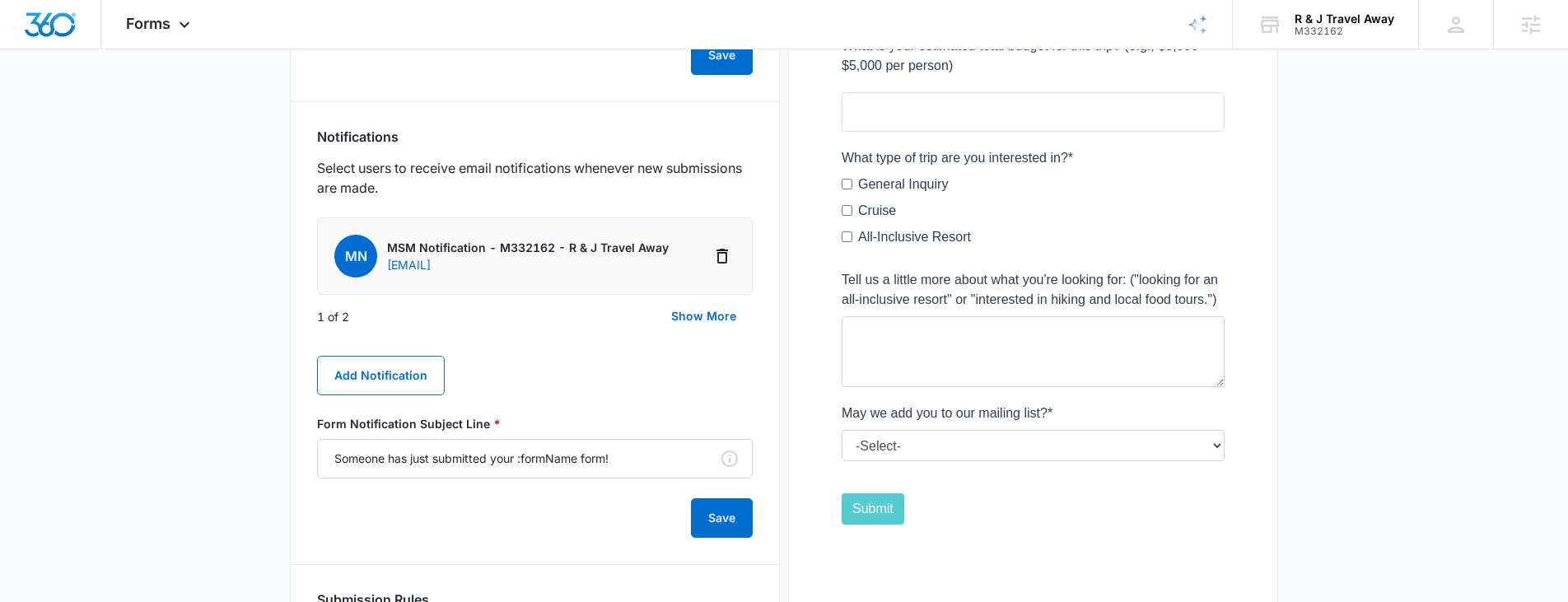 scroll, scrollTop: 839, scrollLeft: 0, axis: vertical 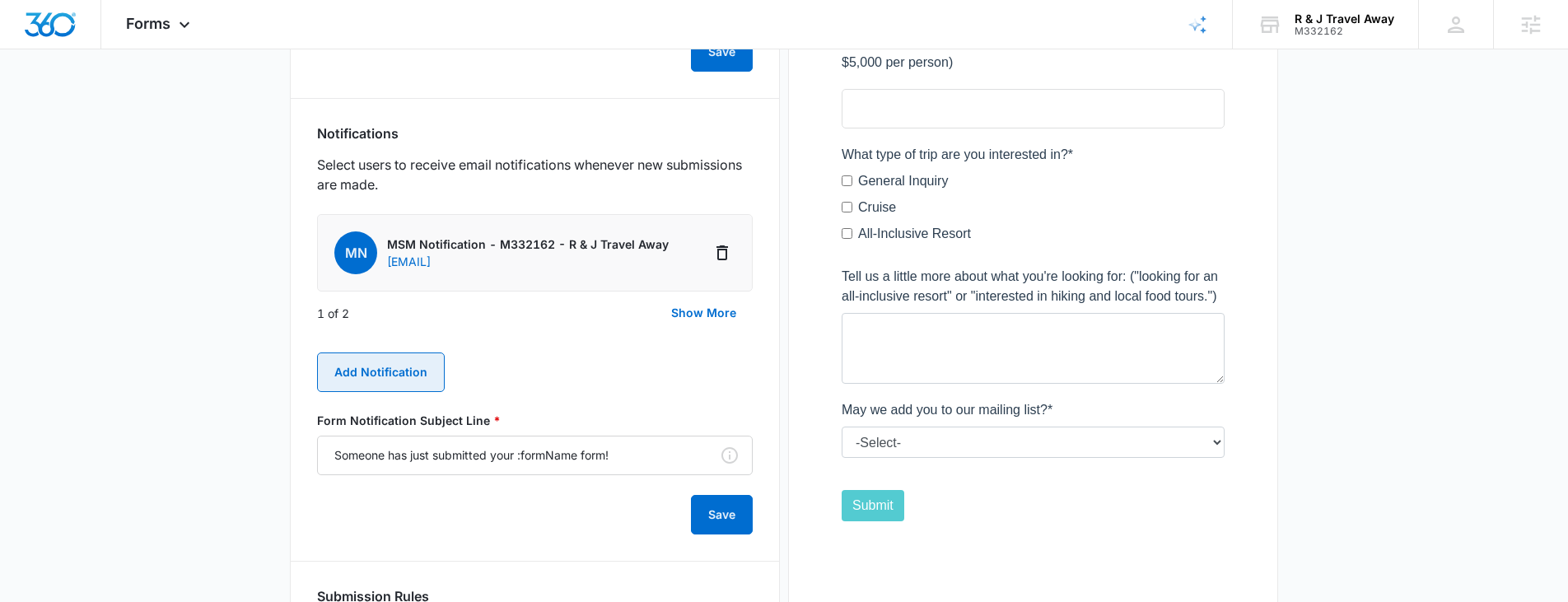 click on "Add Notification" at bounding box center [380, 372] 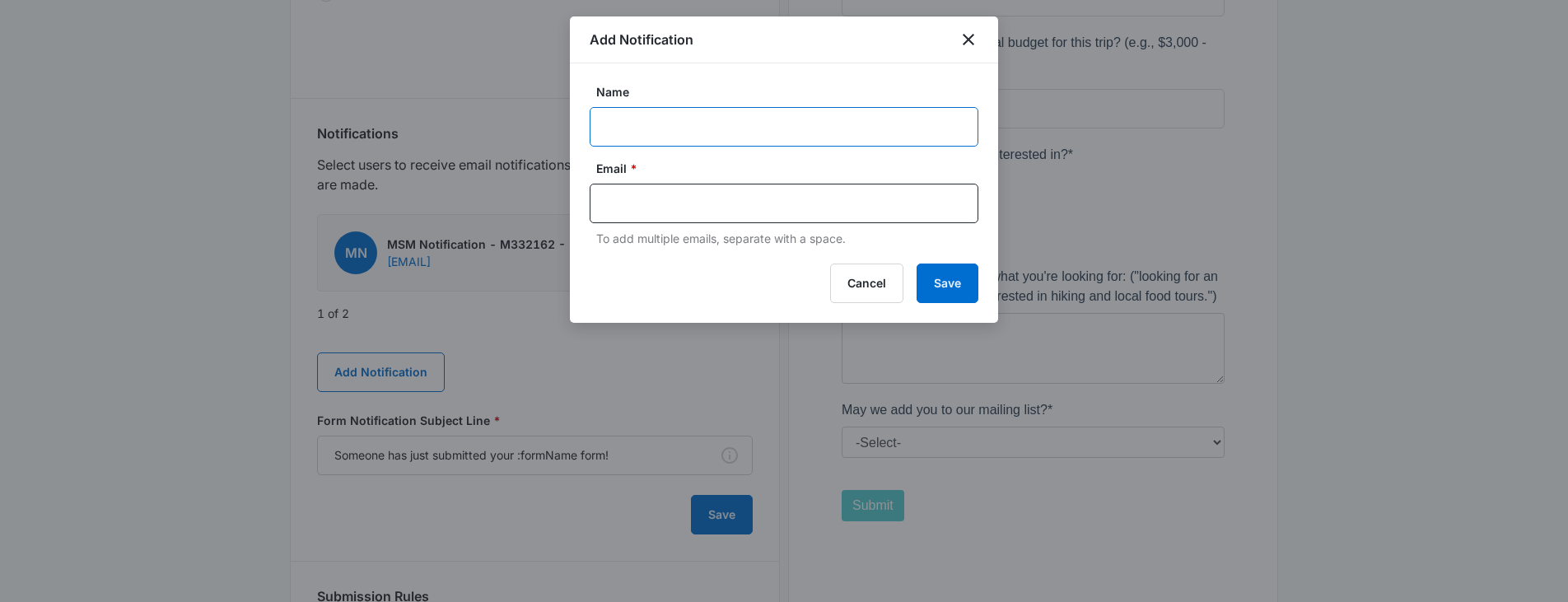 click on "Name" at bounding box center [784, 127] 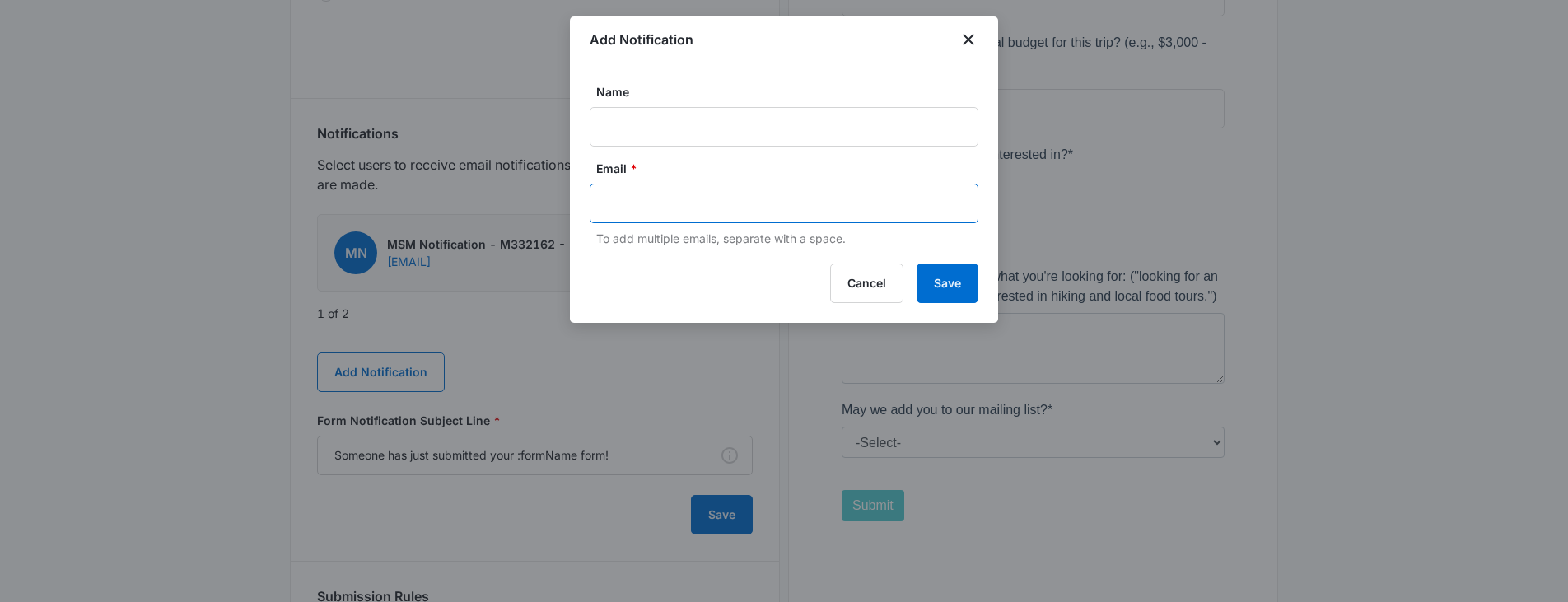 click at bounding box center (786, 203) 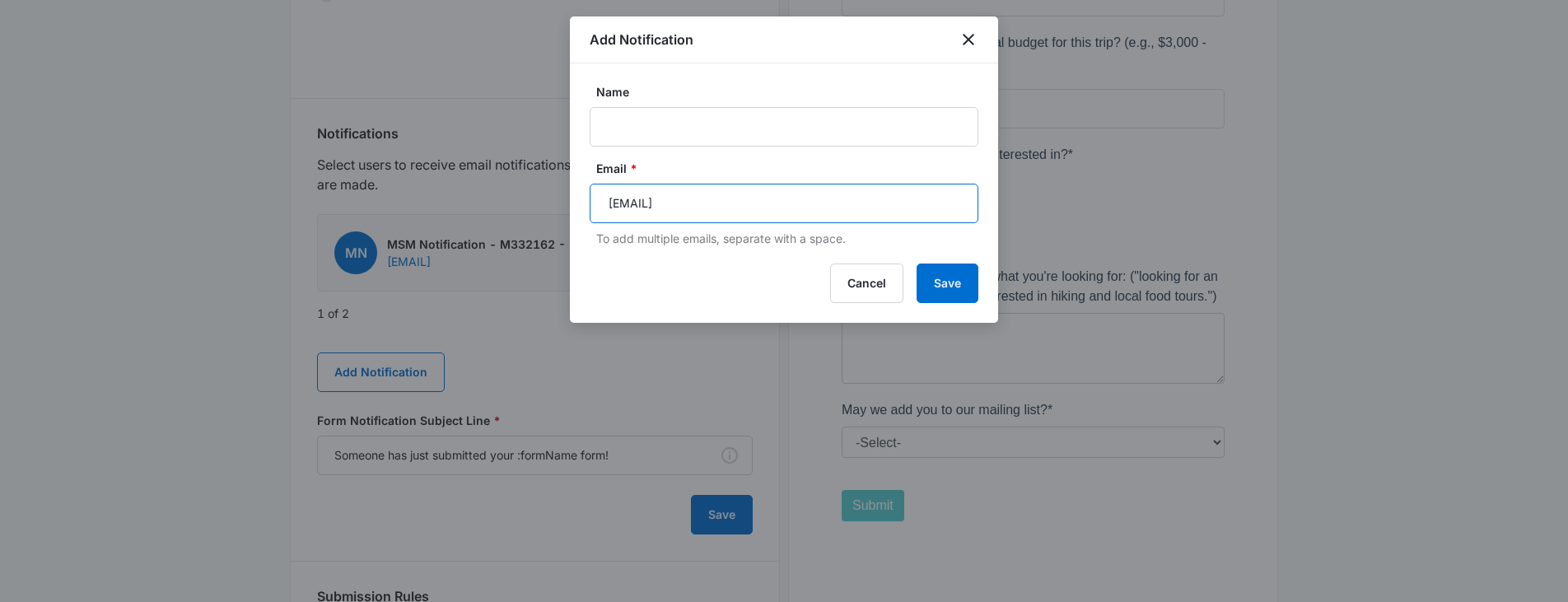 type on "[EMAIL]" 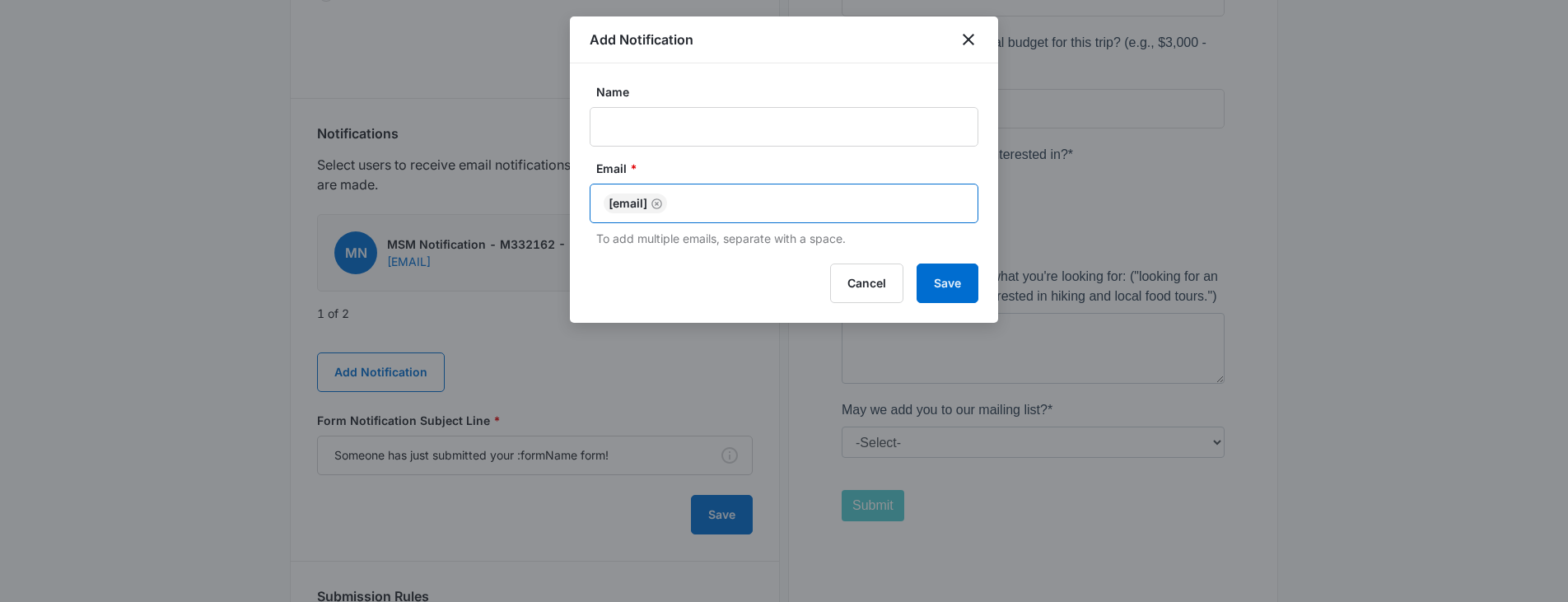 paste on "[NAME]" 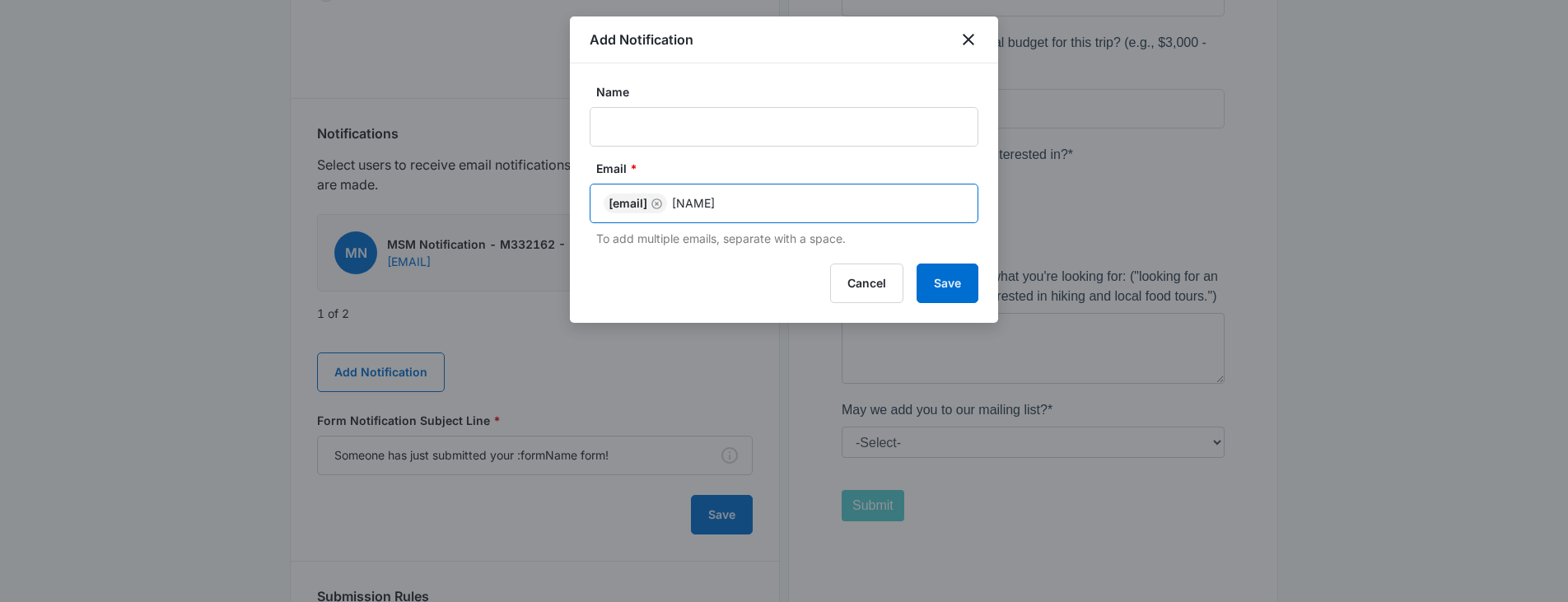 drag, startPoint x: 880, startPoint y: 198, endPoint x: 777, endPoint y: 203, distance: 103.12129 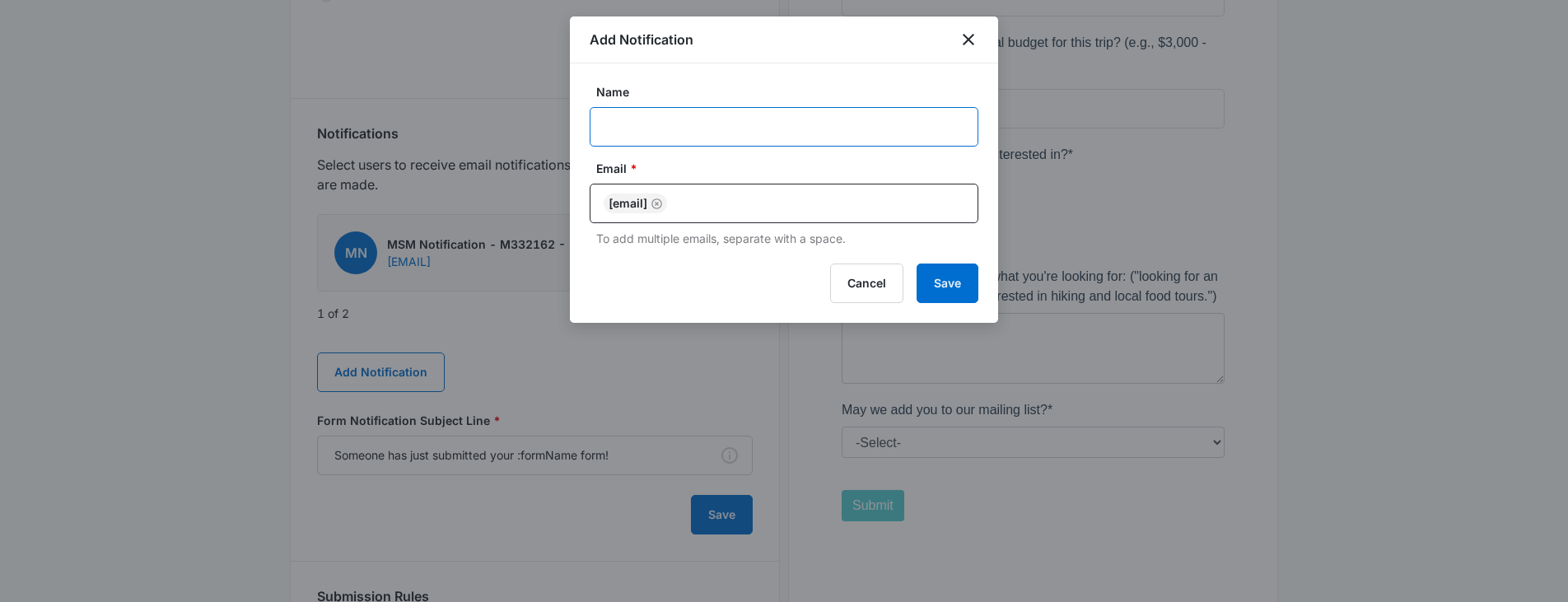 click on "Name" at bounding box center [784, 127] 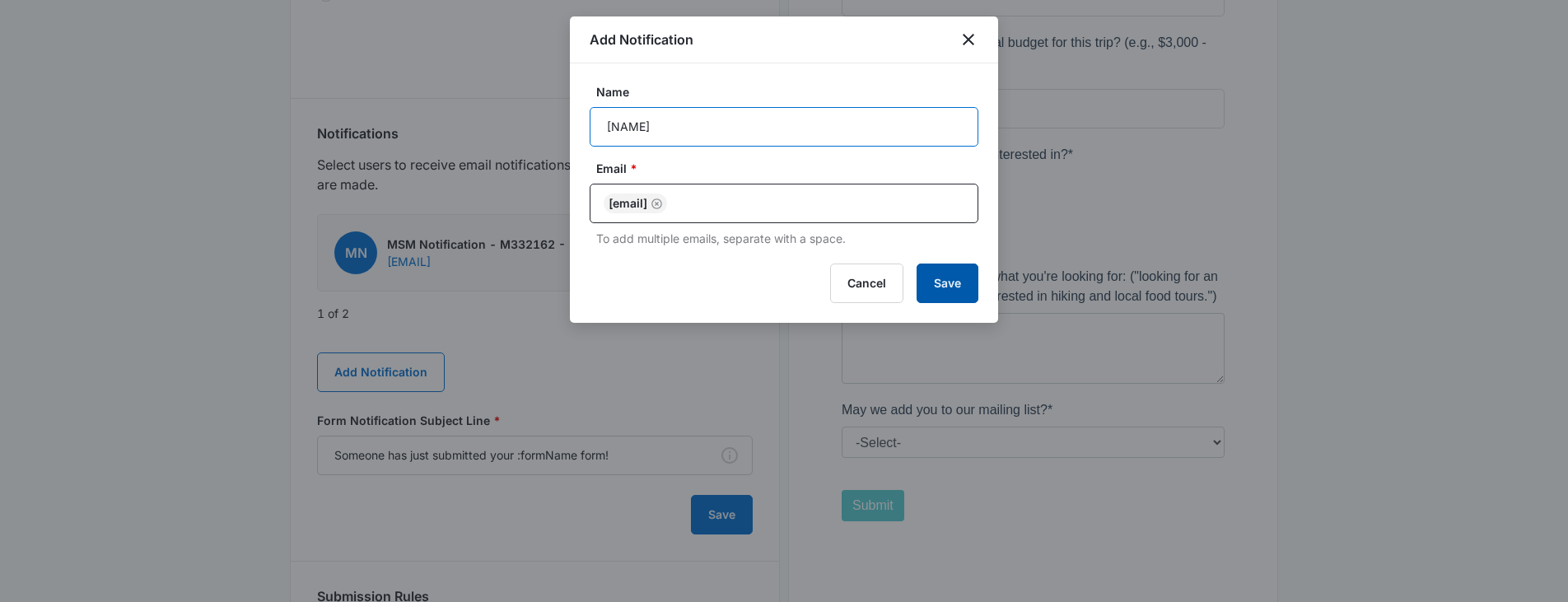 type on "[NAME]" 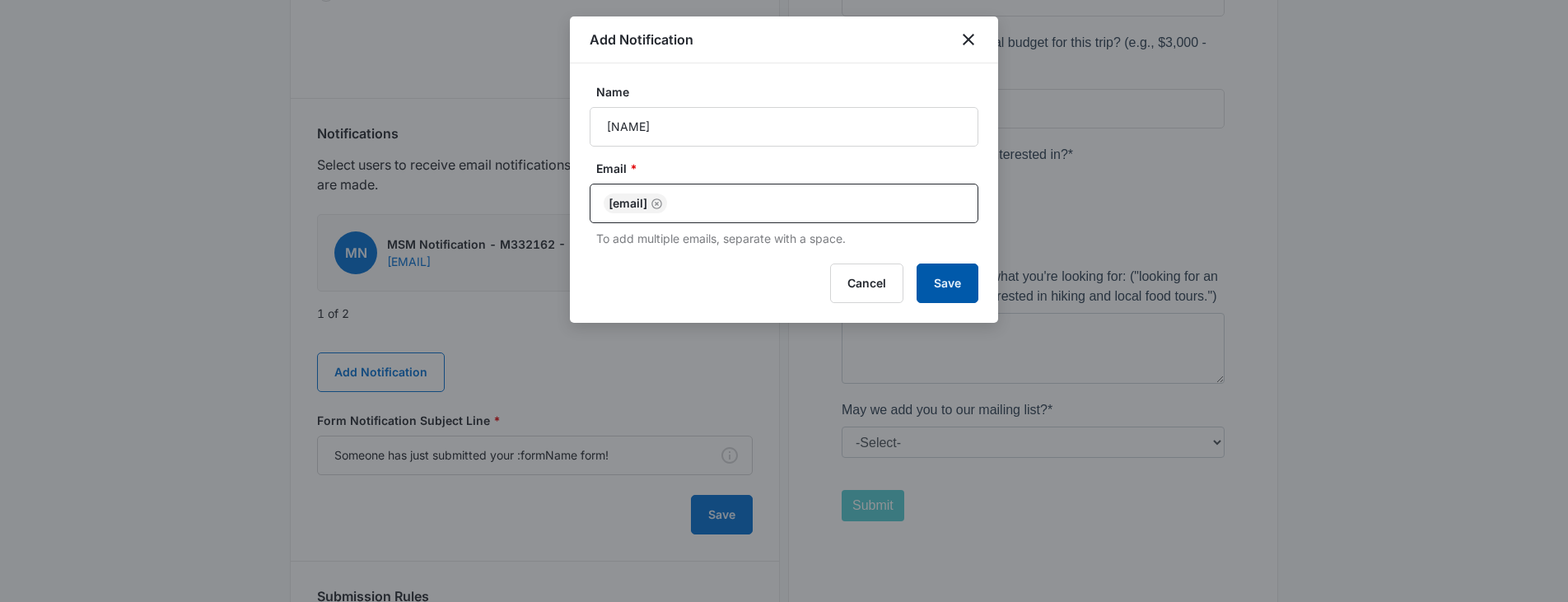 click on "Save" at bounding box center [947, 283] 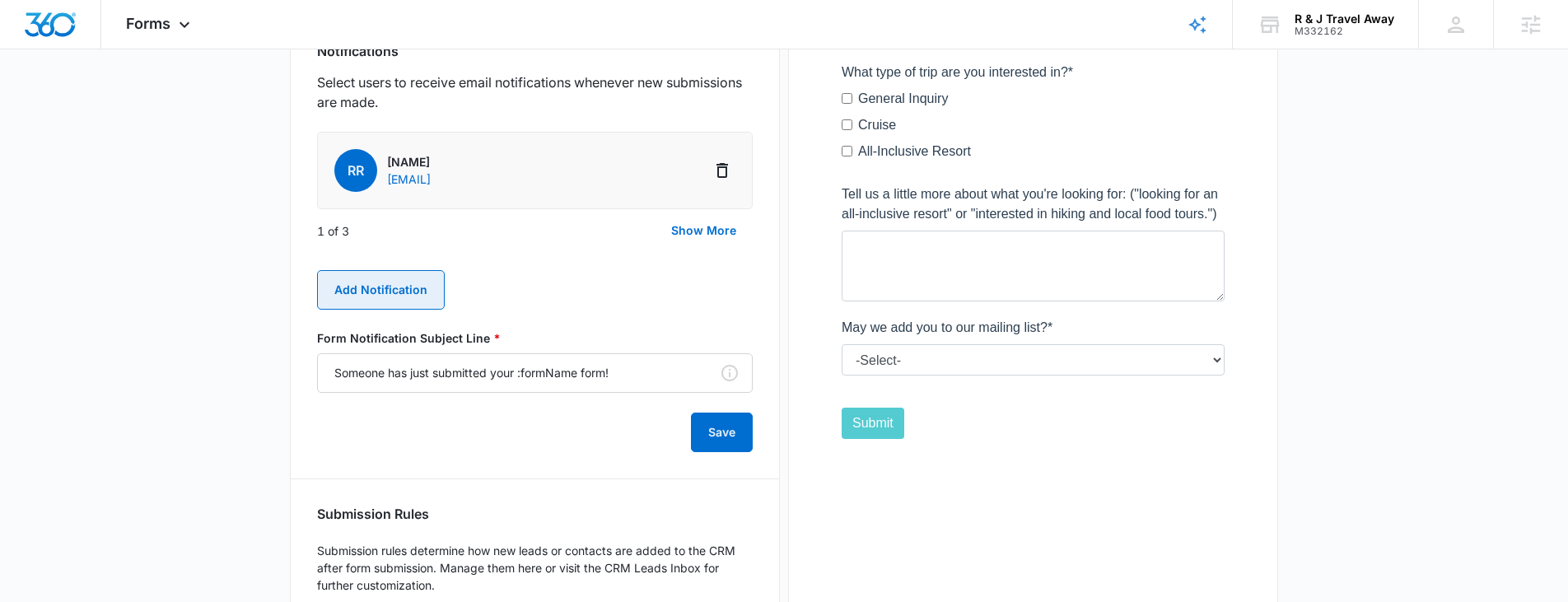 scroll, scrollTop: 925, scrollLeft: 0, axis: vertical 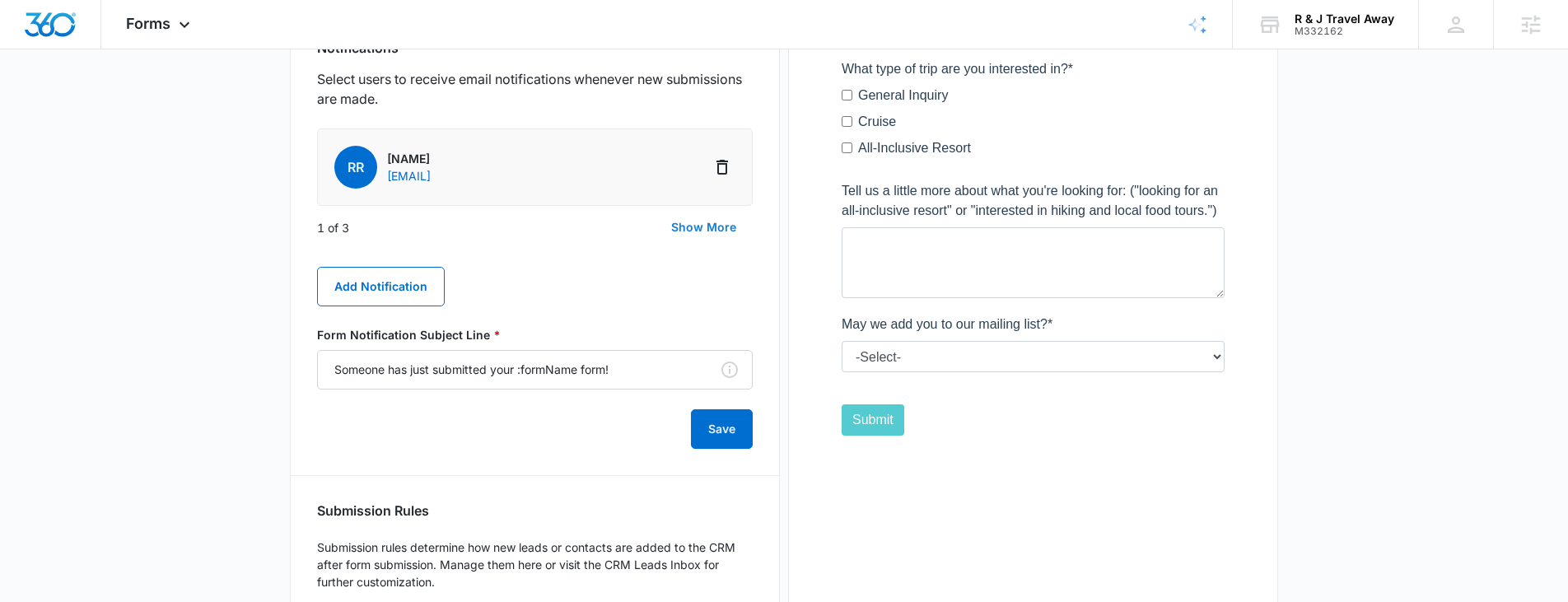 click on "Show More" at bounding box center (703, 227) 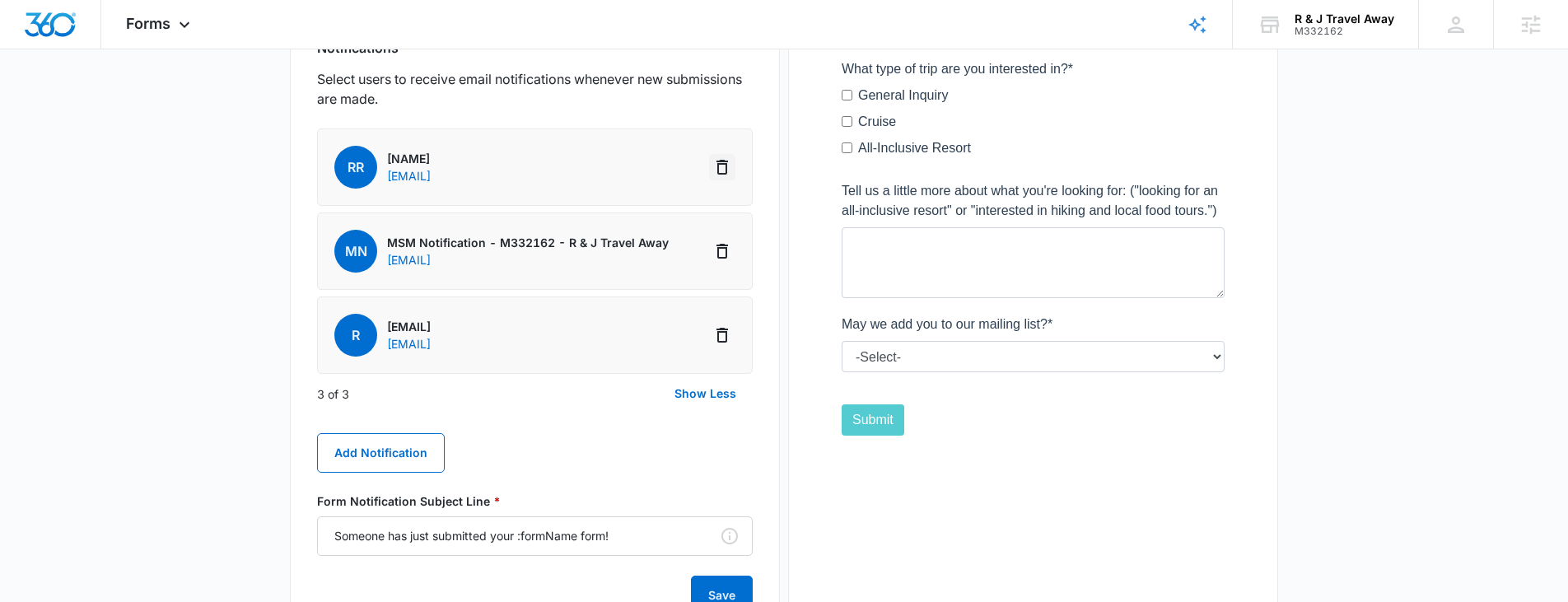 click 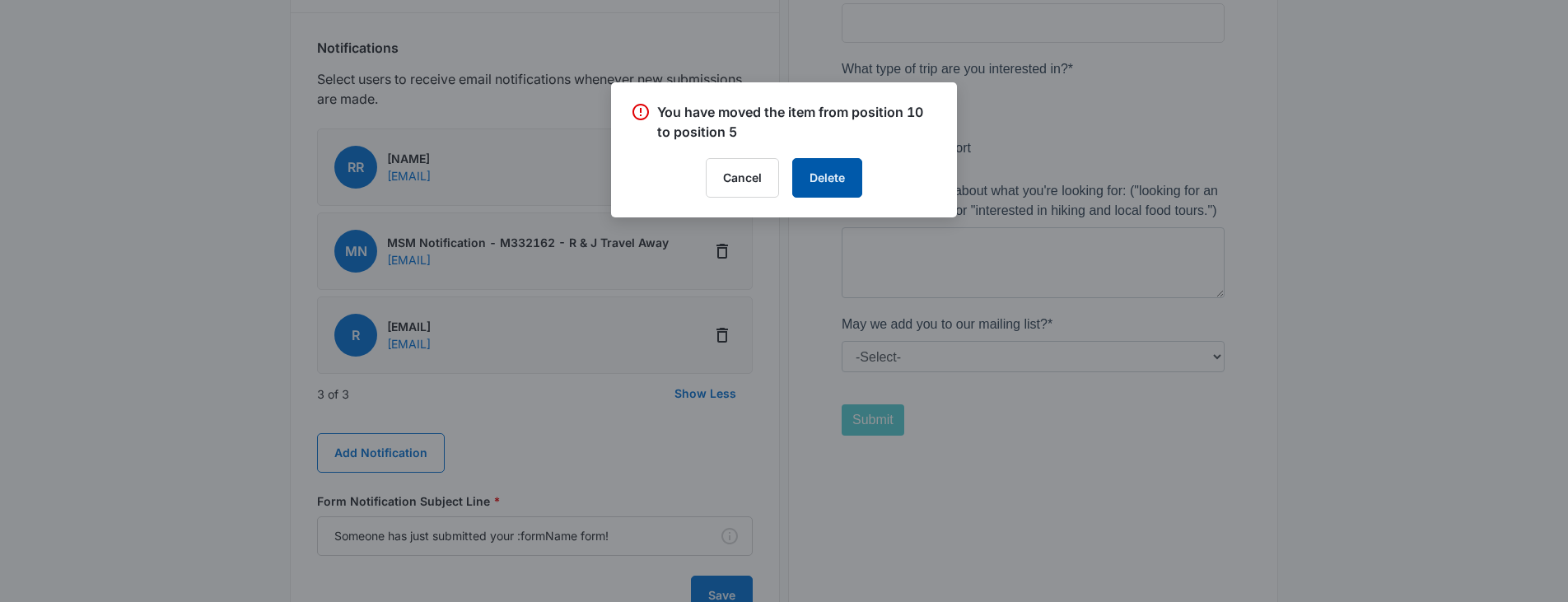 click on "Delete" at bounding box center [827, 178] 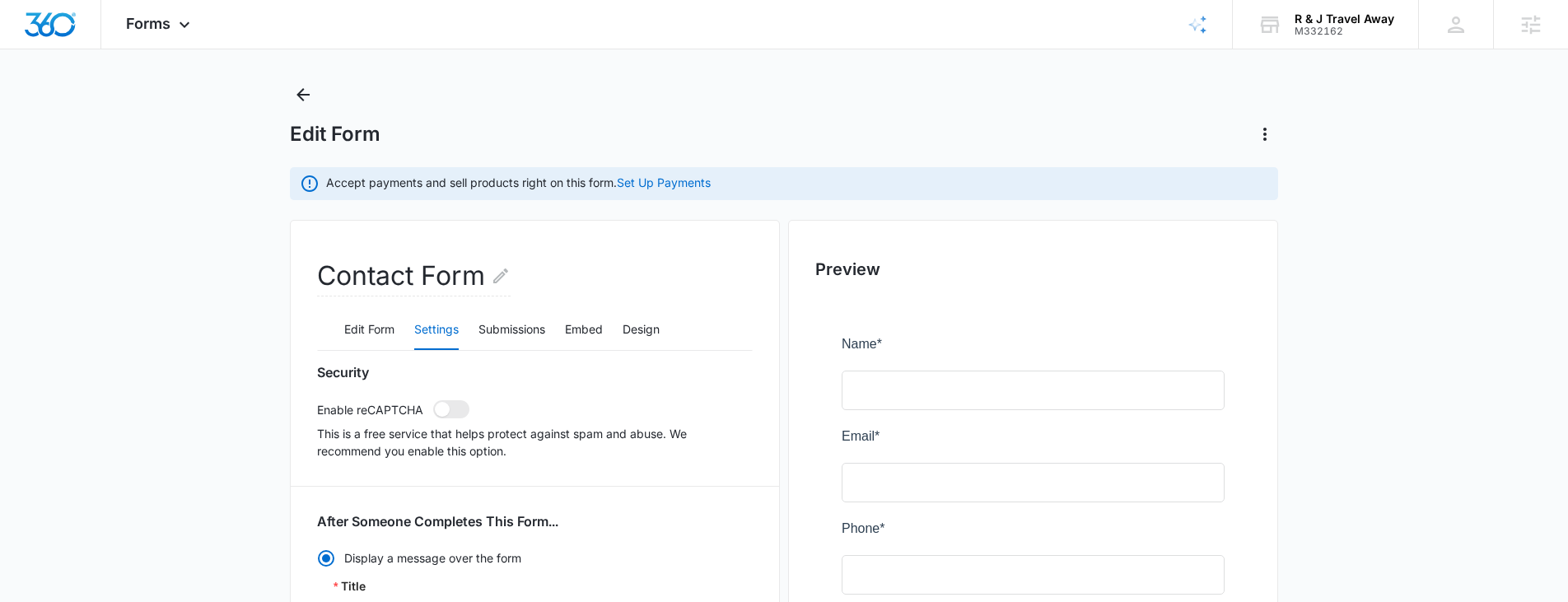 scroll, scrollTop: 0, scrollLeft: 0, axis: both 